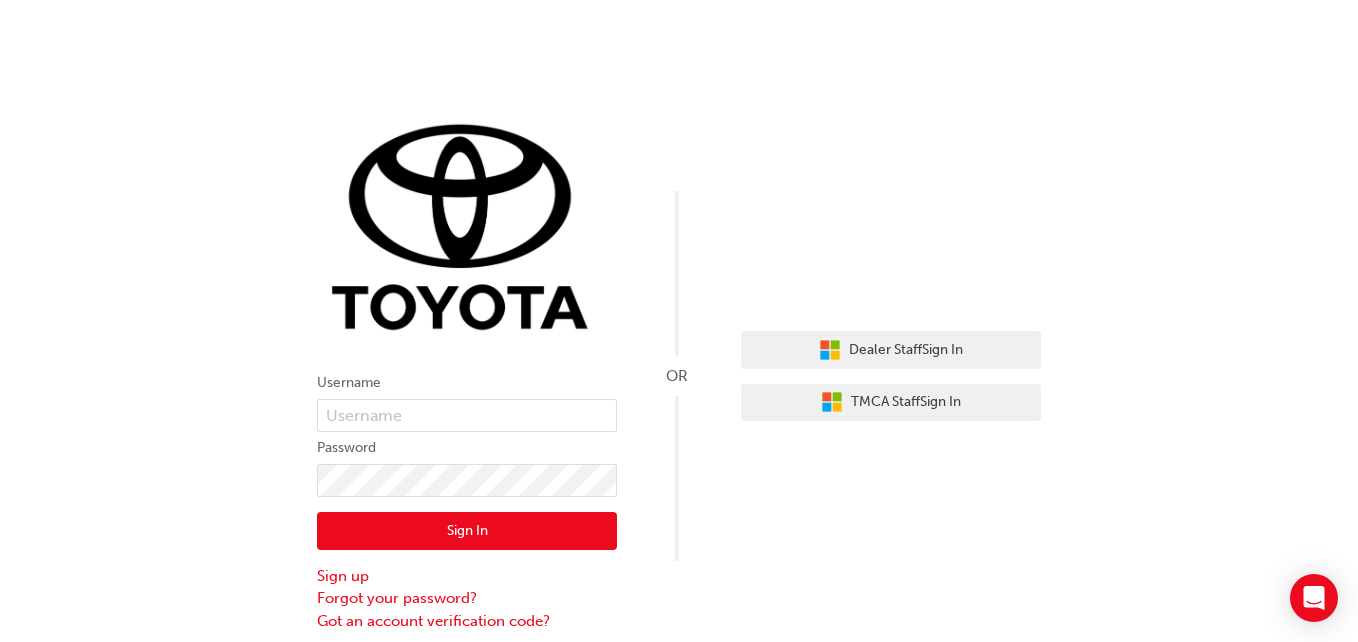 scroll, scrollTop: 0, scrollLeft: 0, axis: both 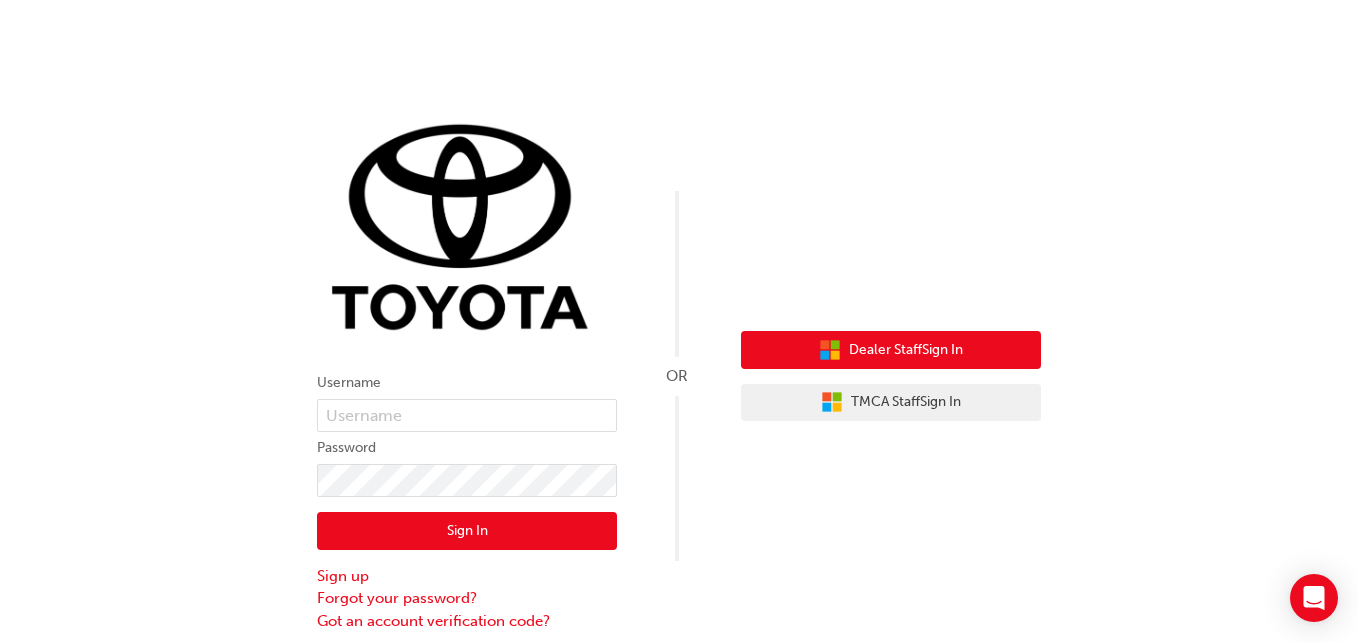 click on "Dealer Staff  Sign In" at bounding box center [906, 350] 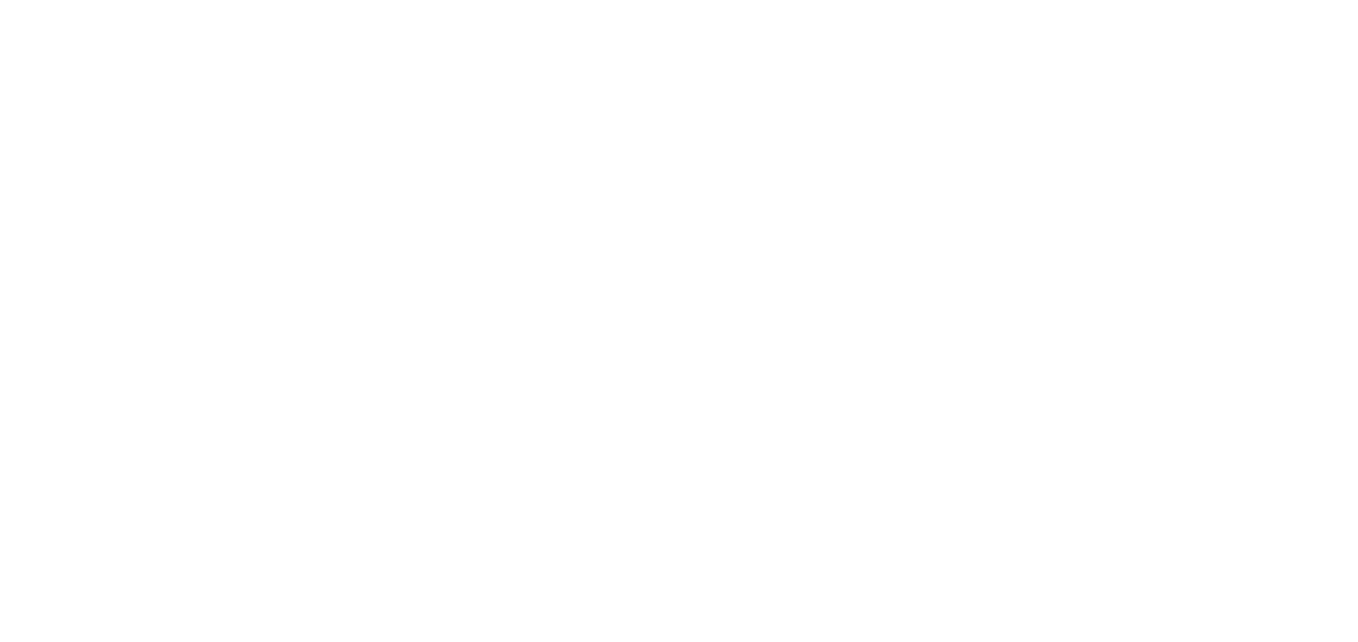 scroll, scrollTop: 0, scrollLeft: 0, axis: both 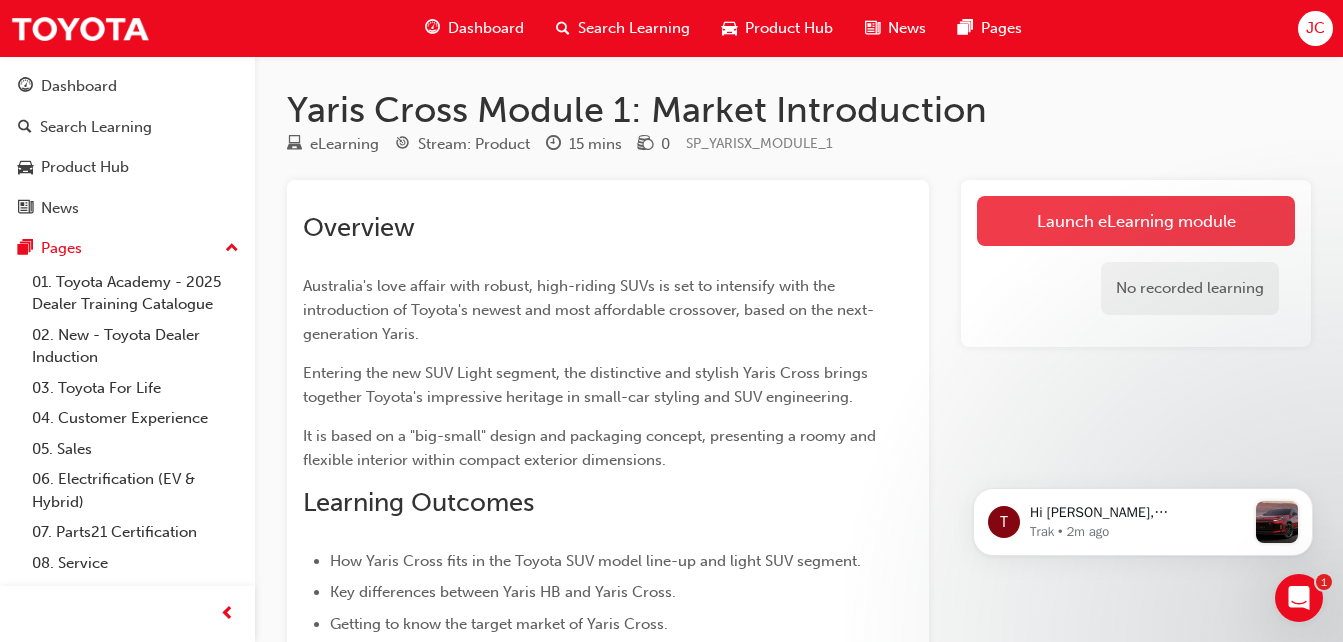 click on "Launch eLearning module" at bounding box center [1136, 221] 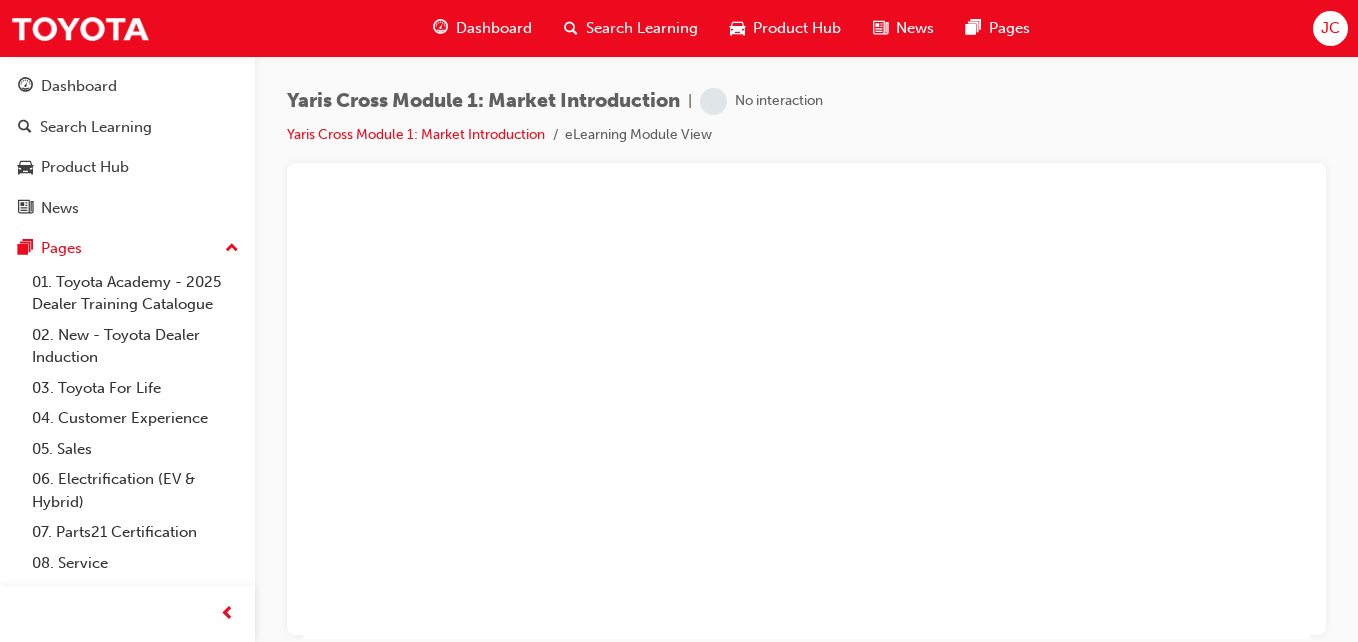 scroll, scrollTop: 0, scrollLeft: 0, axis: both 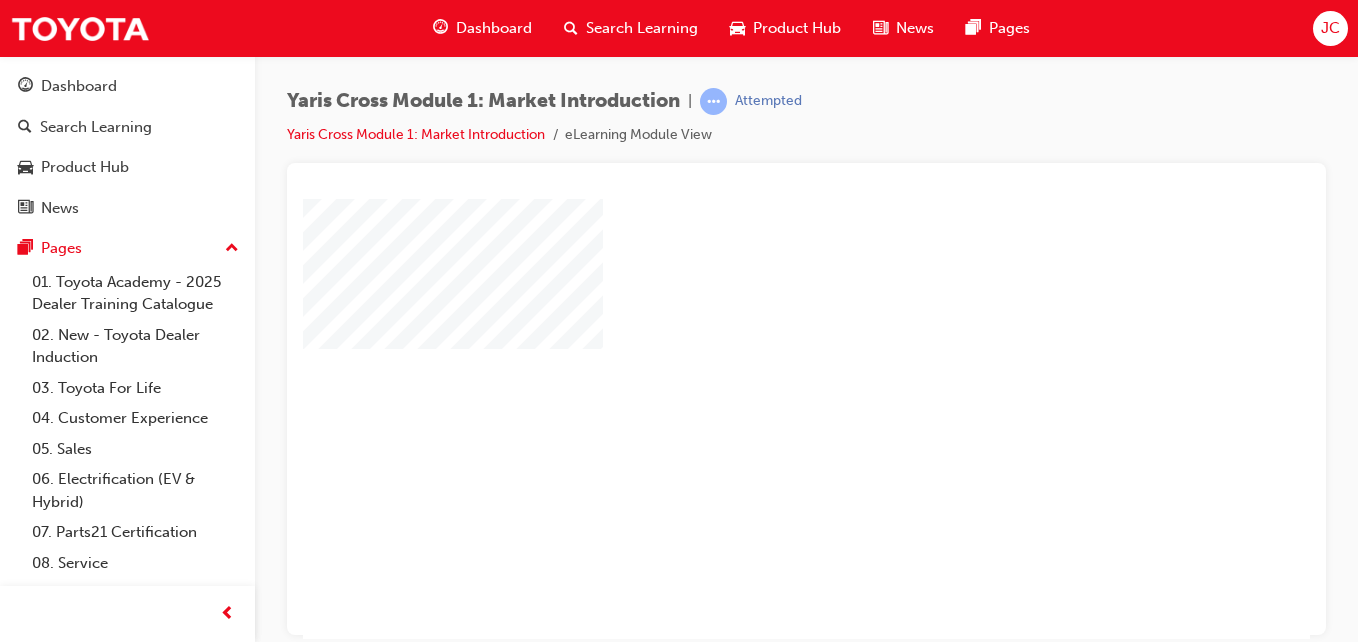 click at bounding box center (749, 360) 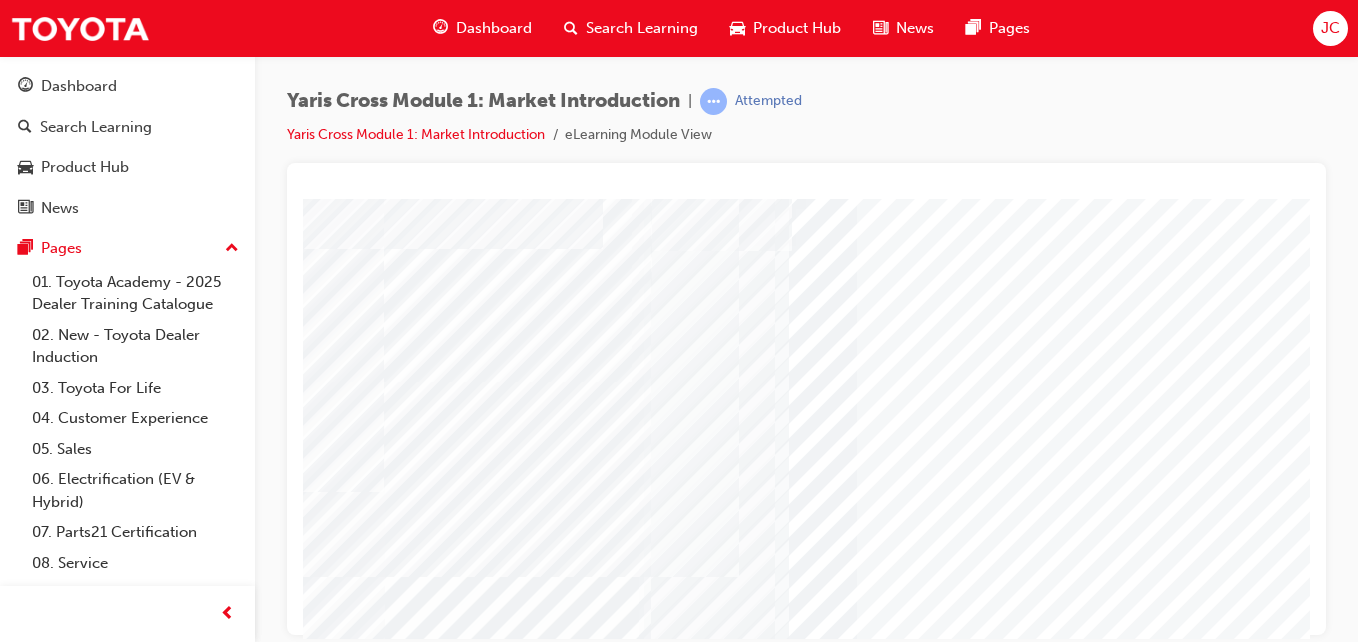 scroll, scrollTop: 200, scrollLeft: 0, axis: vertical 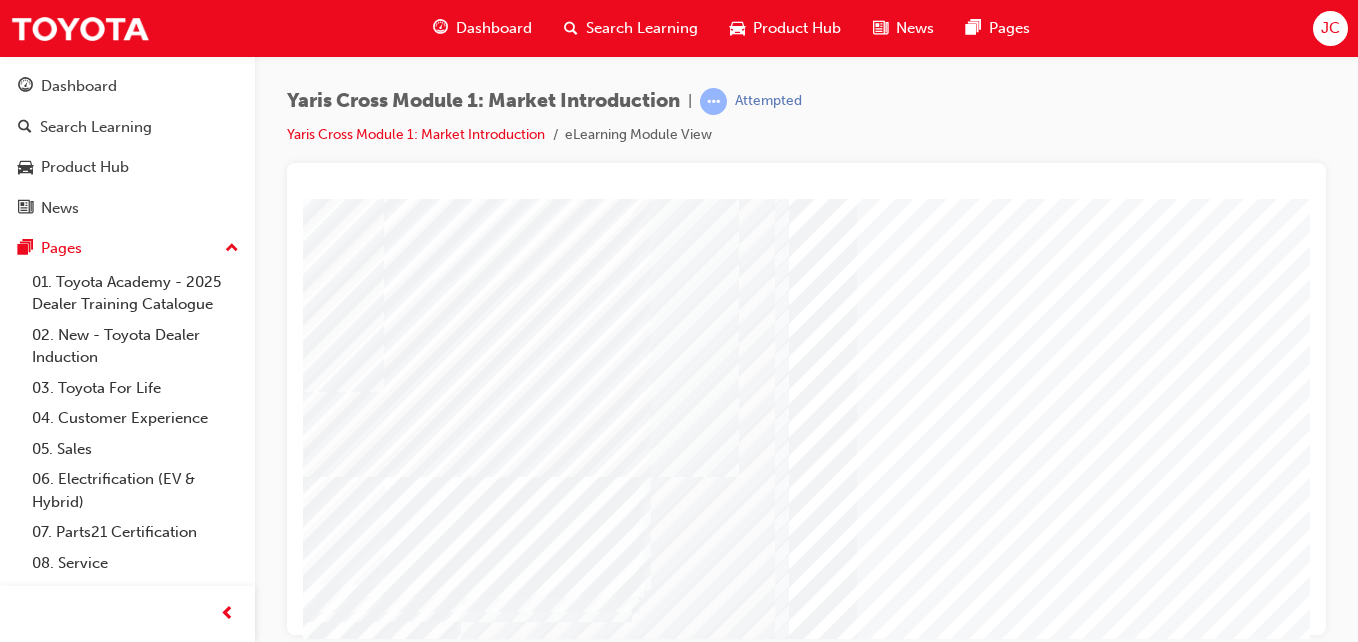 click at bounding box center (366, 2806) 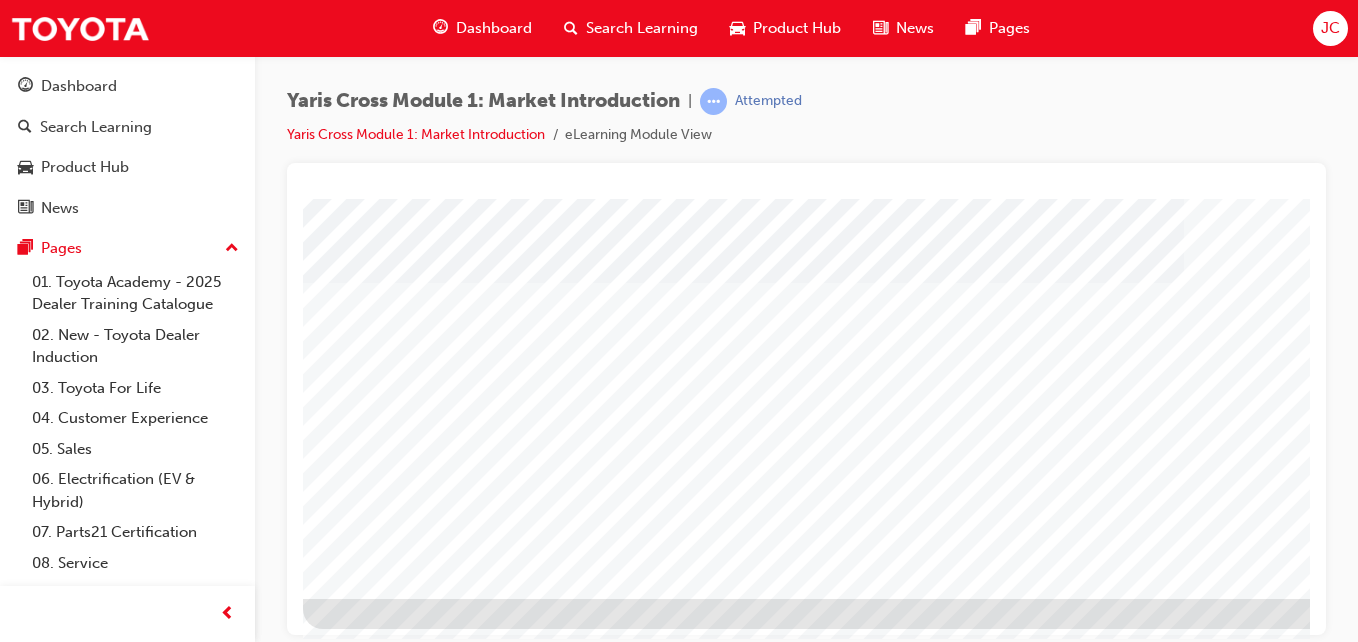 scroll, scrollTop: 325, scrollLeft: 0, axis: vertical 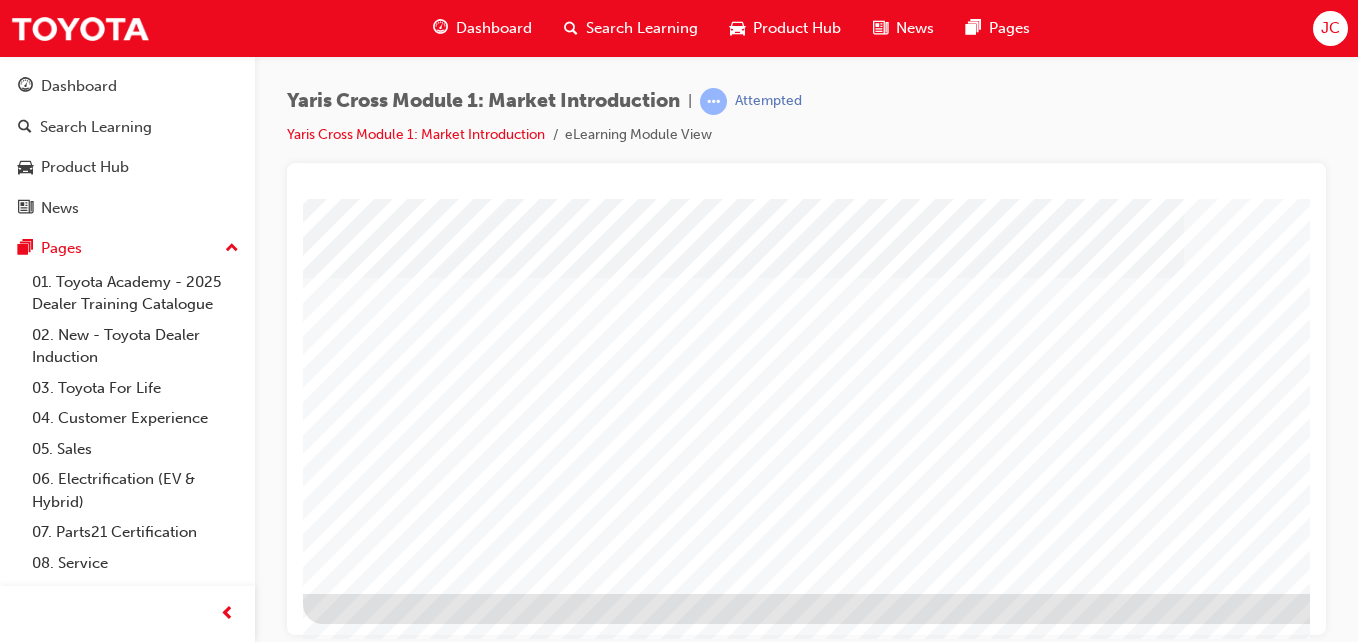 click at bounding box center [366, 1902] 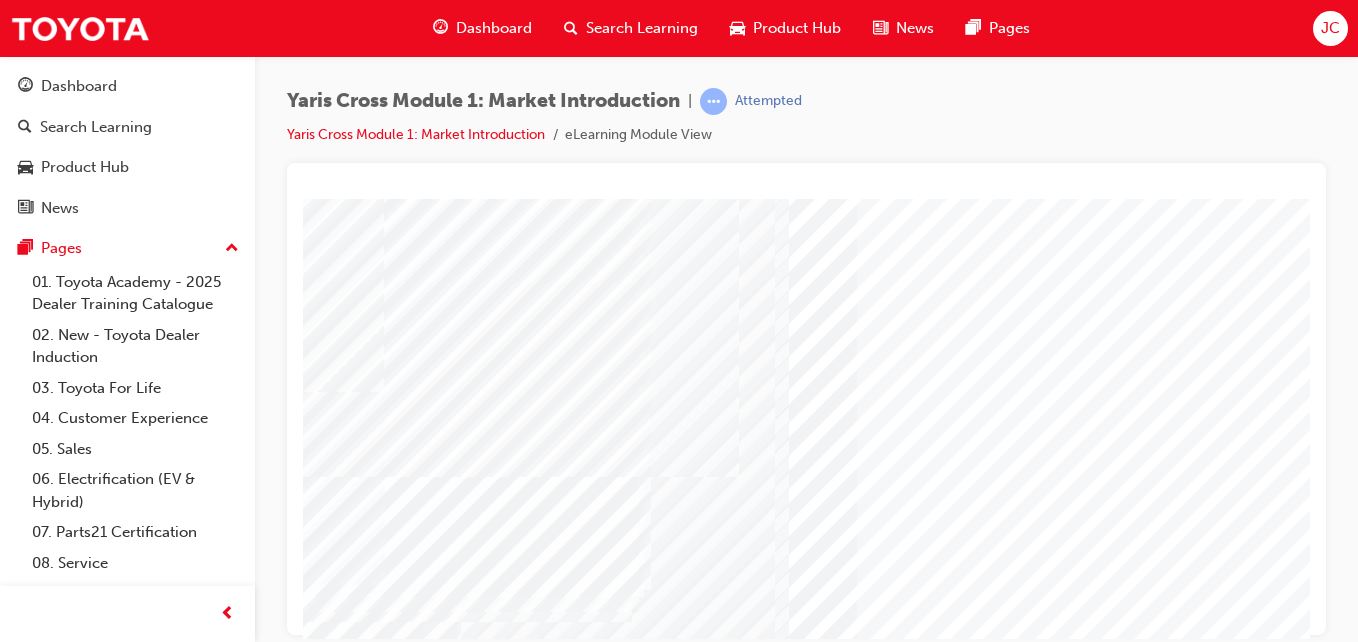 scroll, scrollTop: 0, scrollLeft: 0, axis: both 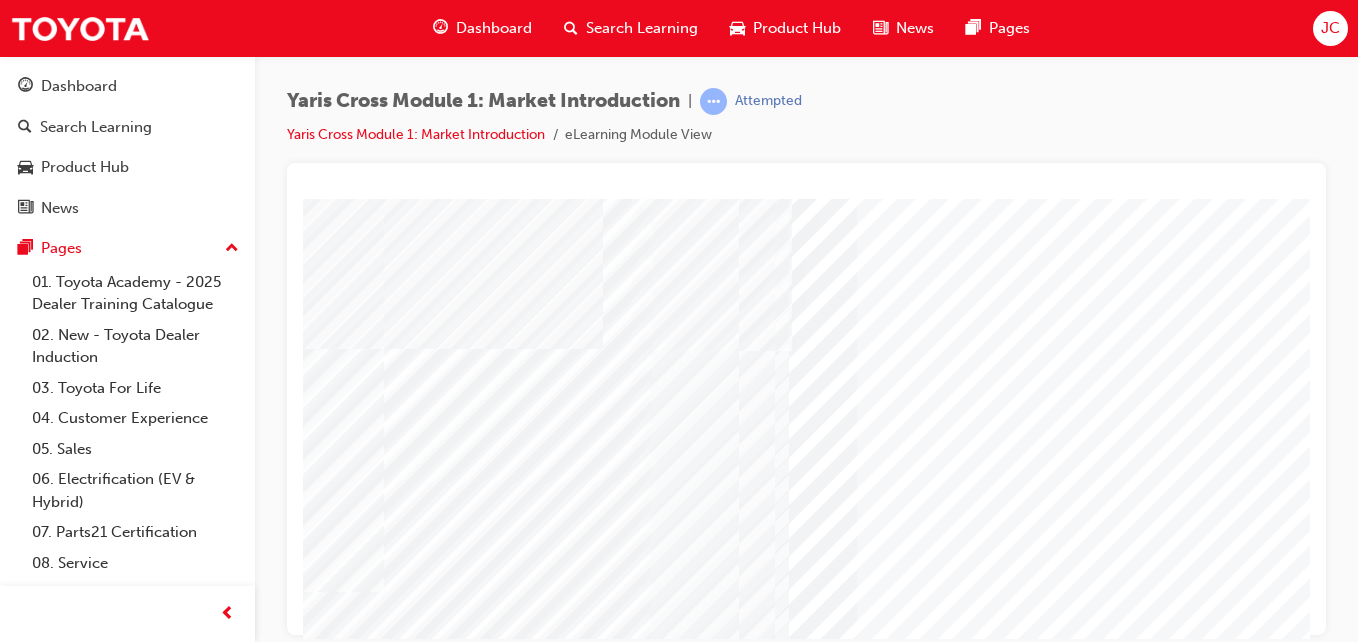 click on "Yaris Cross Module 1: Market Introduction | Attempted Yaris Cross Module 1: Market Introduction eLearning Module View" at bounding box center [806, 125] 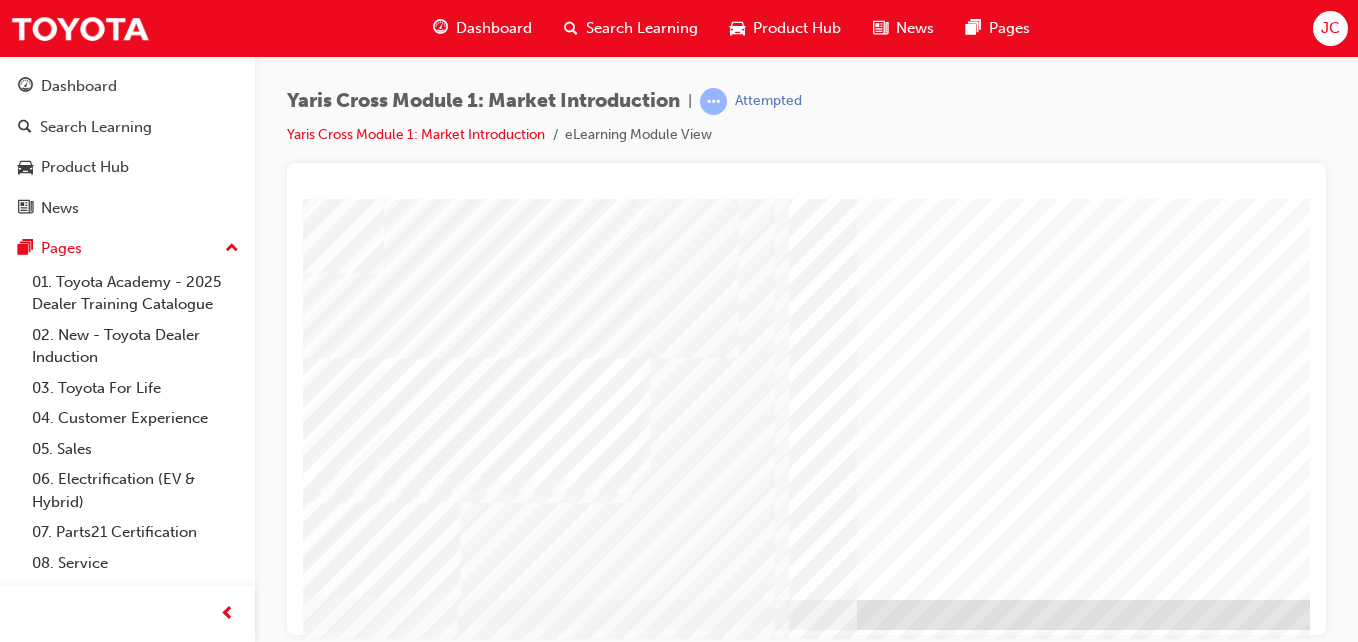 scroll, scrollTop: 325, scrollLeft: 0, axis: vertical 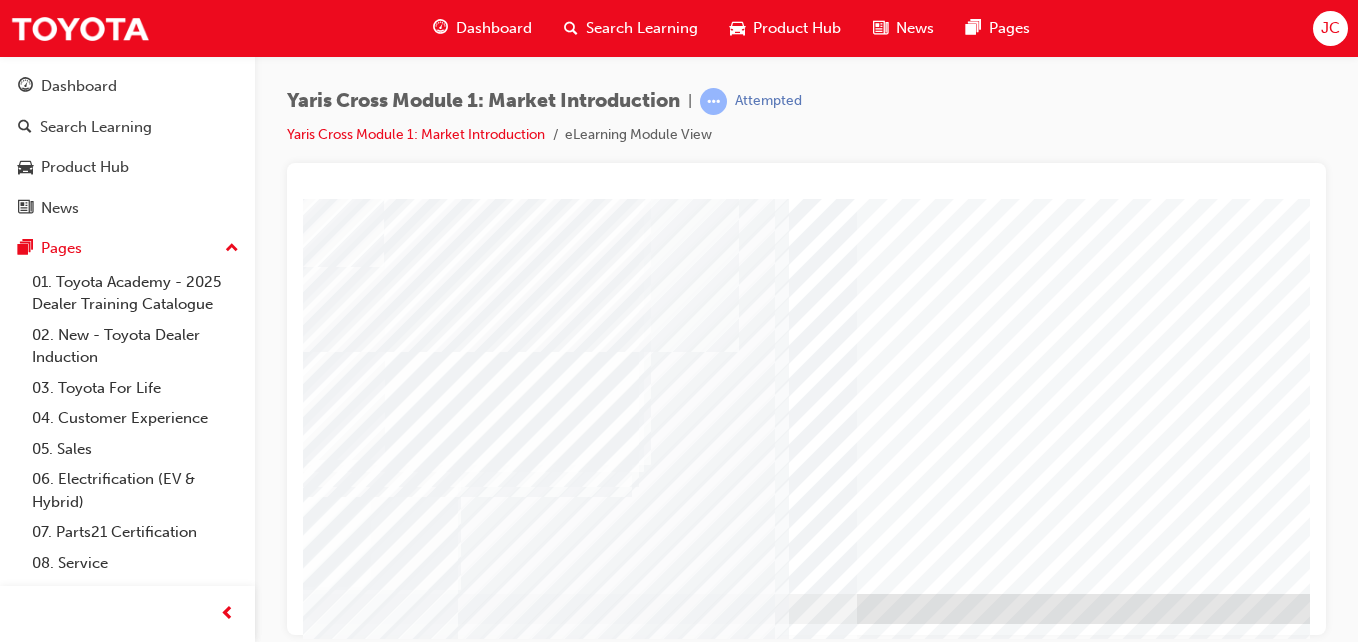 click at bounding box center [366, 2681] 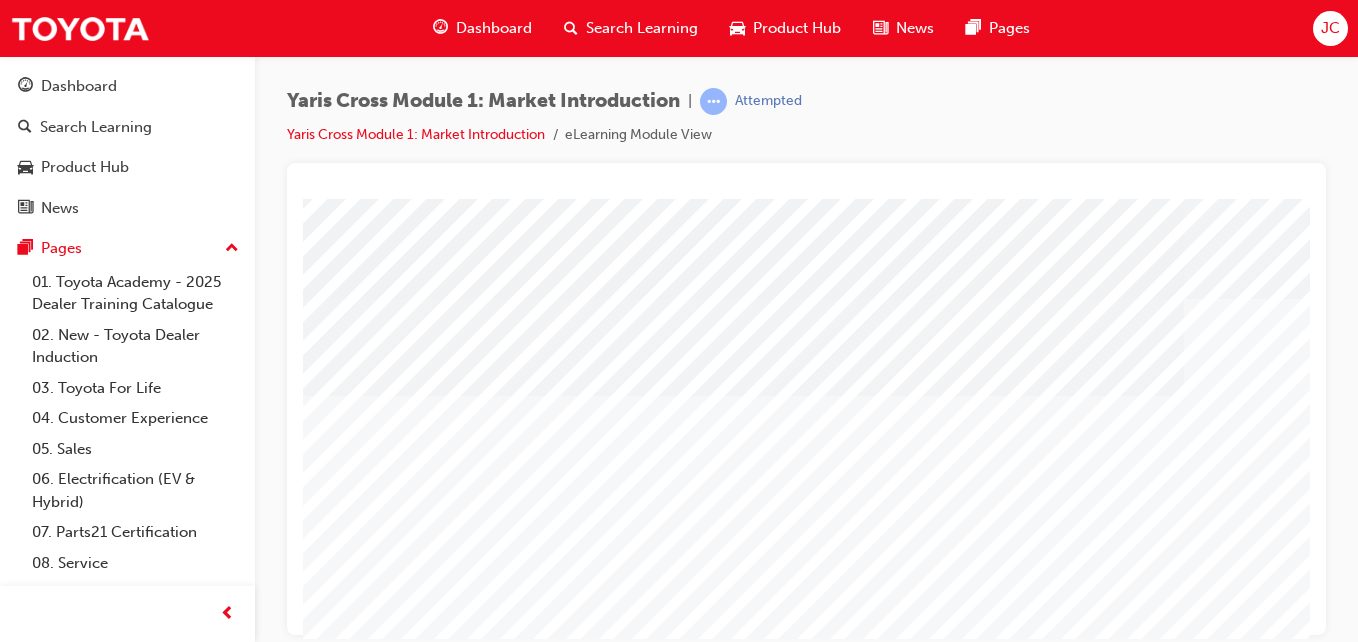 scroll, scrollTop: 300, scrollLeft: 0, axis: vertical 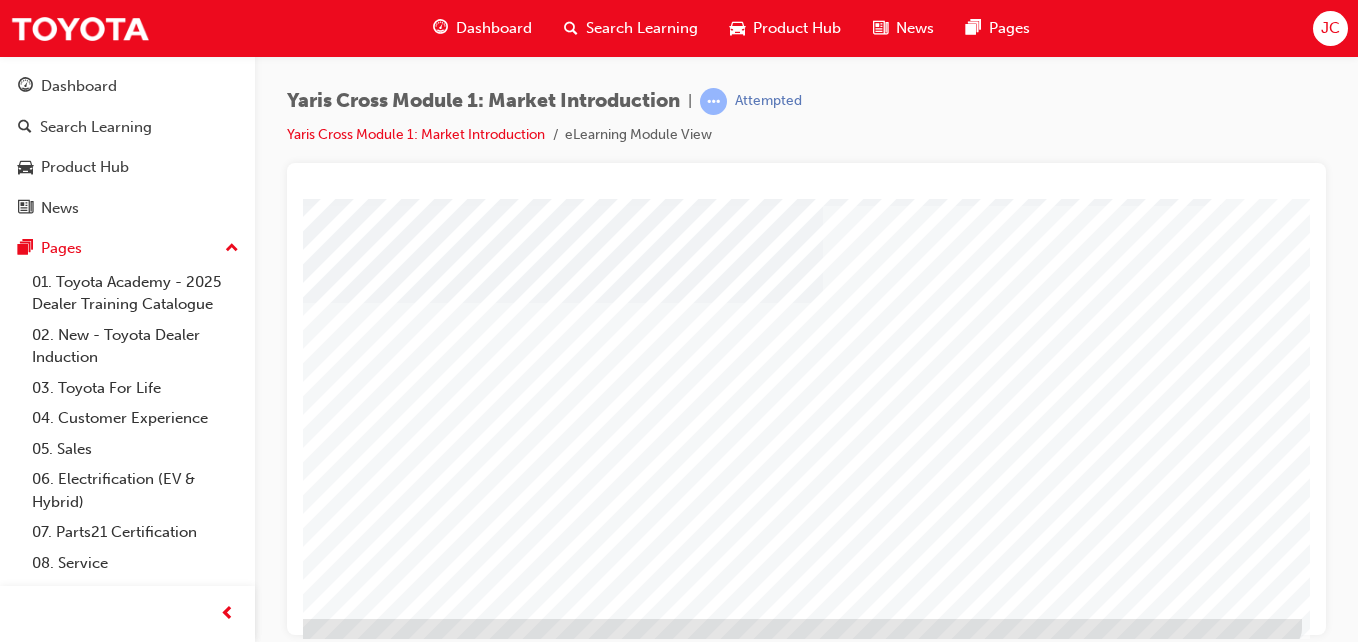 click at bounding box center [626, 1036] 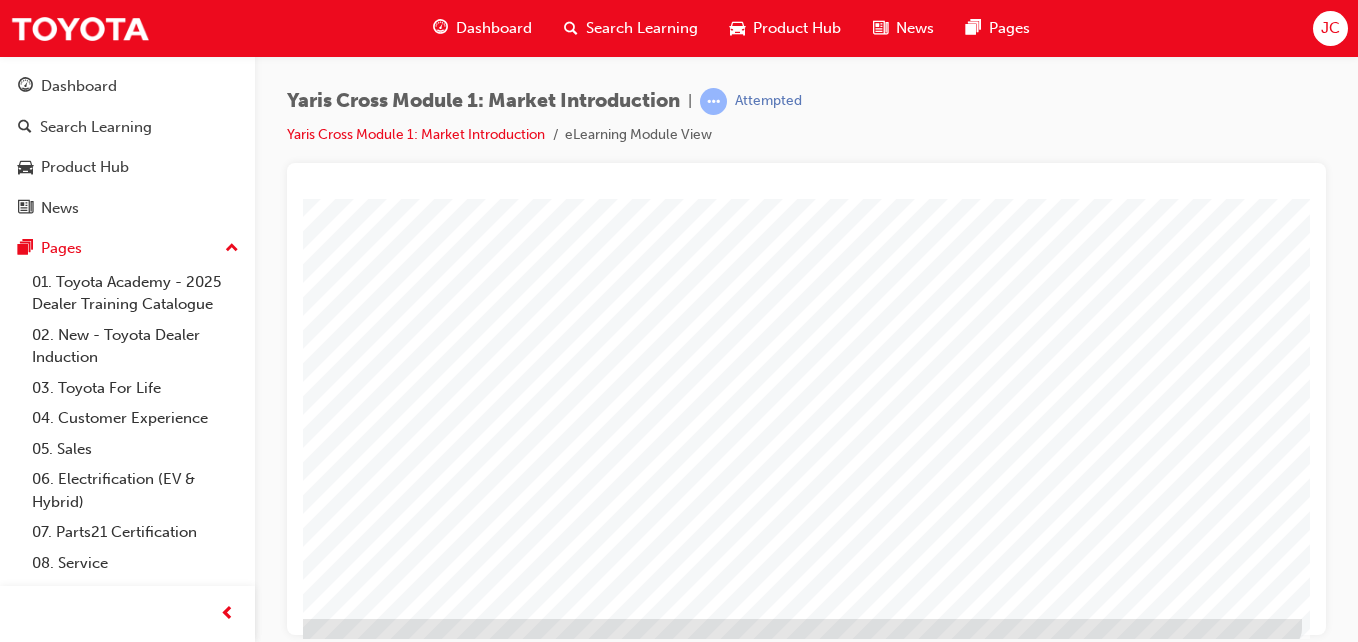 scroll, scrollTop: 0, scrollLeft: 0, axis: both 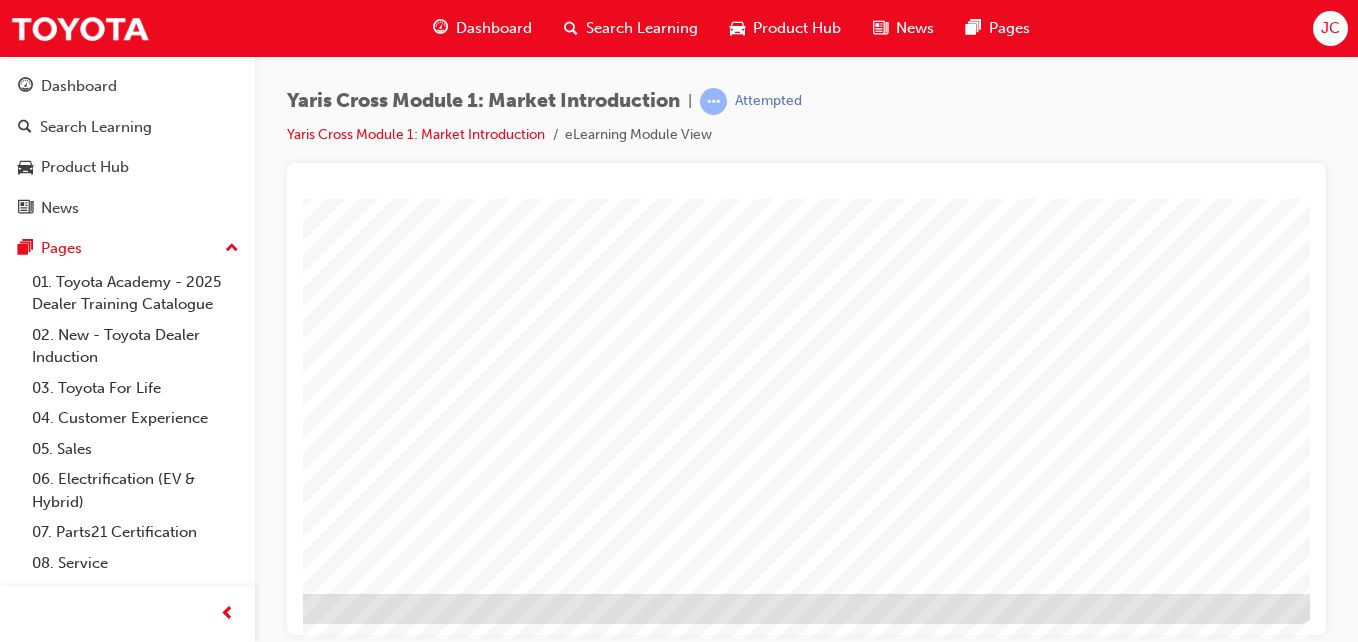 click at bounding box center (21, 1501) 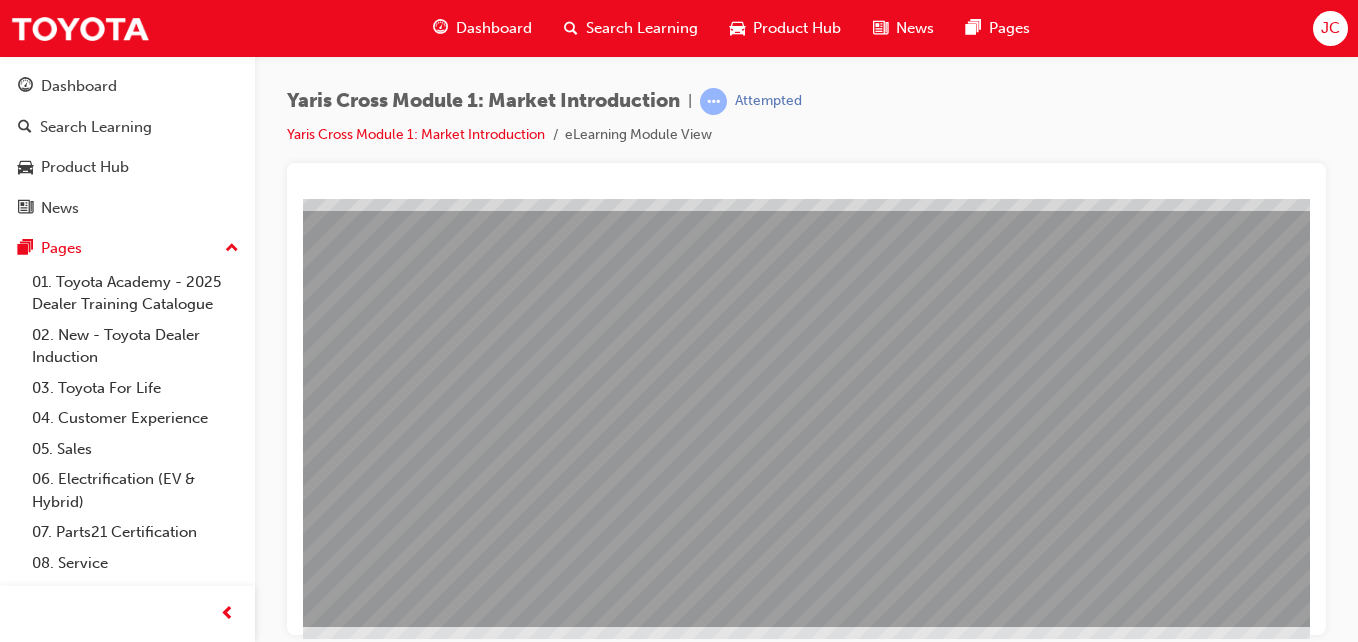 scroll, scrollTop: 325, scrollLeft: 0, axis: vertical 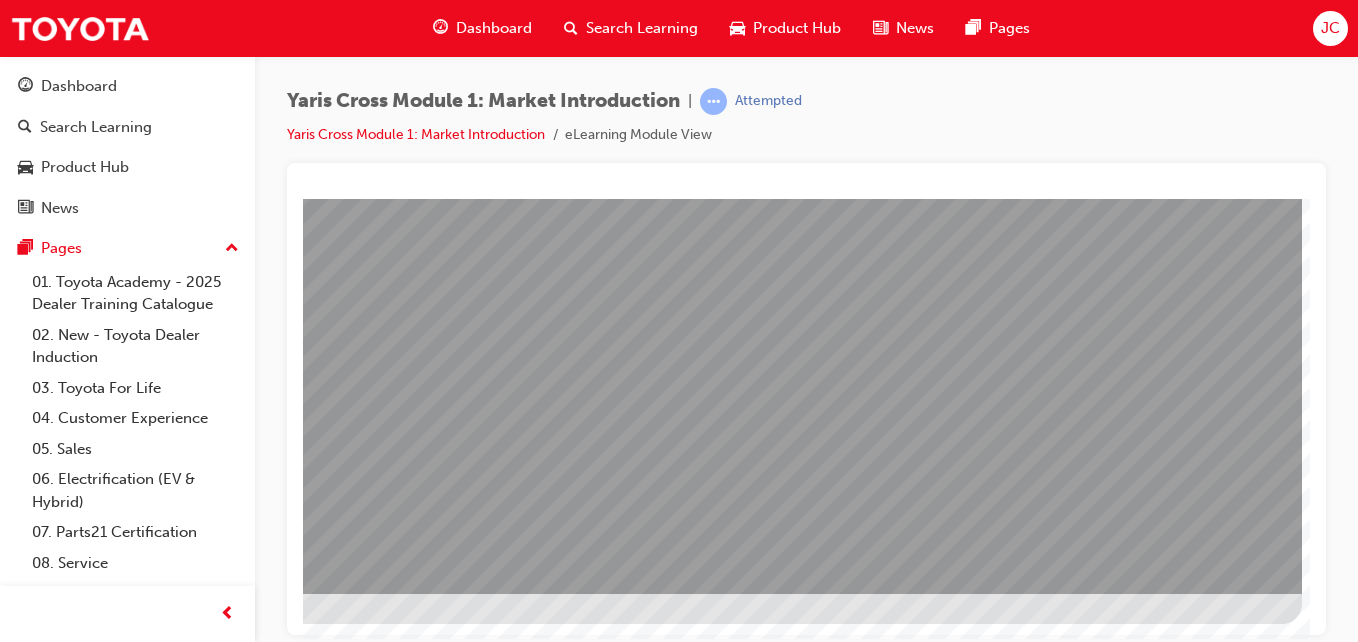 click at bounding box center (5, 2130) 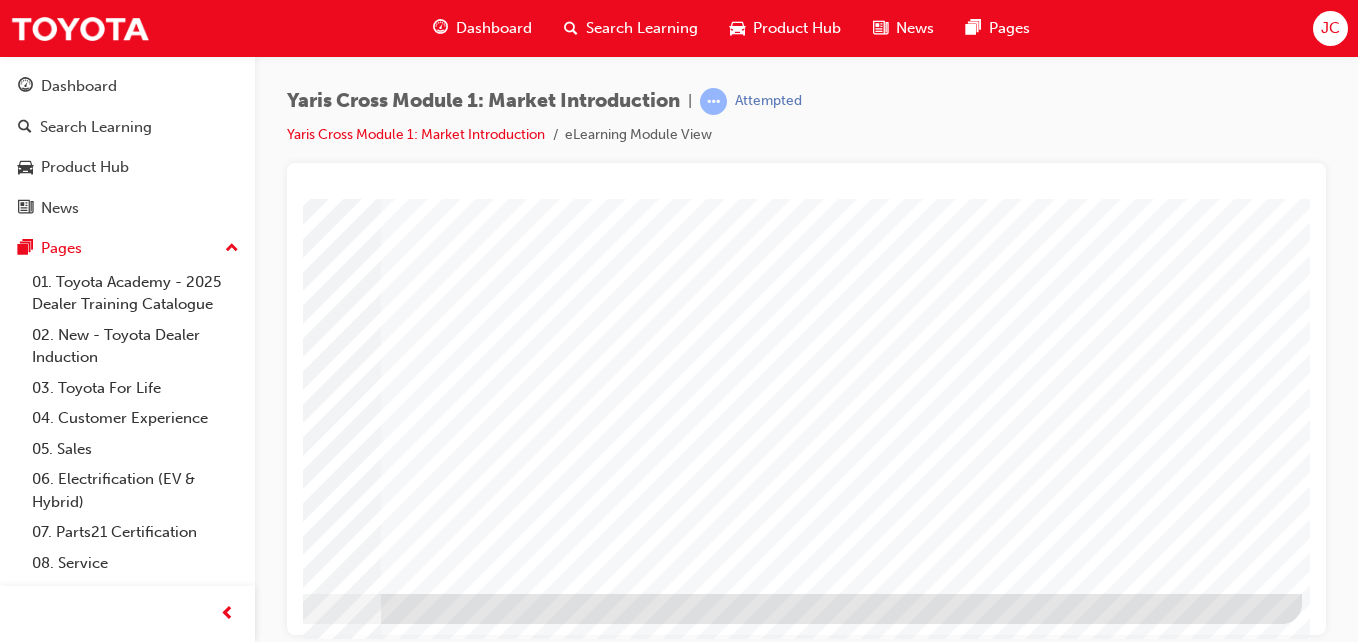 scroll, scrollTop: 0, scrollLeft: 0, axis: both 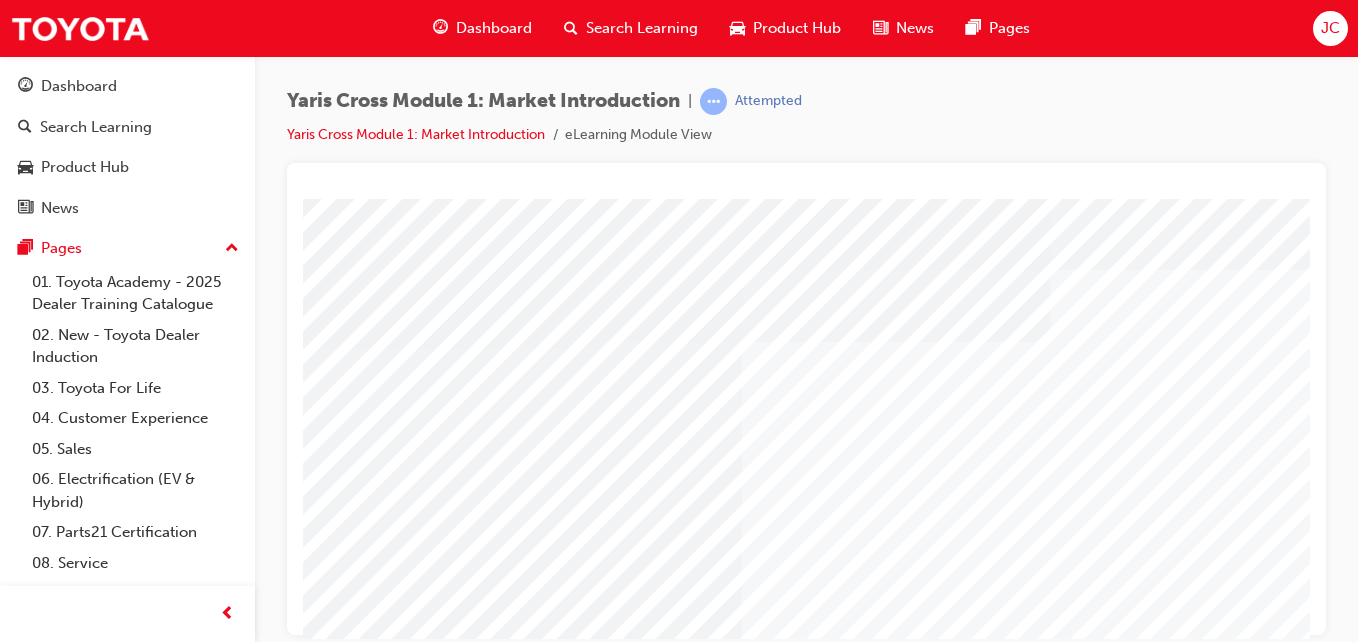 drag, startPoint x: 1293, startPoint y: 168, endPoint x: 1353, endPoint y: 136, distance: 68 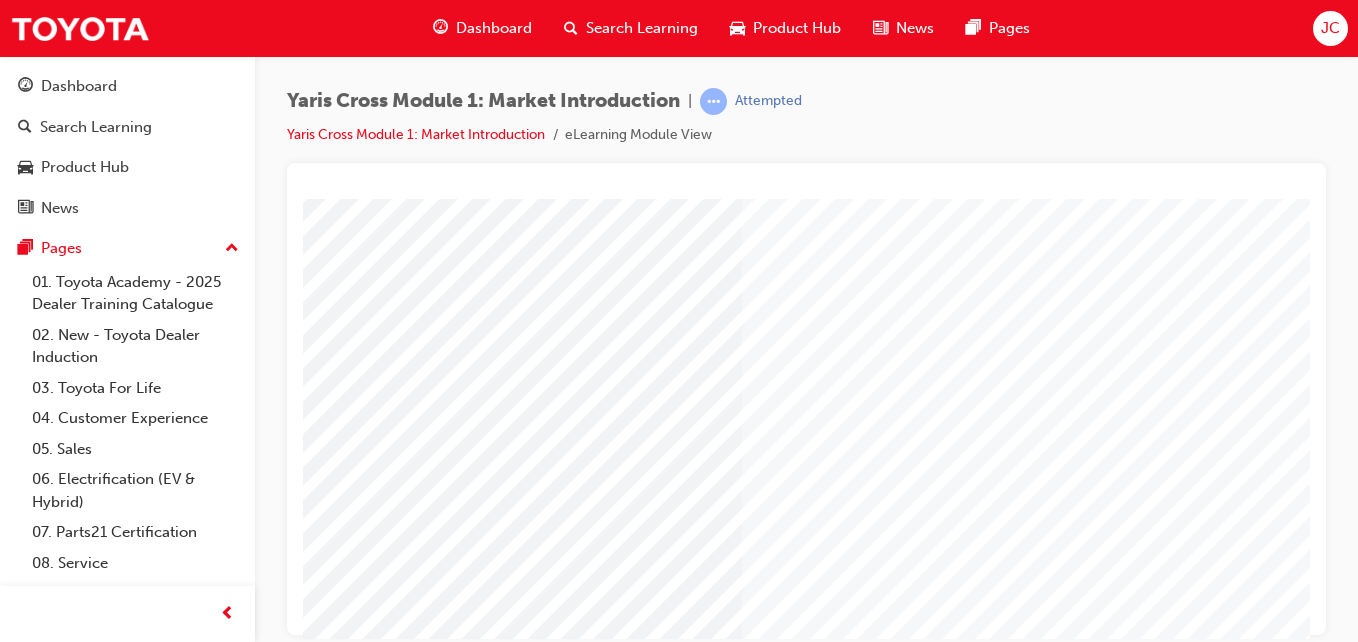 scroll, scrollTop: 300, scrollLeft: 0, axis: vertical 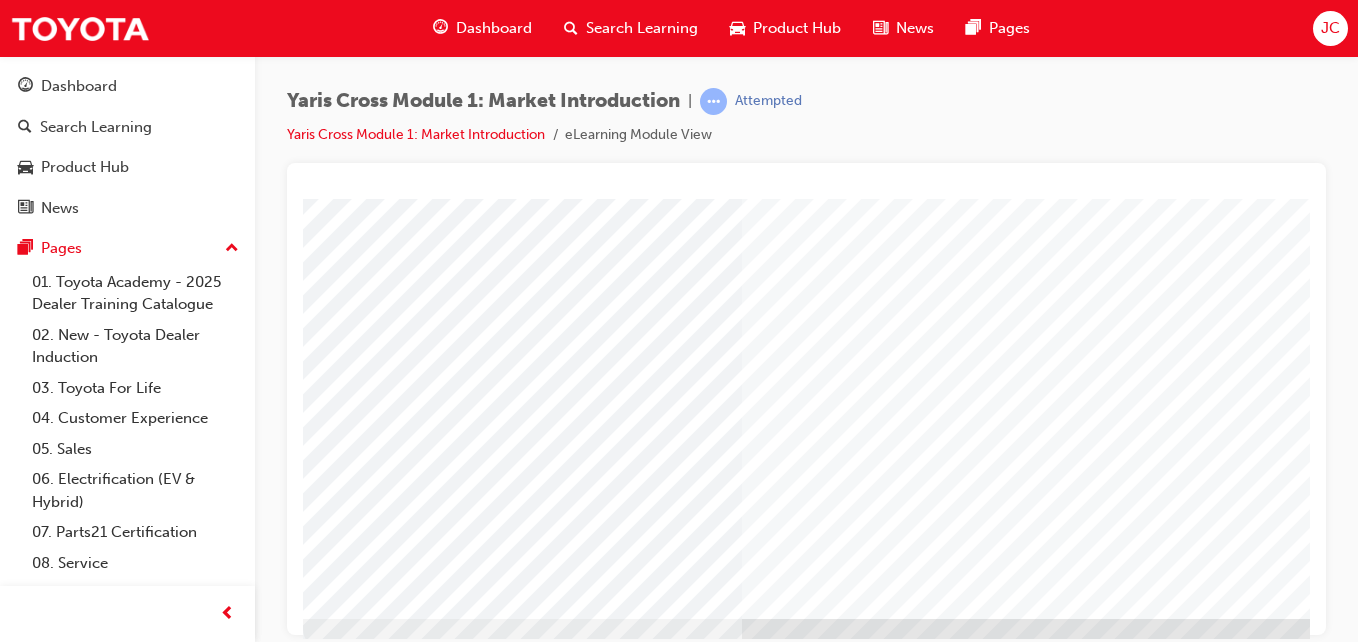 click at bounding box center (366, 2492) 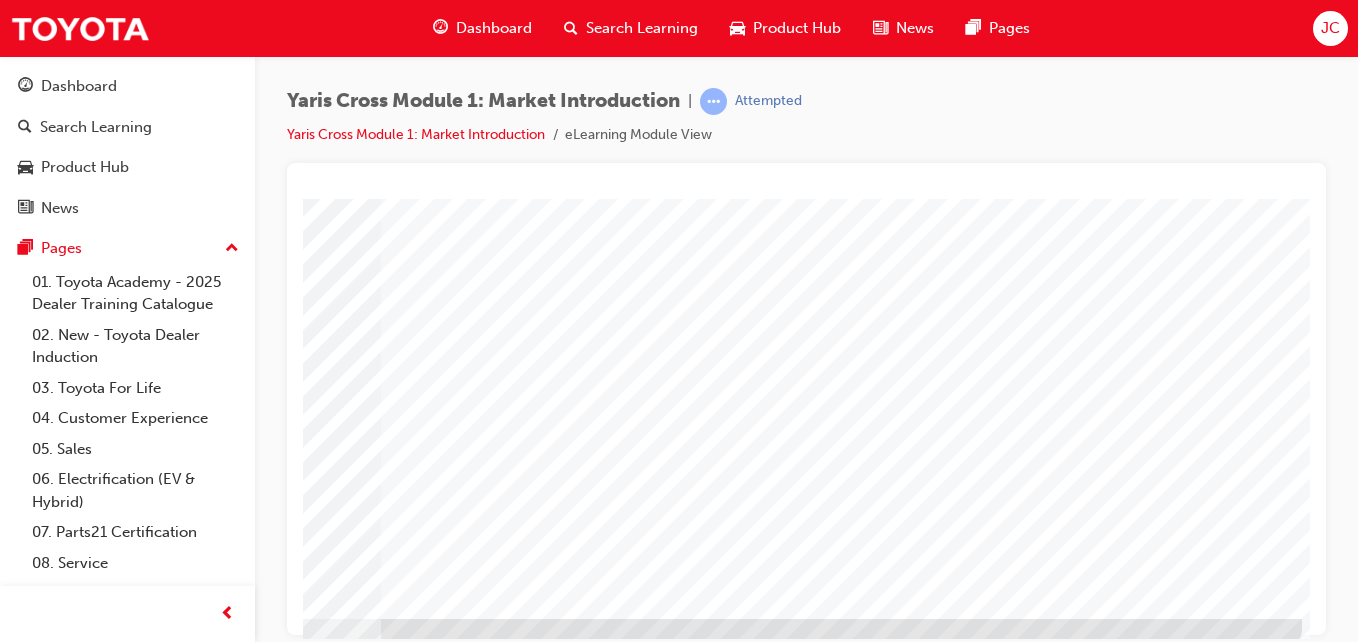 click at bounding box center [5, 2384] 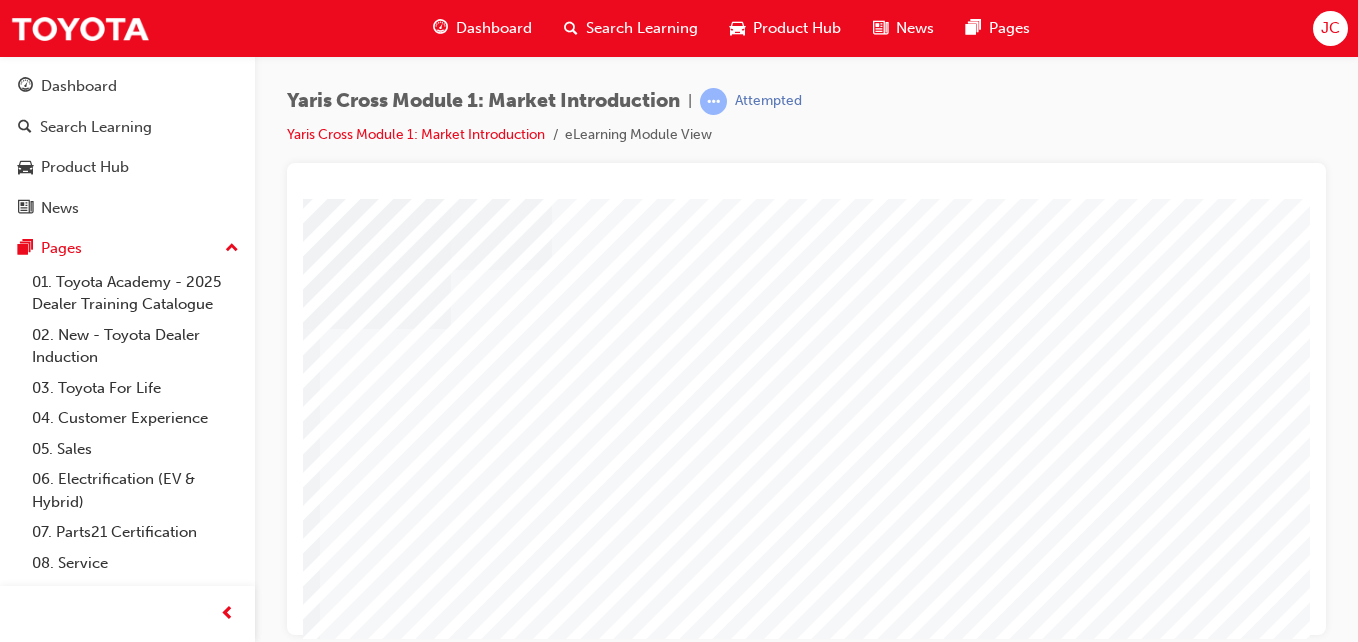 scroll, scrollTop: 0, scrollLeft: 368, axis: horizontal 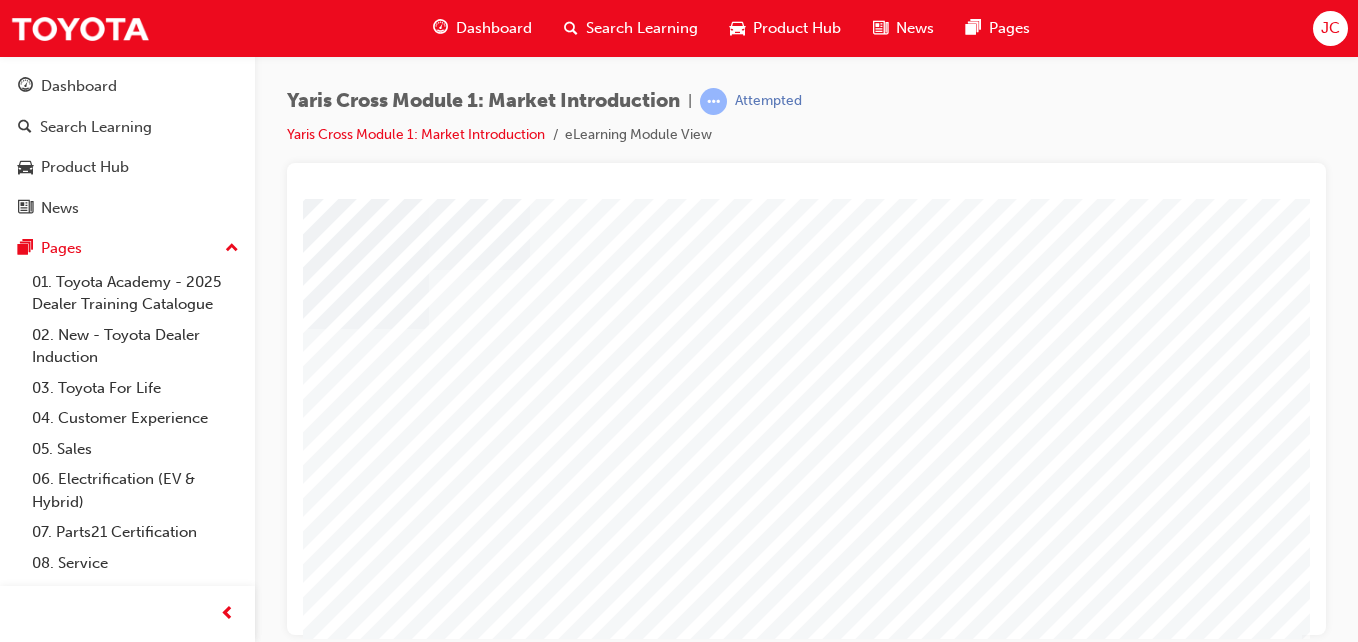drag, startPoint x: 1200, startPoint y: 632, endPoint x: 1616, endPoint y: 814, distance: 454.07047 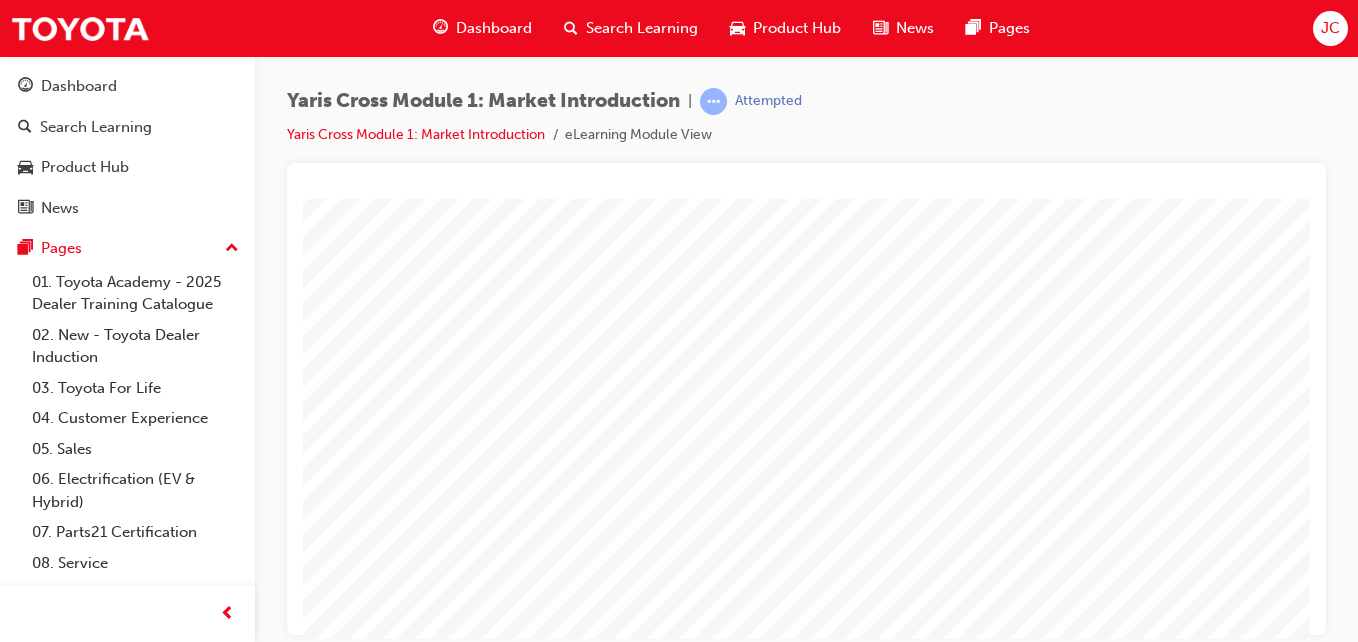 scroll, scrollTop: 325, scrollLeft: 368, axis: both 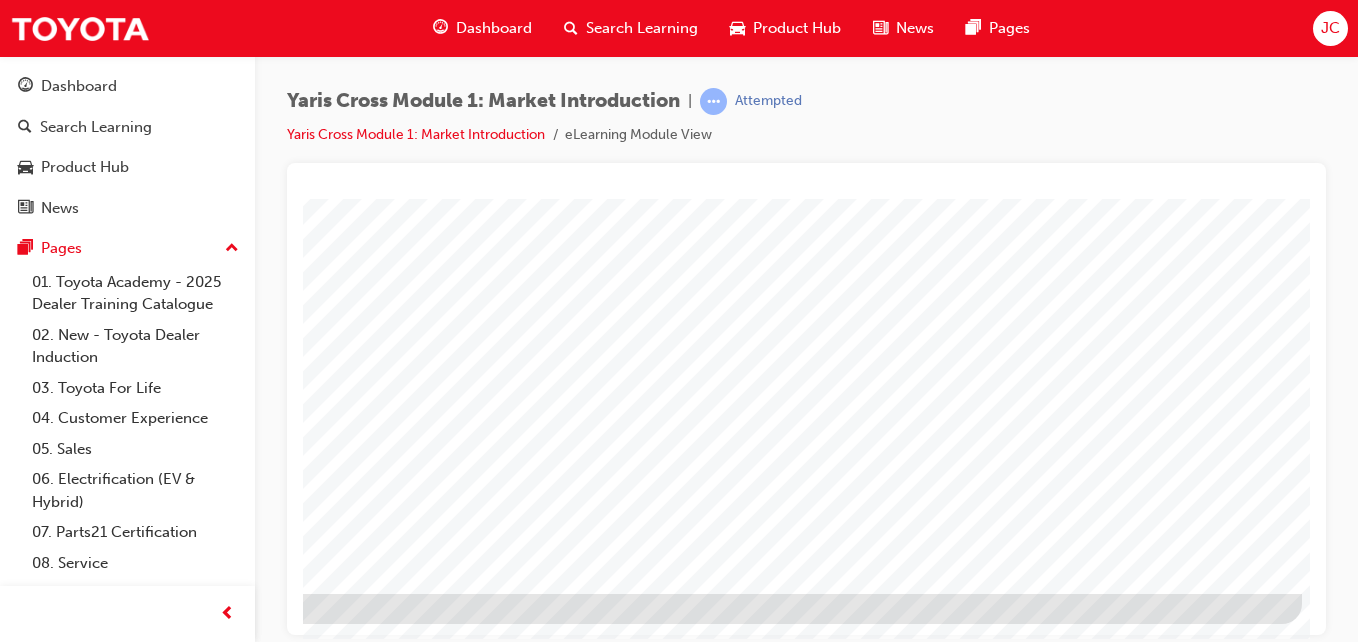 click at bounding box center (626, 1011) 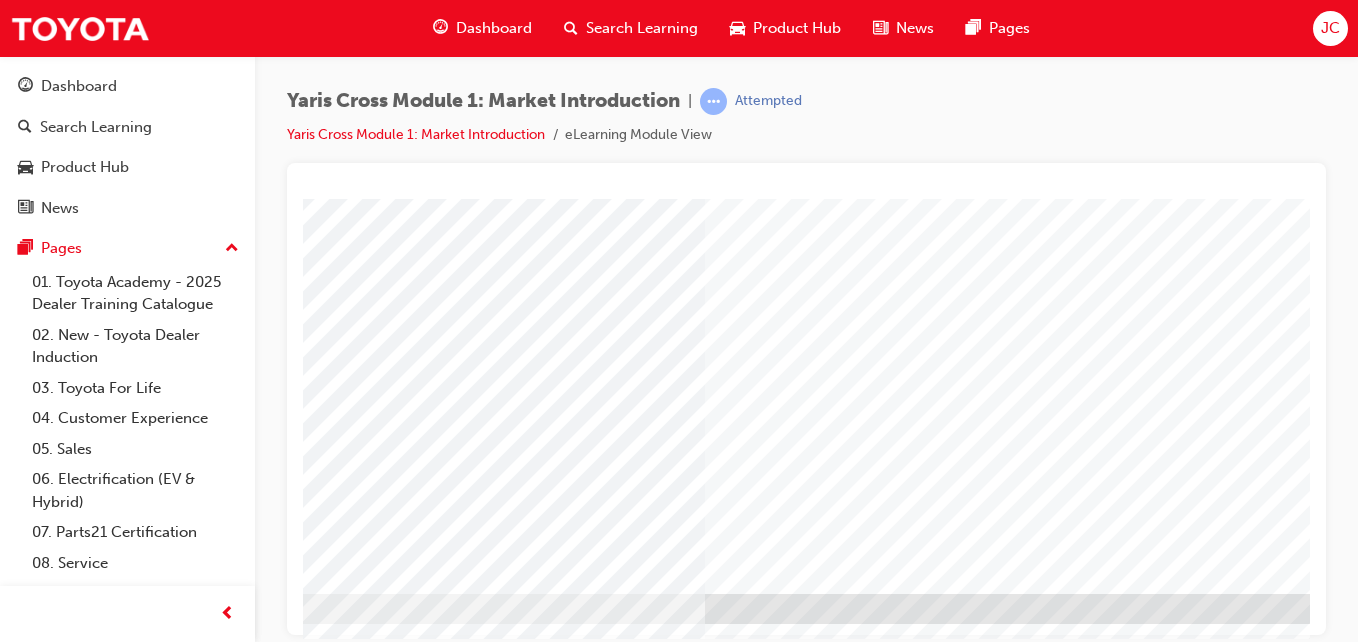 scroll, scrollTop: 325, scrollLeft: 368, axis: both 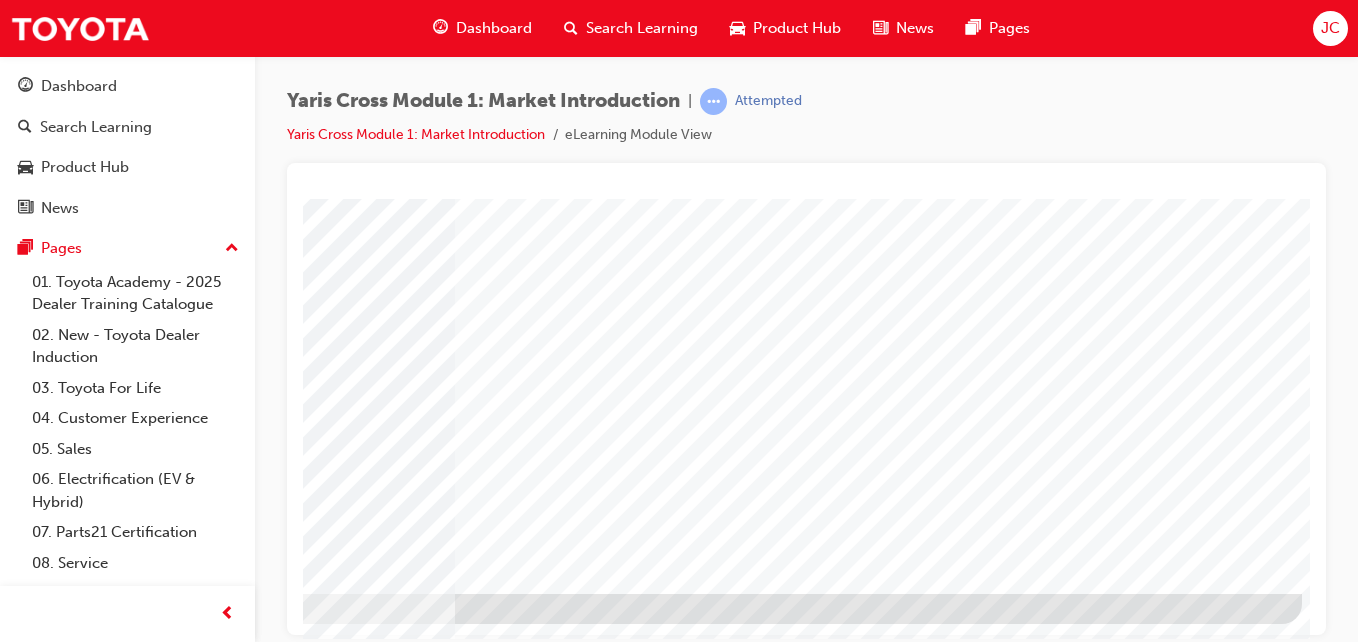 click at bounding box center [5, 3913] 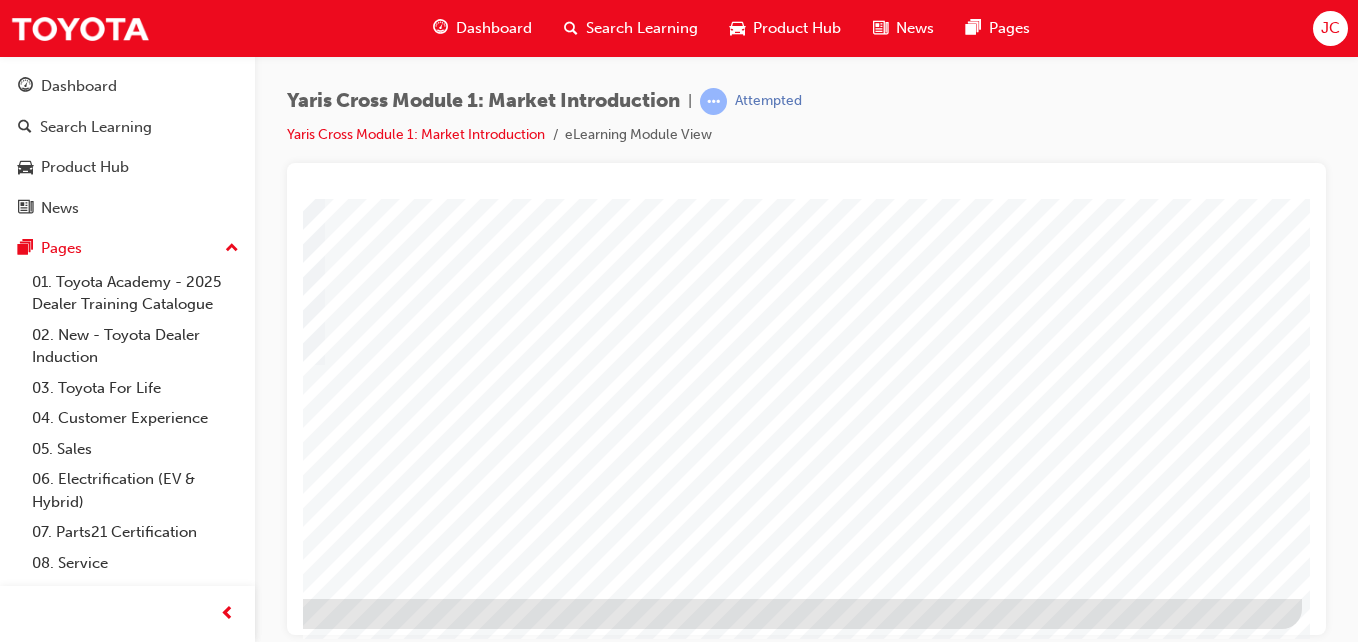 scroll, scrollTop: 325, scrollLeft: 368, axis: both 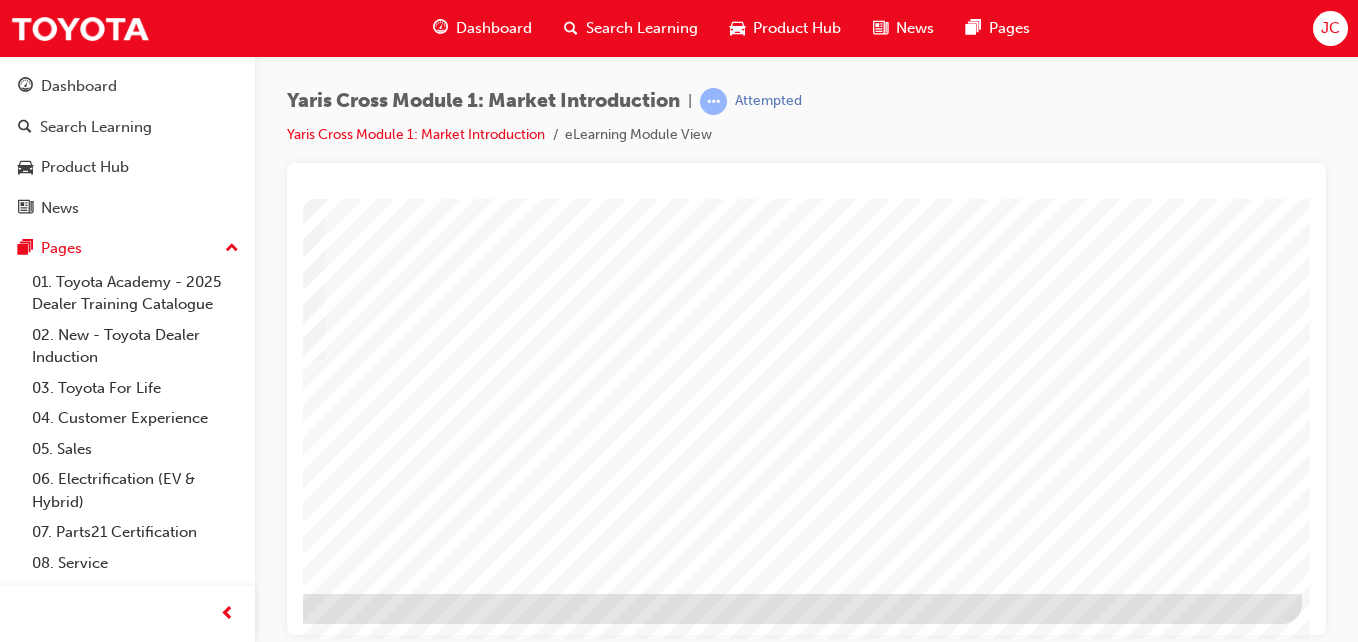 click at bounding box center (5, 2462) 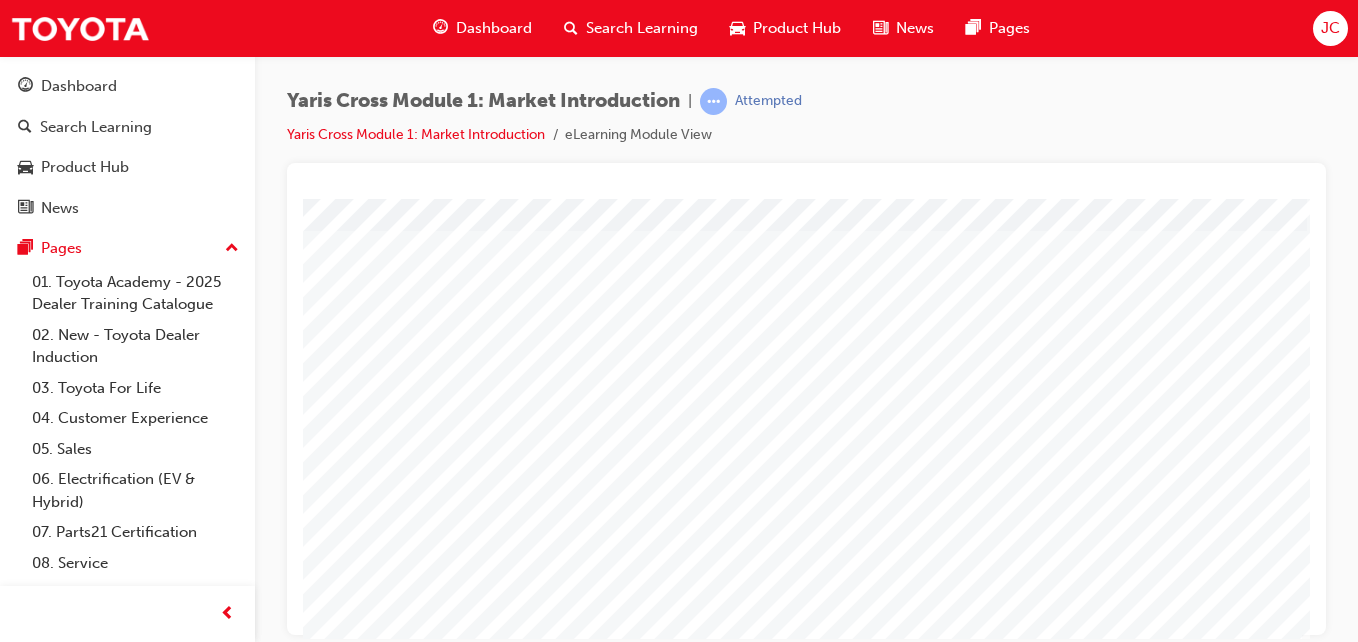 scroll, scrollTop: 200, scrollLeft: 368, axis: both 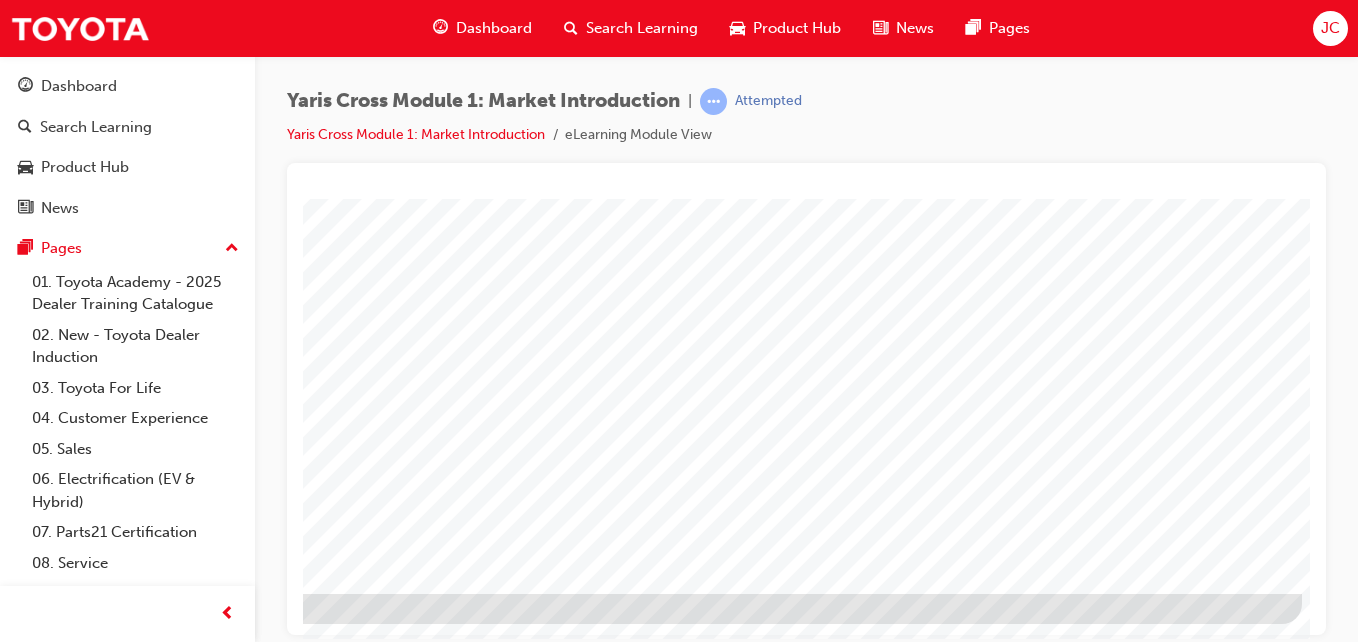 click at bounding box center [5, 1521] 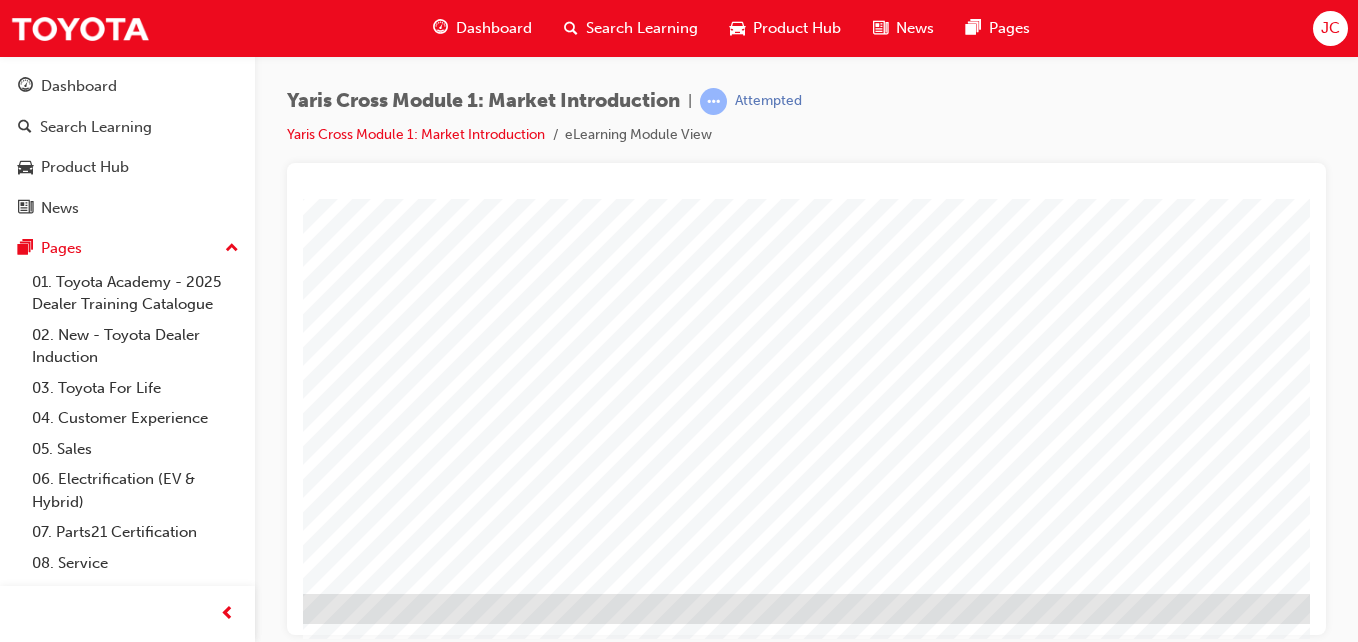 scroll, scrollTop: 325, scrollLeft: 329, axis: both 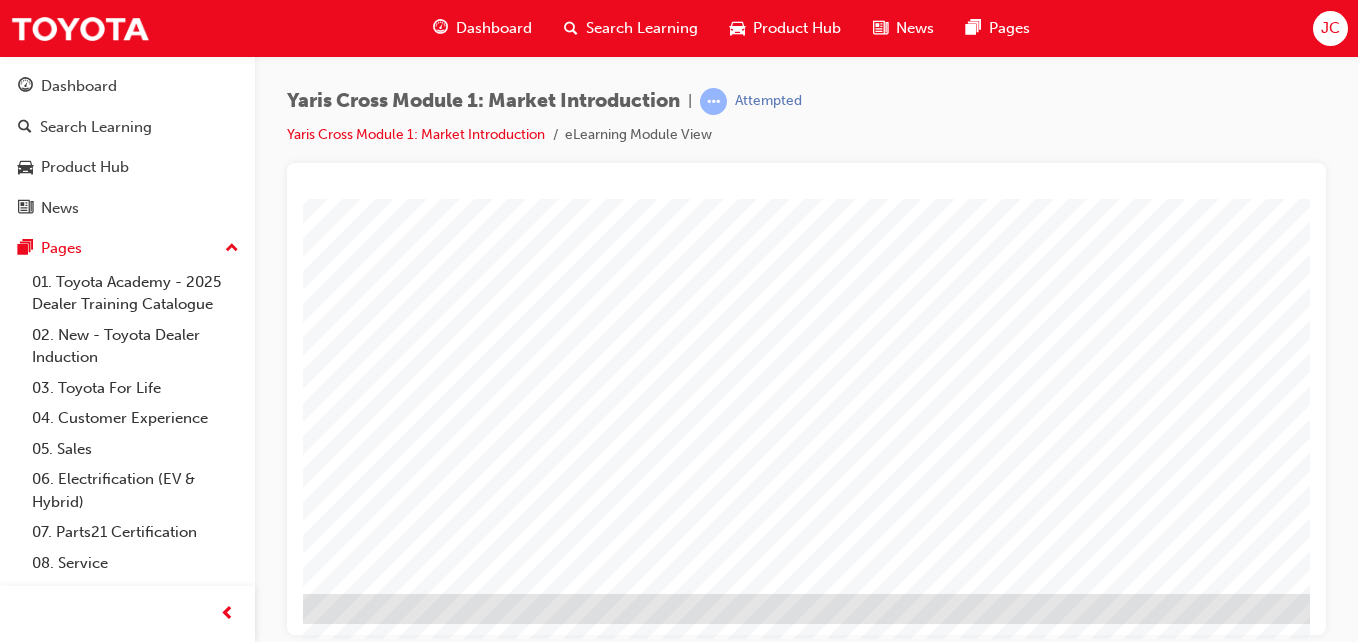 click at bounding box center (37, 1808) 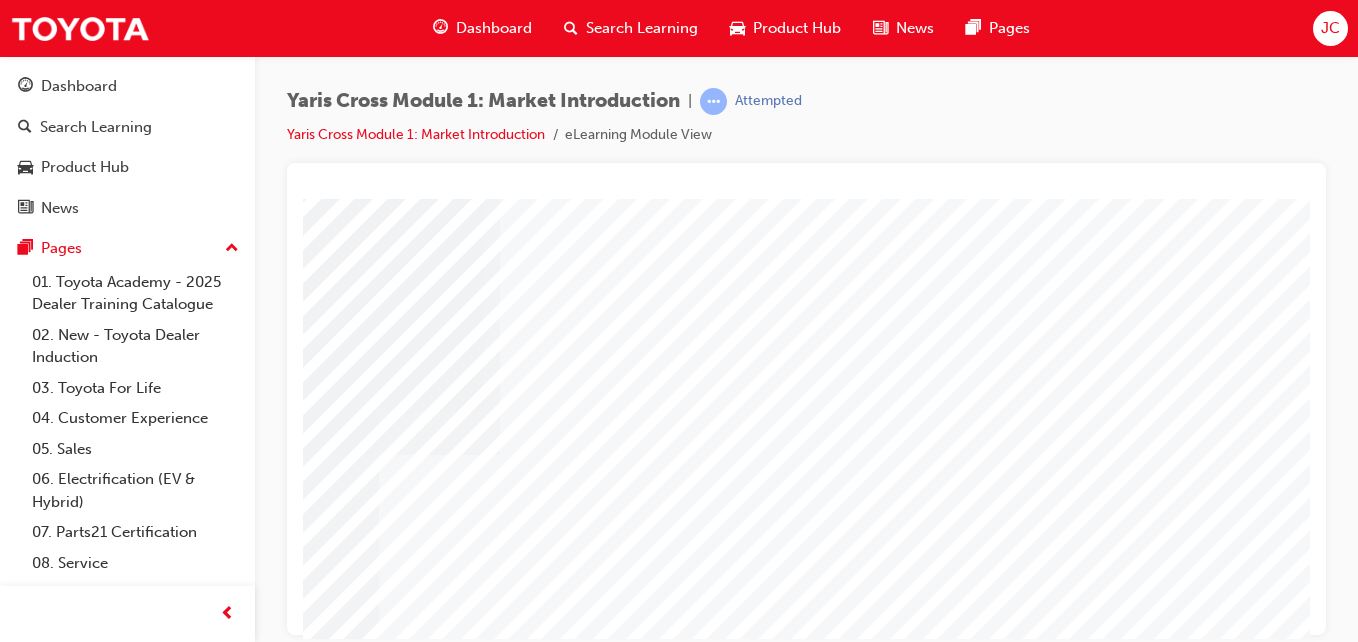 scroll, scrollTop: 200, scrollLeft: 247, axis: both 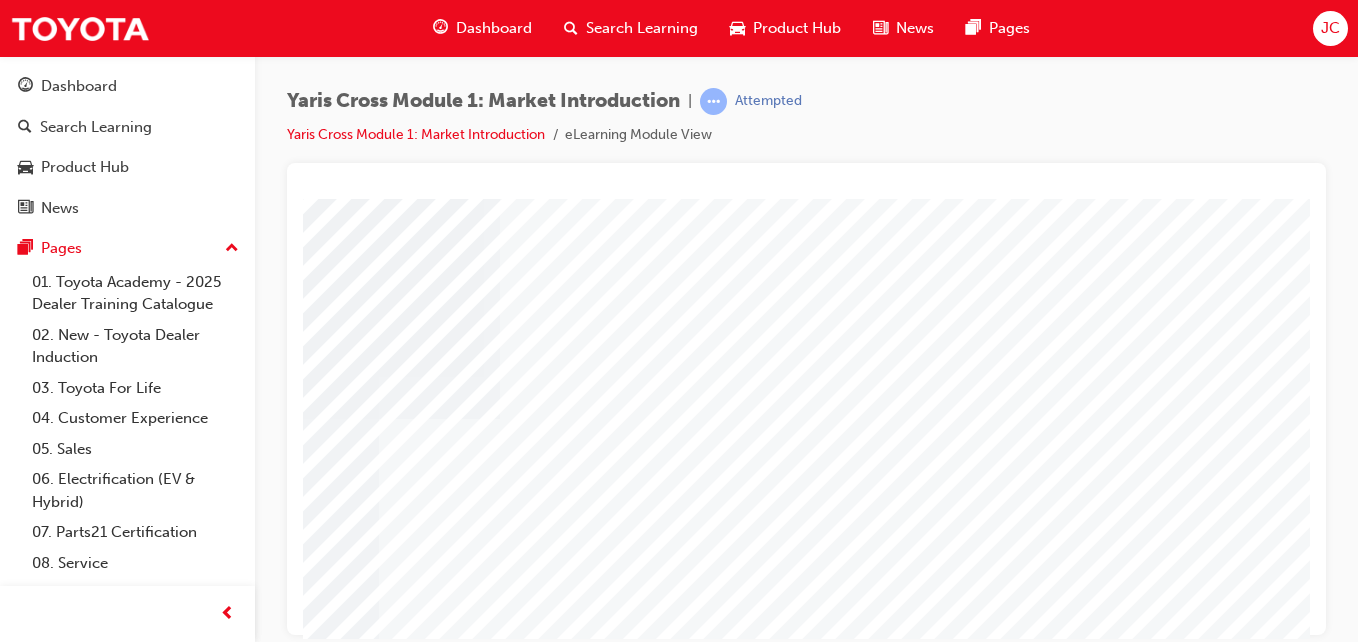 click at bounding box center (266, 3816) 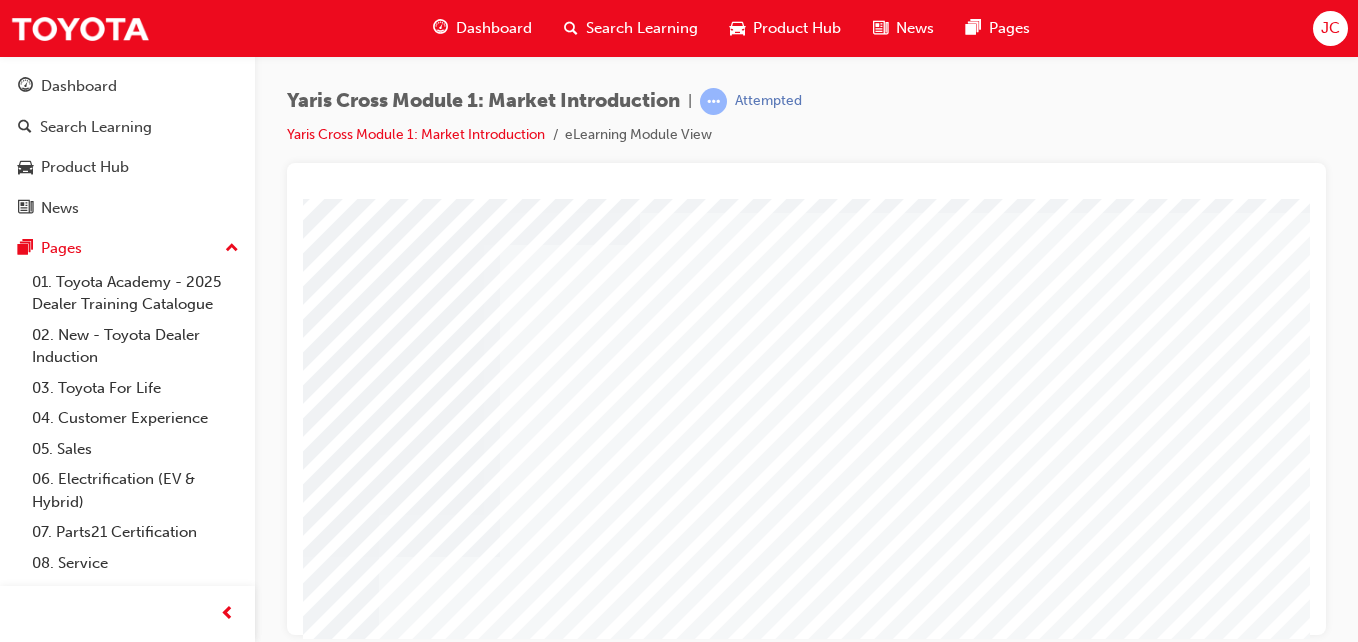 scroll, scrollTop: 0, scrollLeft: 247, axis: horizontal 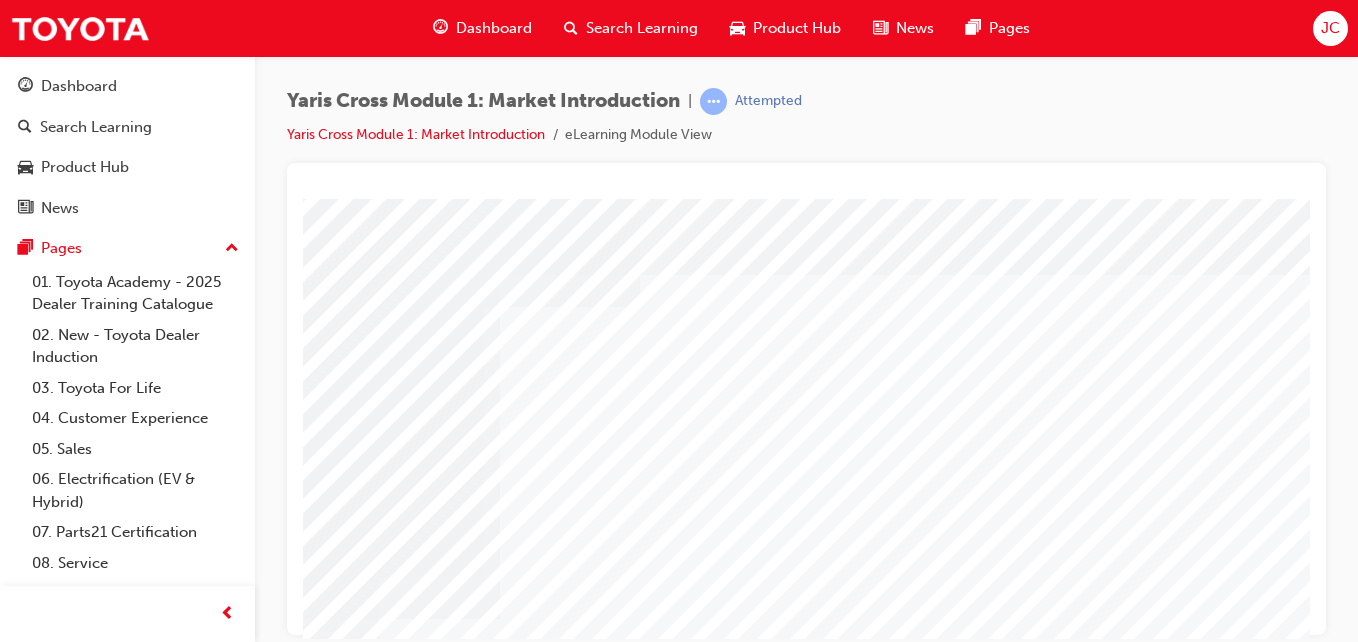click at bounding box center [214, 3641] 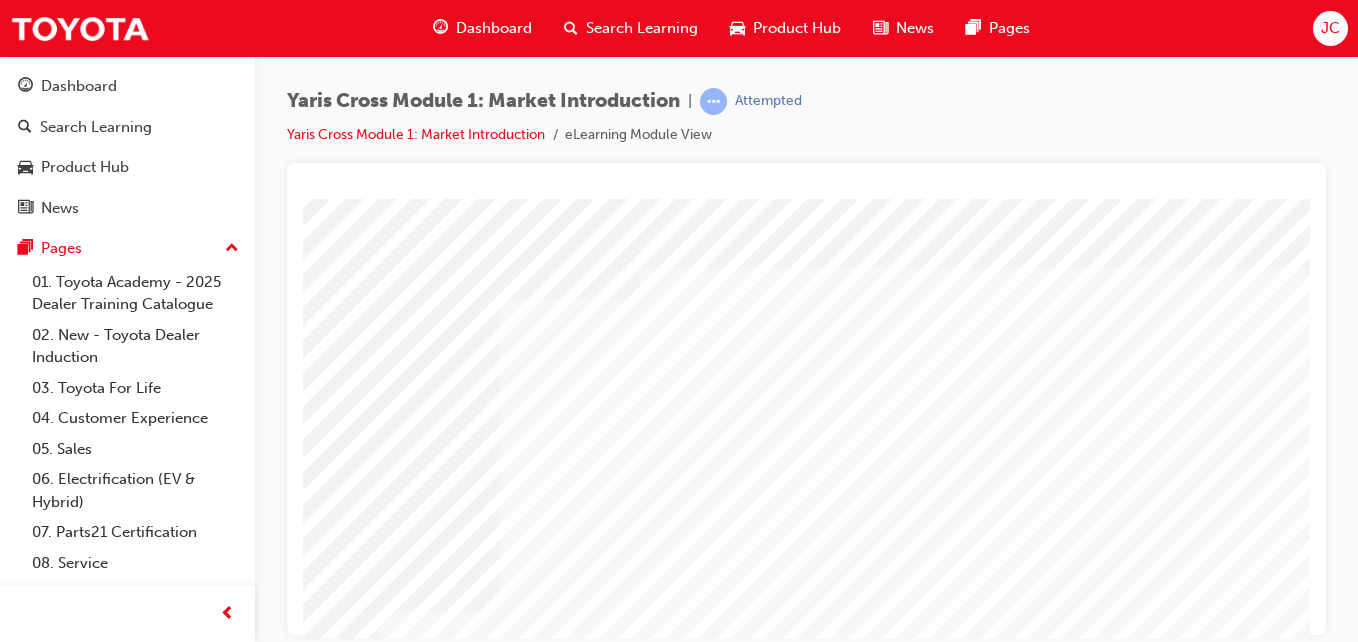 scroll, scrollTop: 0, scrollLeft: 247, axis: horizontal 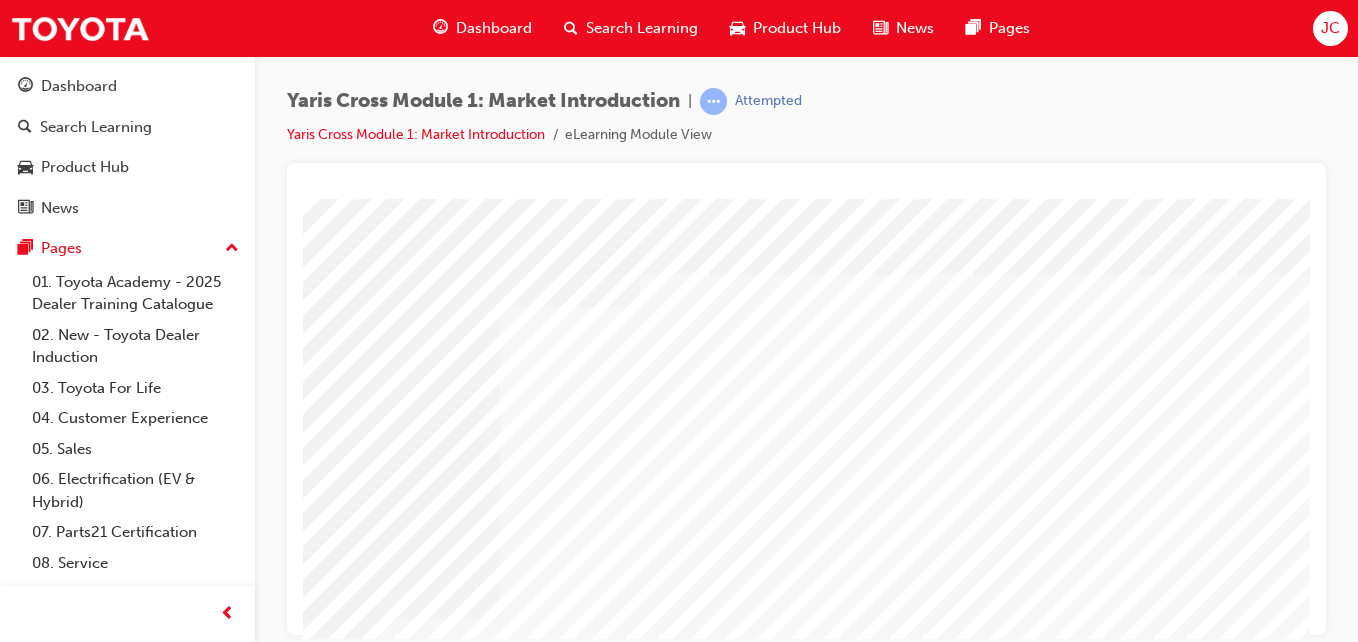 click at bounding box center [214, 3718] 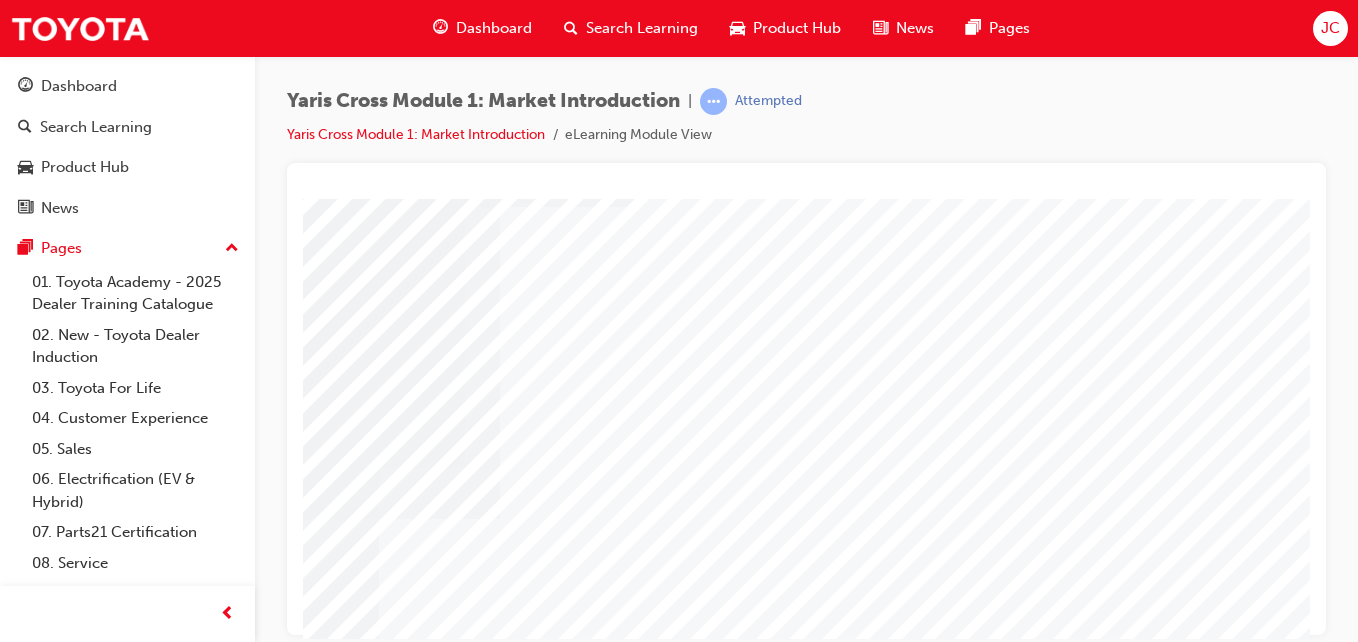 scroll, scrollTop: 200, scrollLeft: 247, axis: both 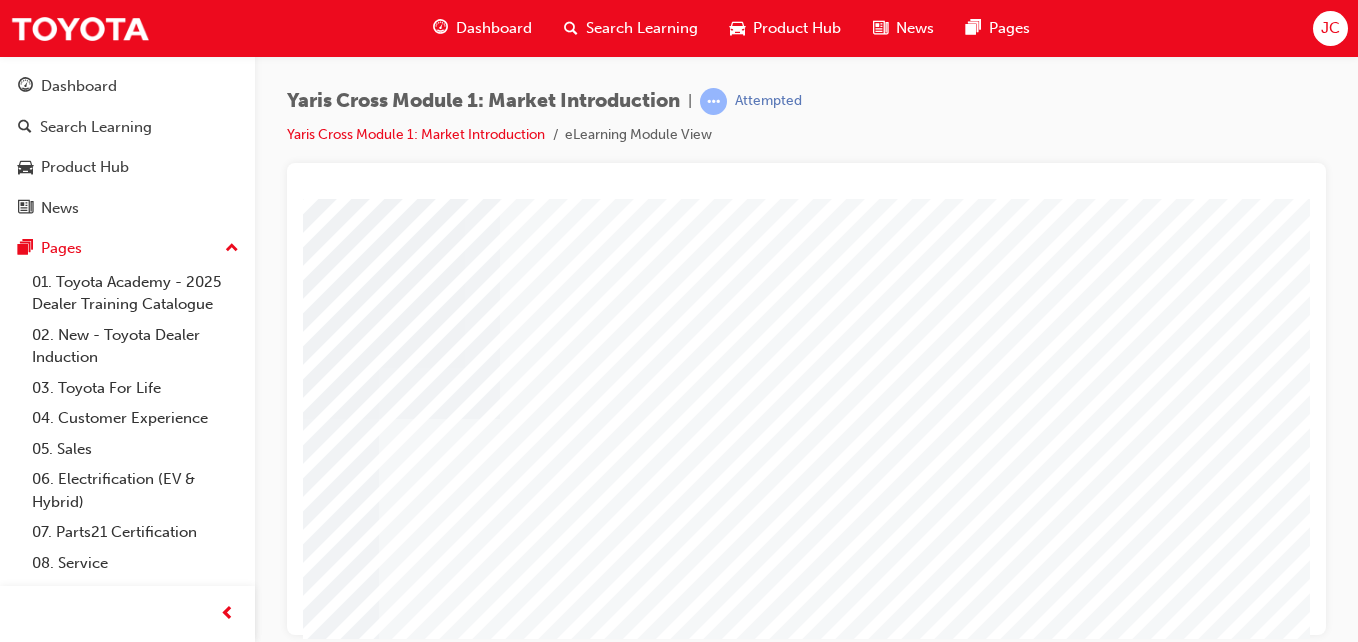 click at bounding box center [214, 3594] 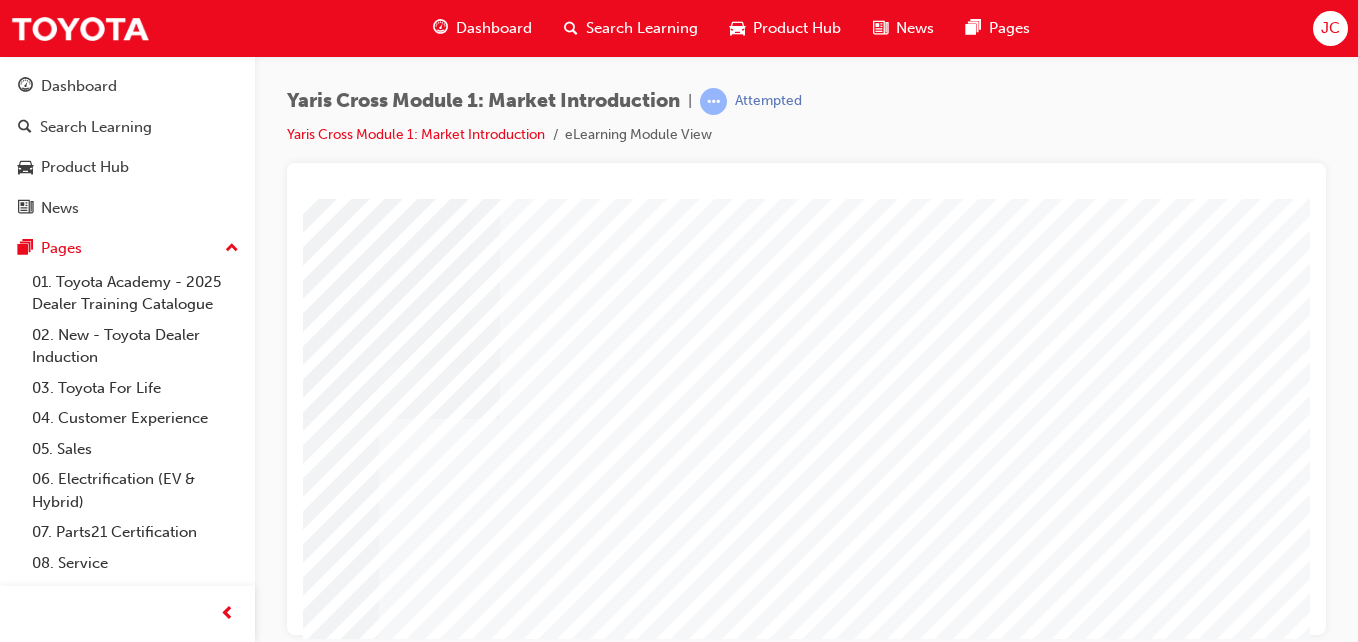 click at bounding box center (217, 4783) 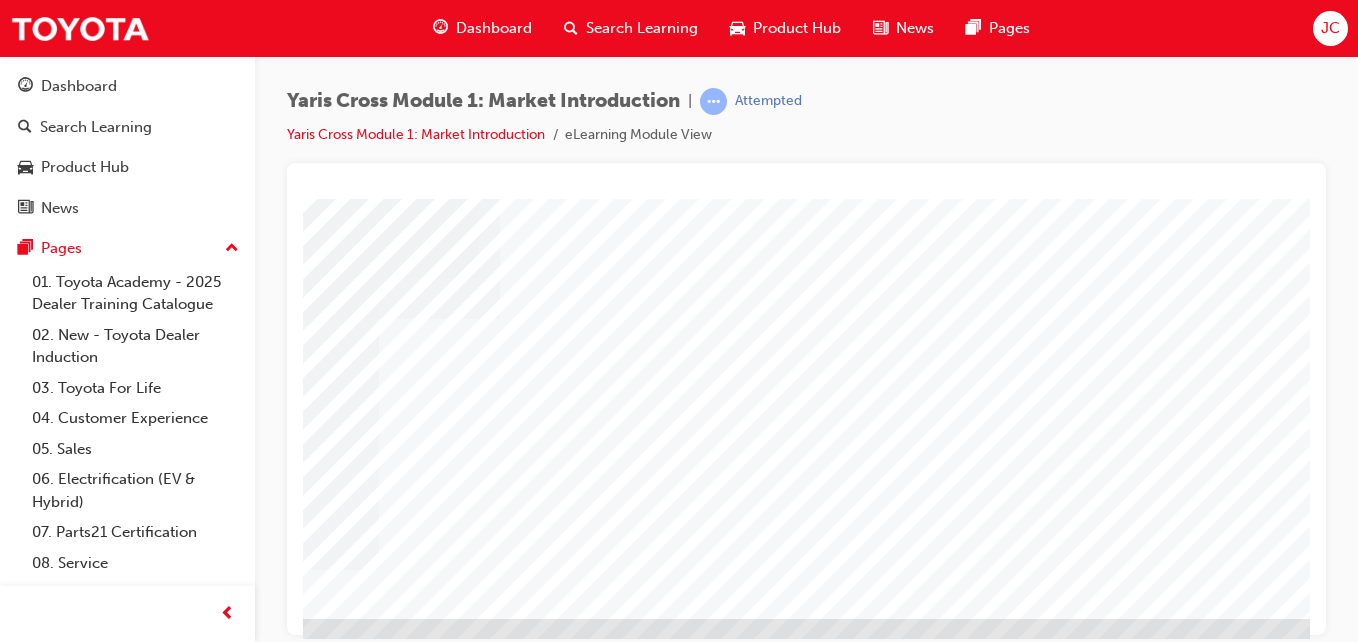scroll, scrollTop: 325, scrollLeft: 247, axis: both 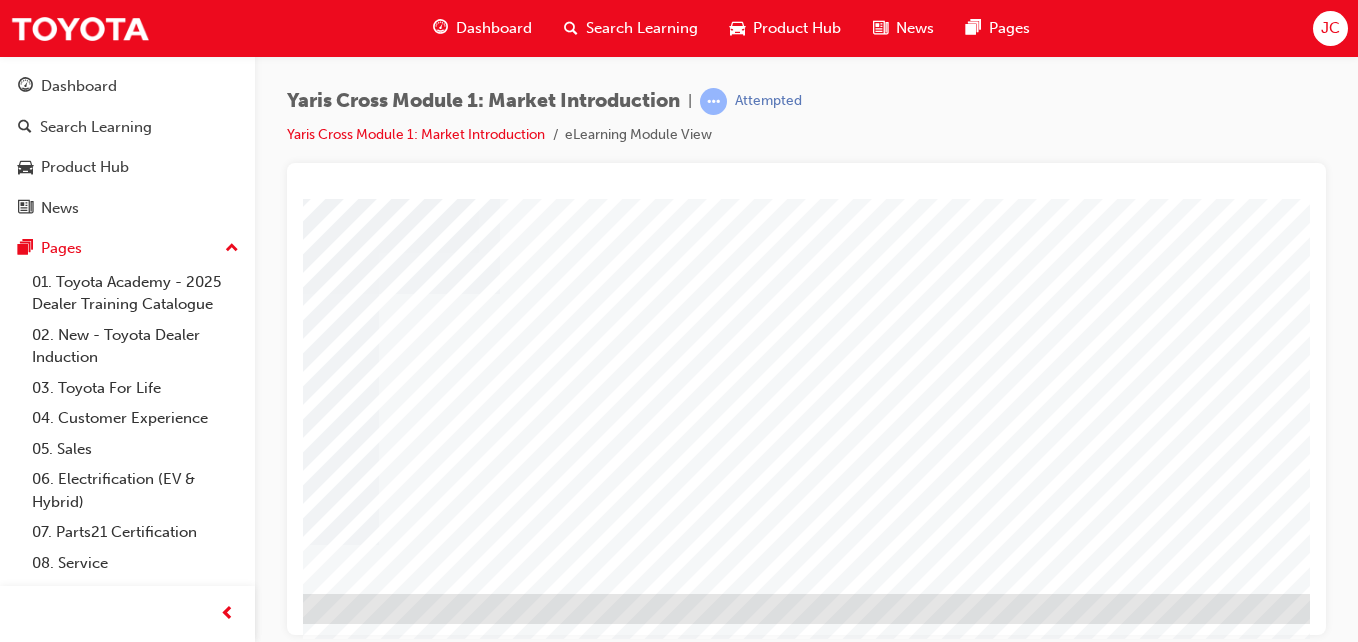 click at bounding box center (119, 2494) 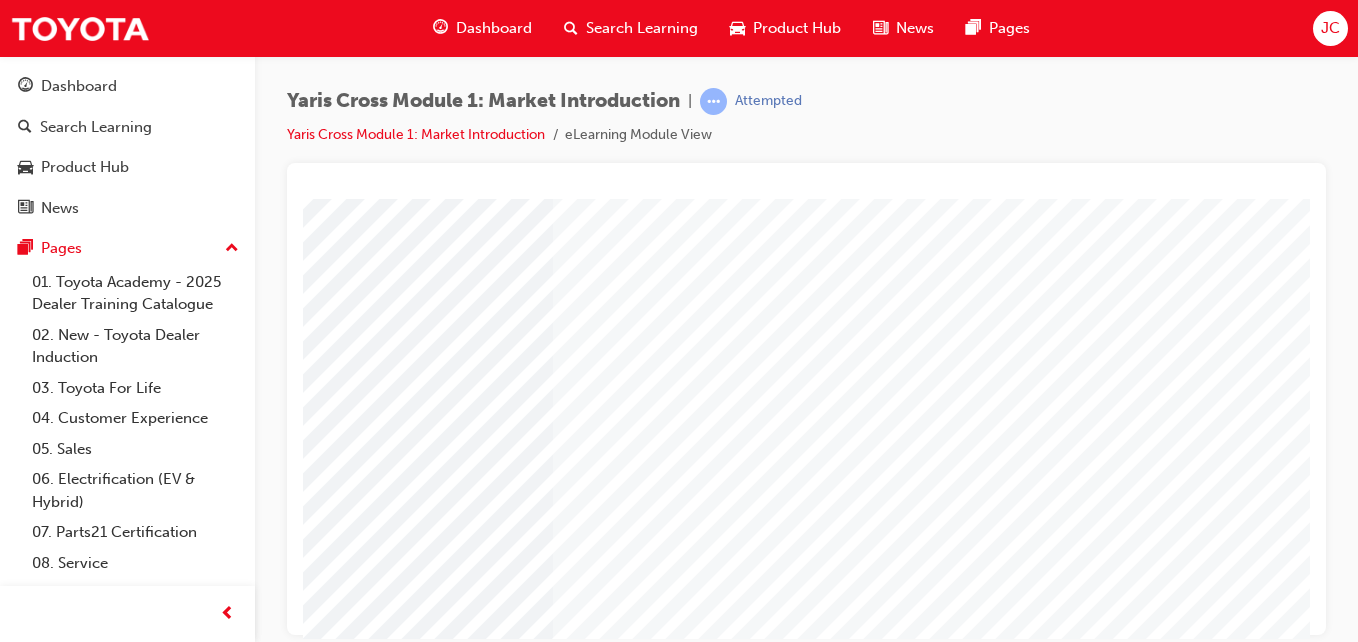 scroll, scrollTop: 325, scrollLeft: 0, axis: vertical 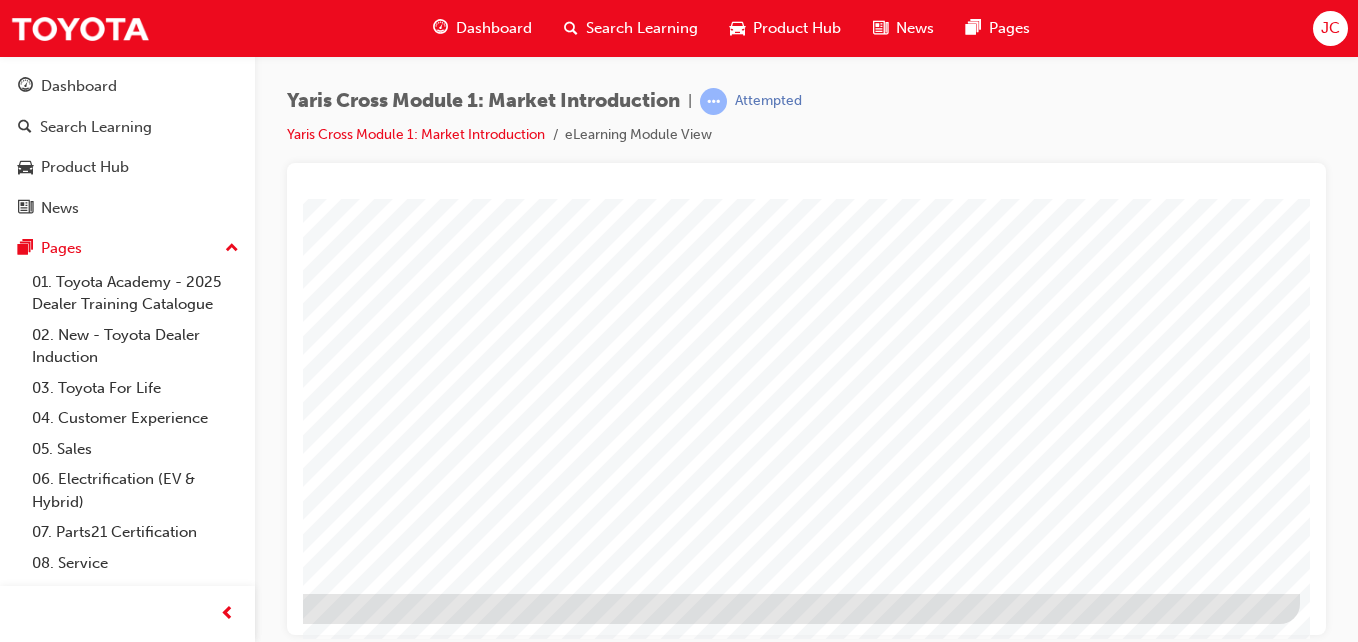 click at bounding box center [625, 1044] 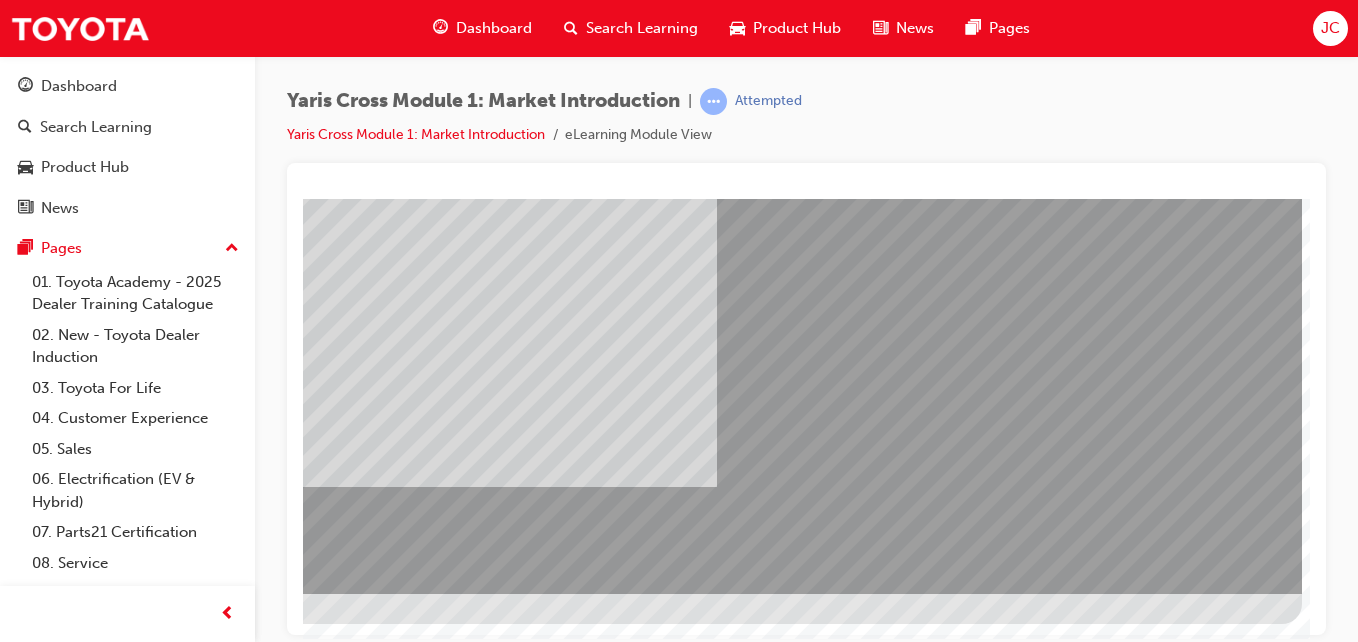 scroll, scrollTop: 0, scrollLeft: 0, axis: both 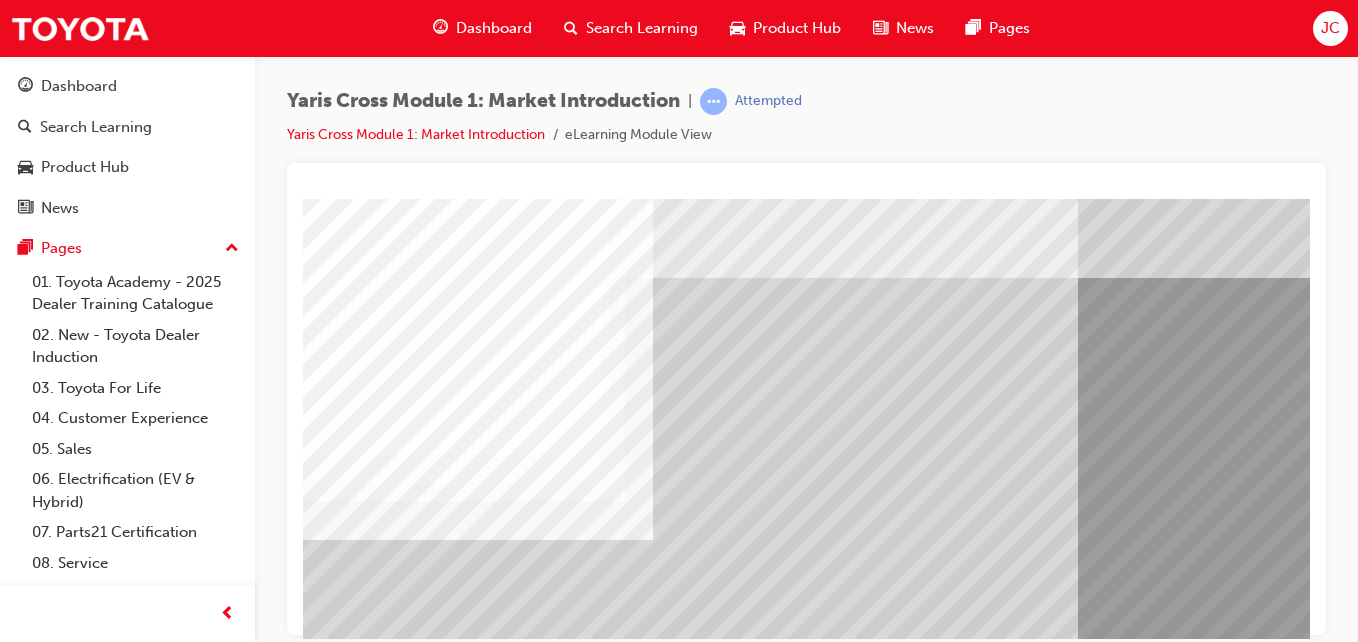 click at bounding box center (942, 2068) 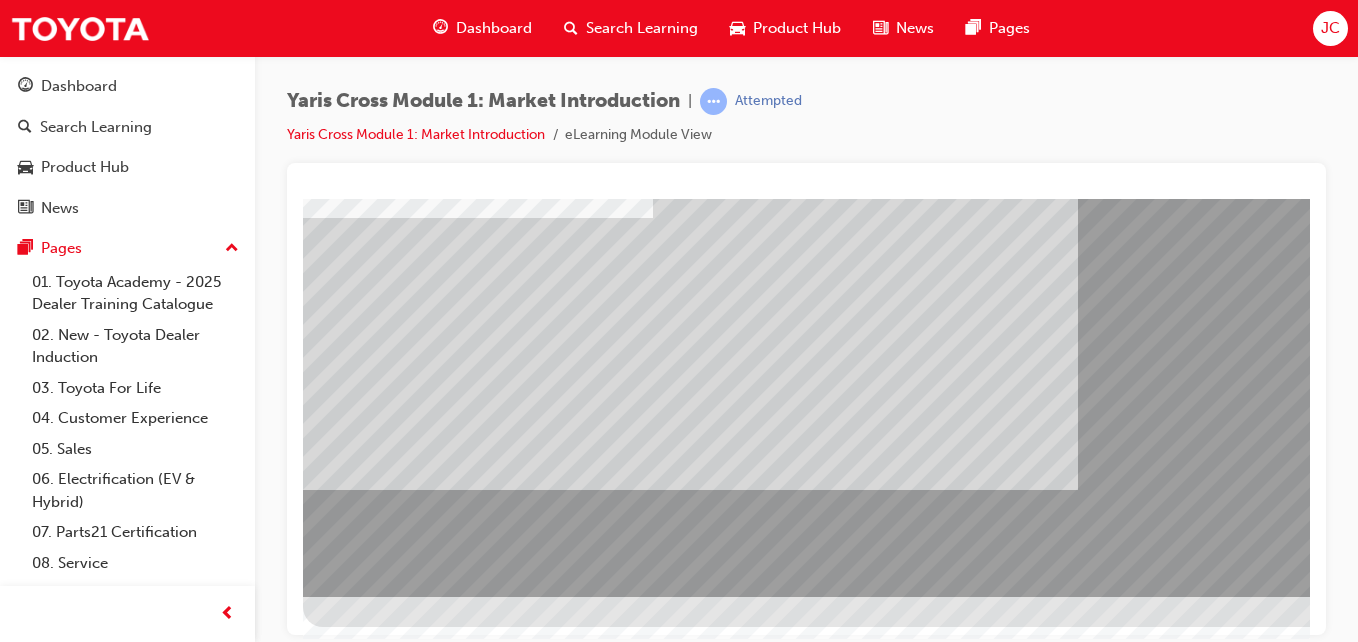 scroll, scrollTop: 325, scrollLeft: 0, axis: vertical 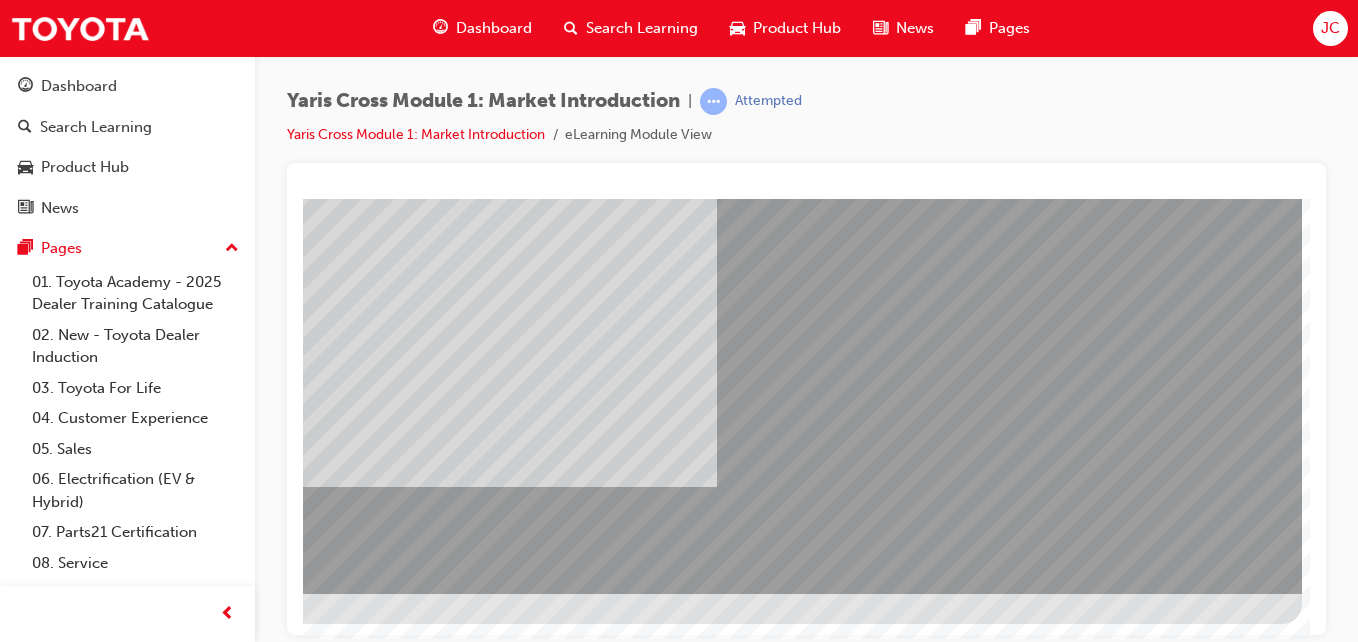 click at bounding box center [5, 2414] 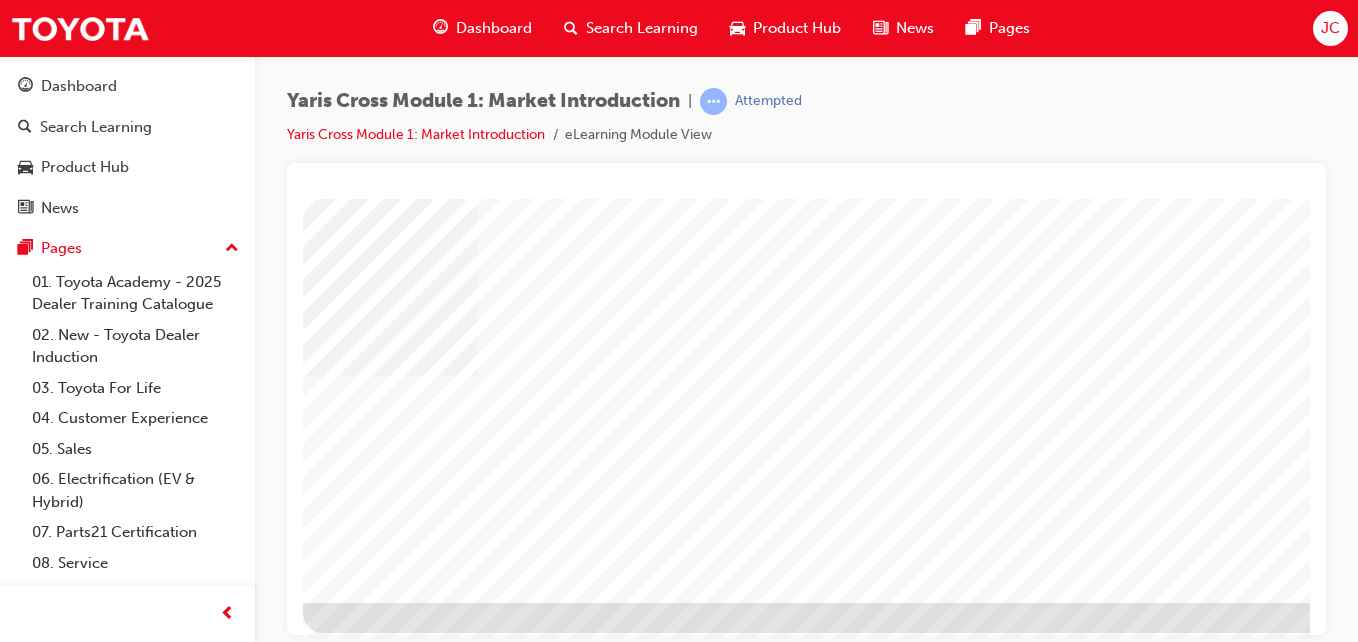 scroll, scrollTop: 325, scrollLeft: 0, axis: vertical 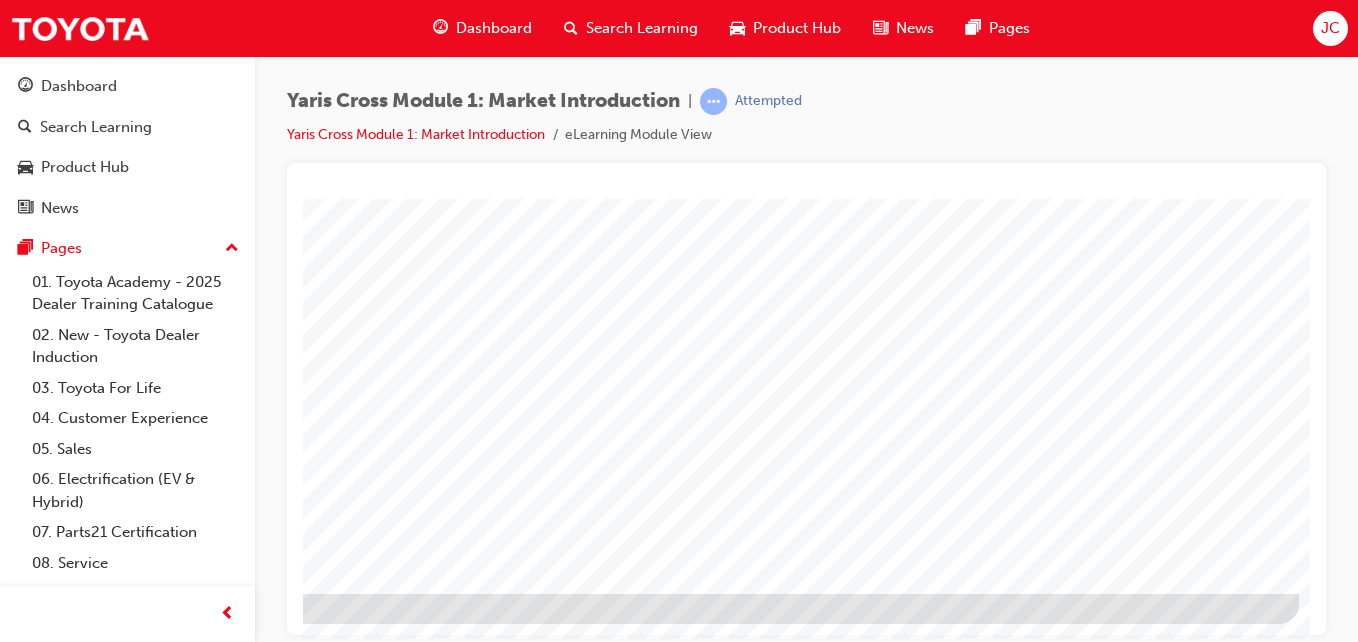 click at bounding box center [2, 1981] 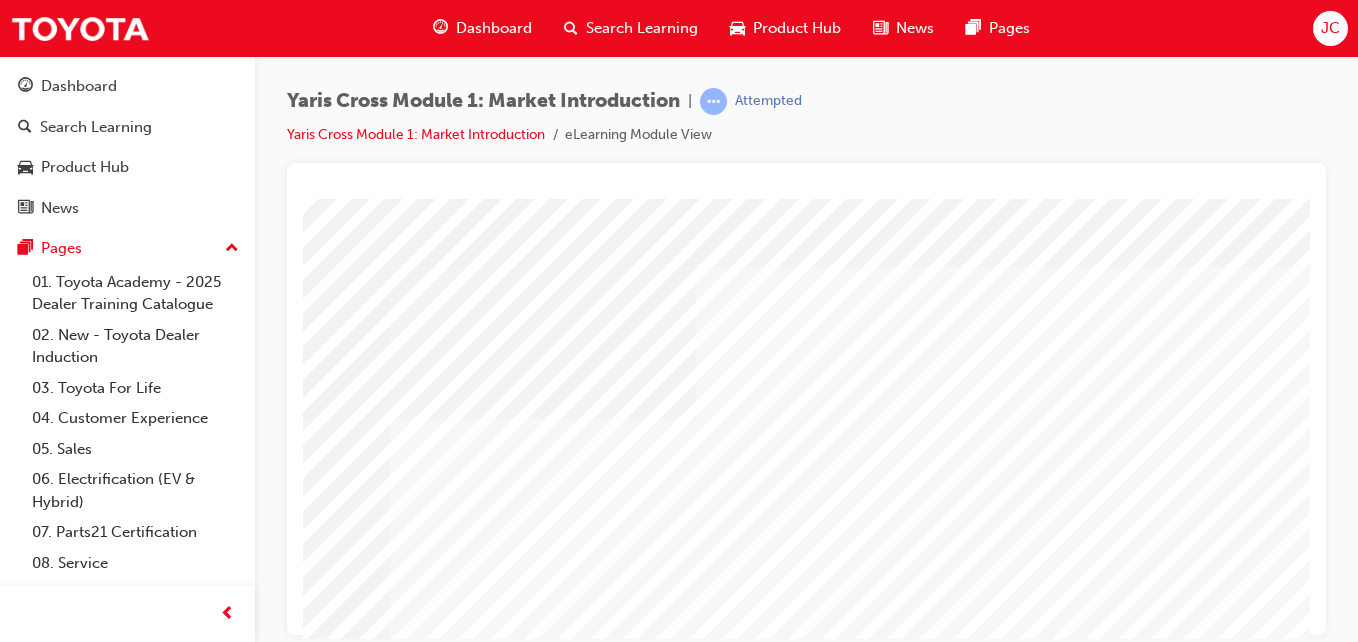 scroll, scrollTop: 0, scrollLeft: 219, axis: horizontal 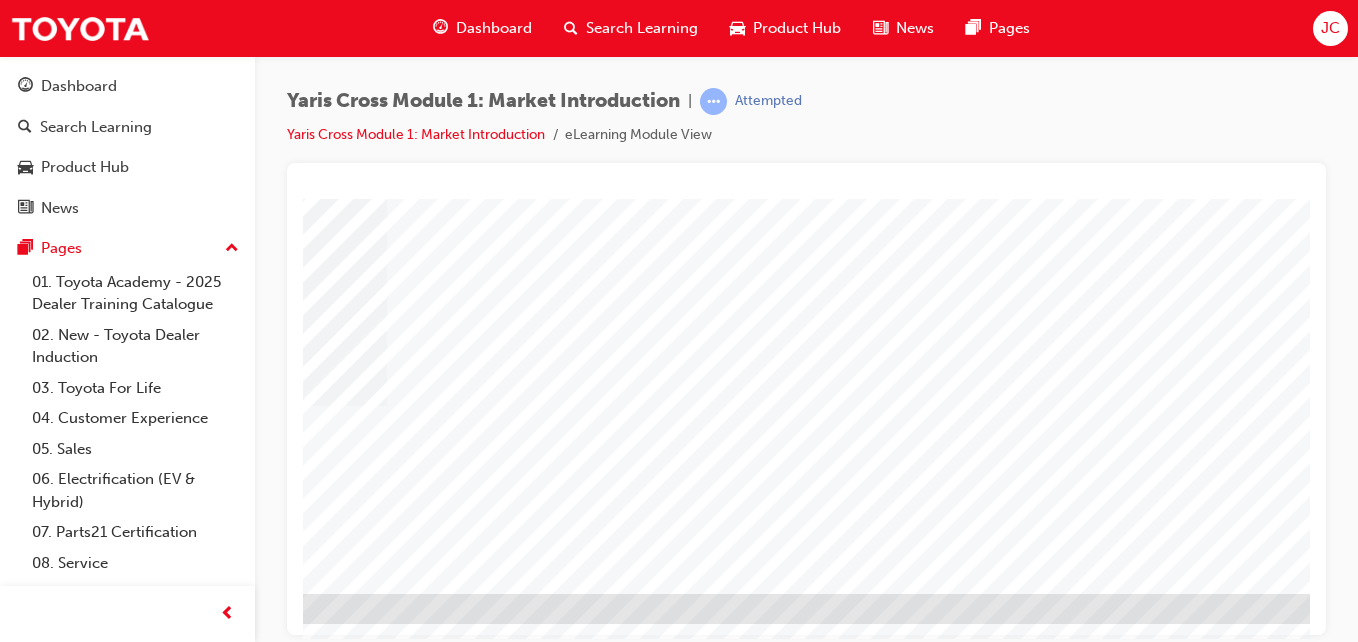 click at bounding box center (147, 2267) 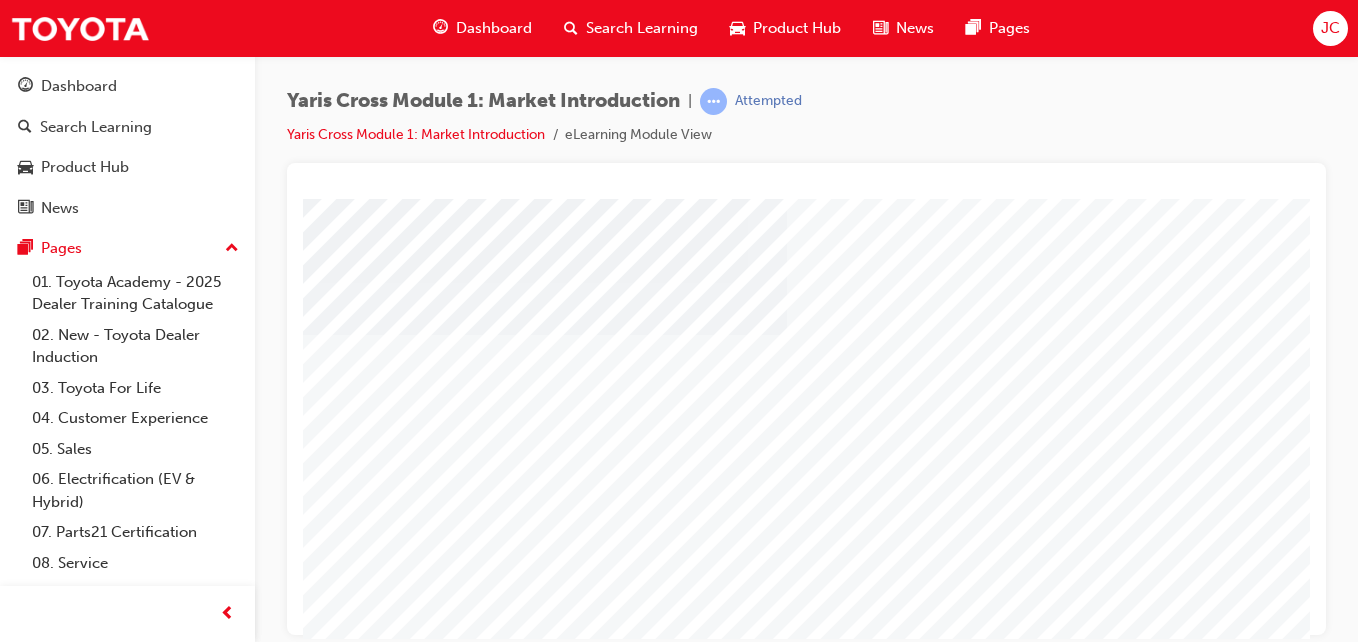 scroll, scrollTop: 300, scrollLeft: 0, axis: vertical 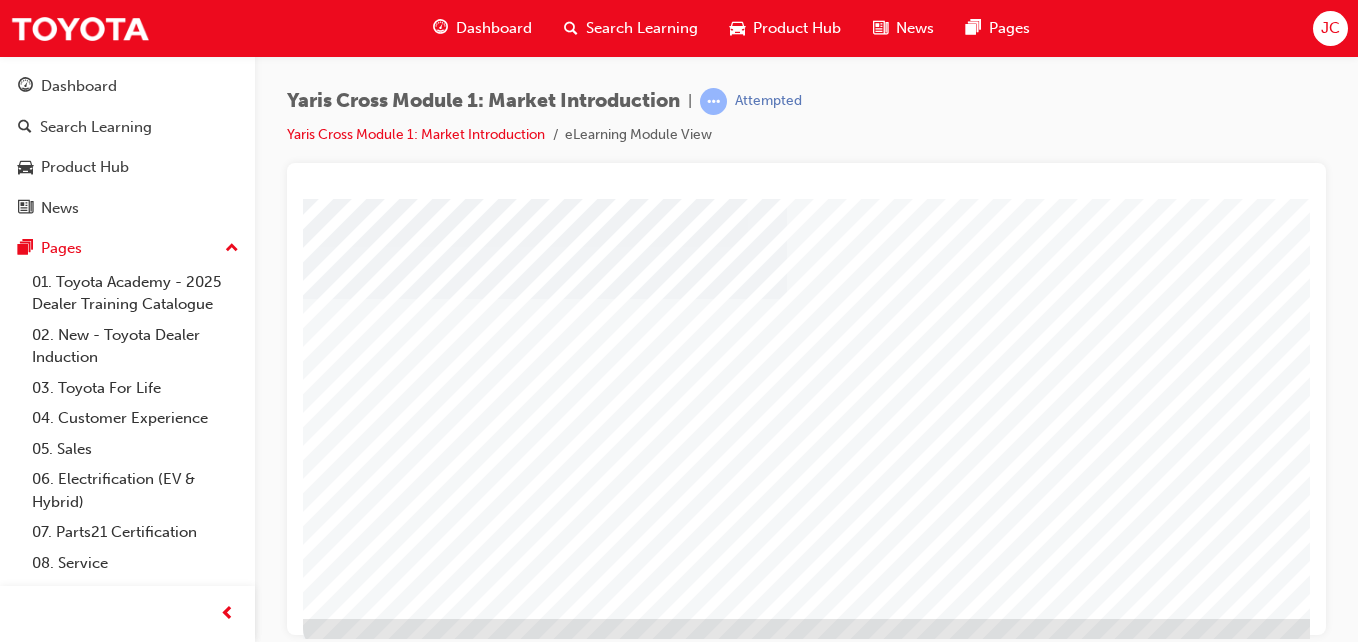click at bounding box center [387, 2897] 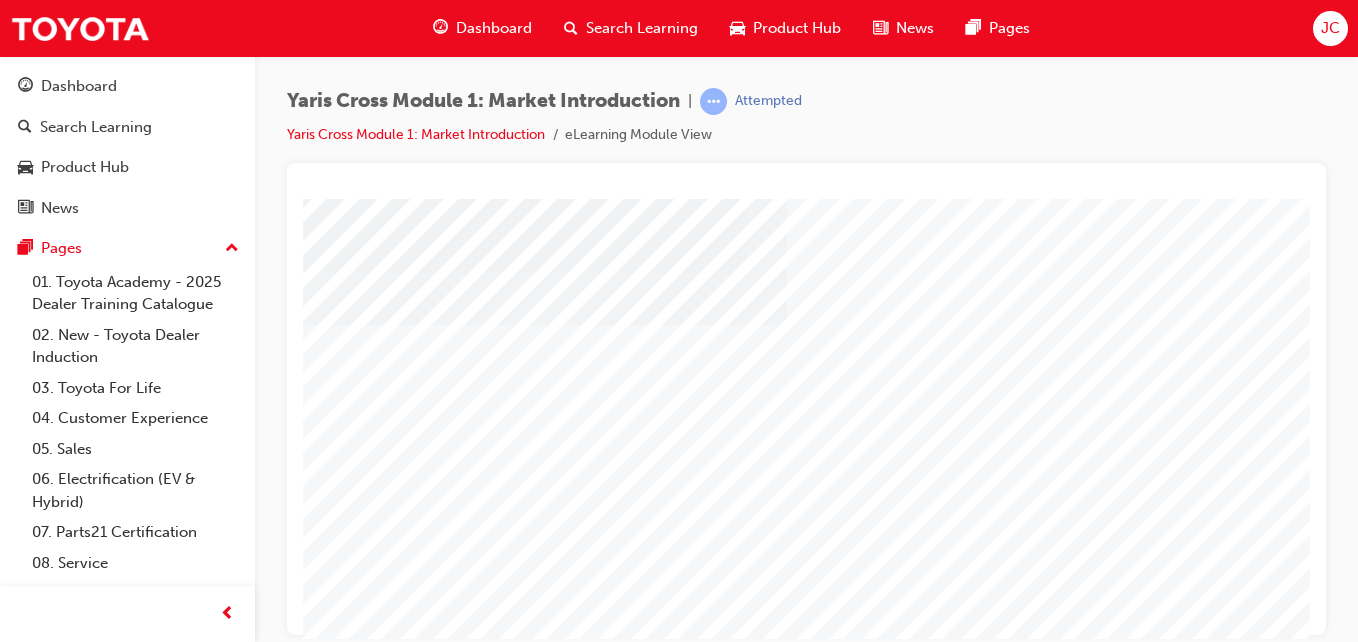 scroll, scrollTop: 225, scrollLeft: 0, axis: vertical 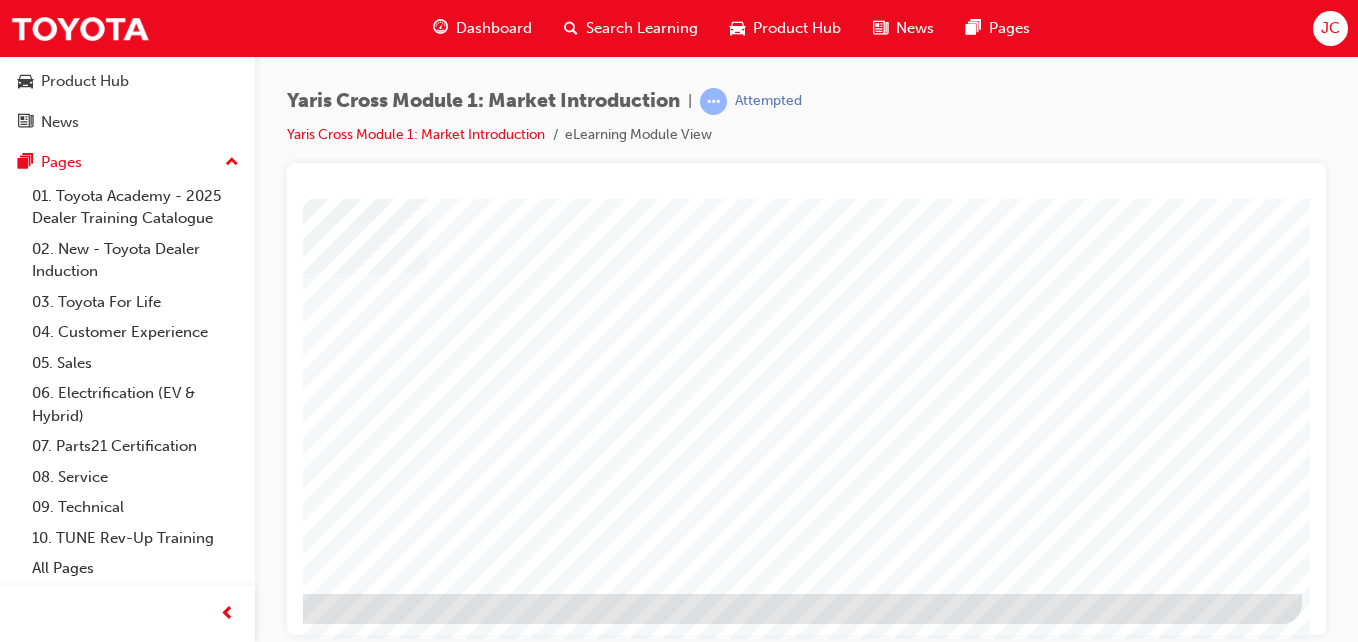 drag, startPoint x: 984, startPoint y: 631, endPoint x: 1628, endPoint y: 819, distance: 670.88 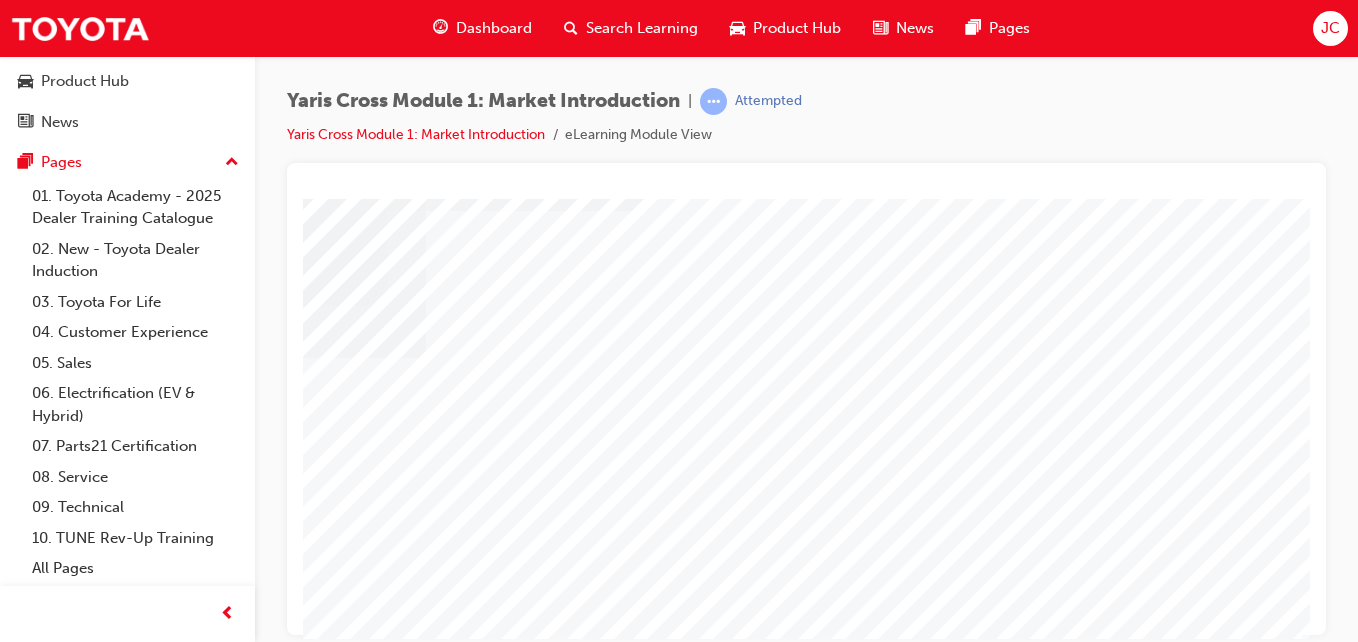 scroll, scrollTop: 125, scrollLeft: 368, axis: both 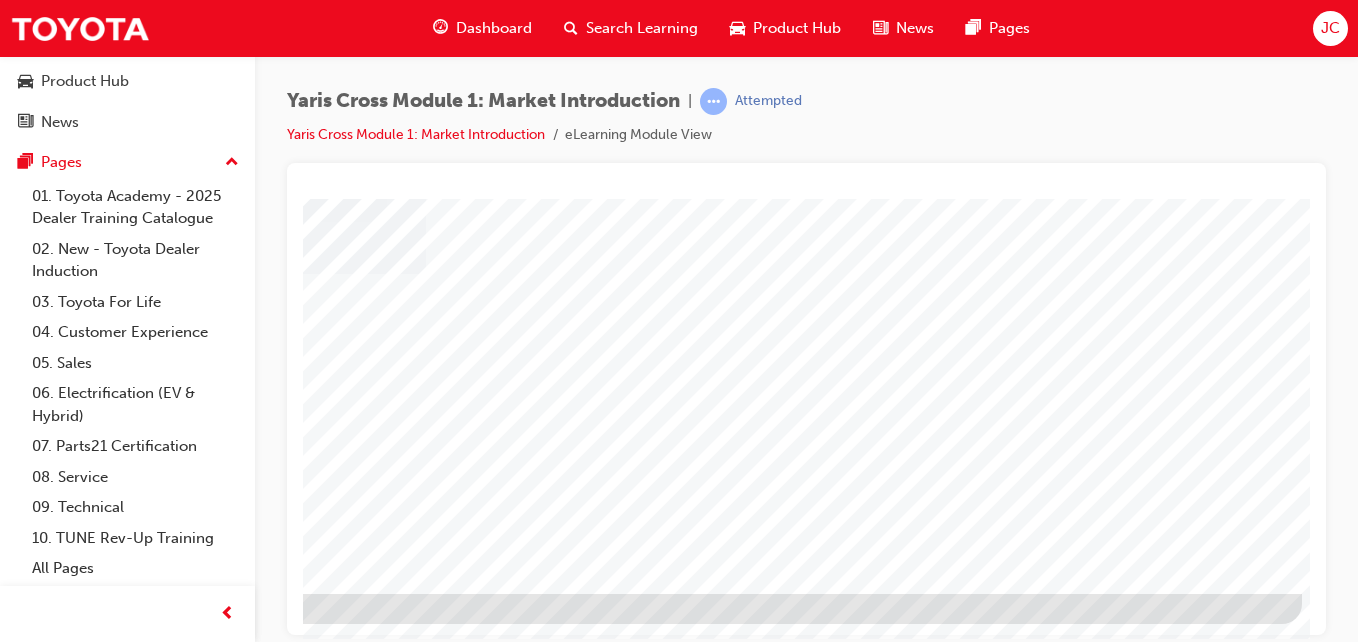 click at bounding box center [5, 1768] 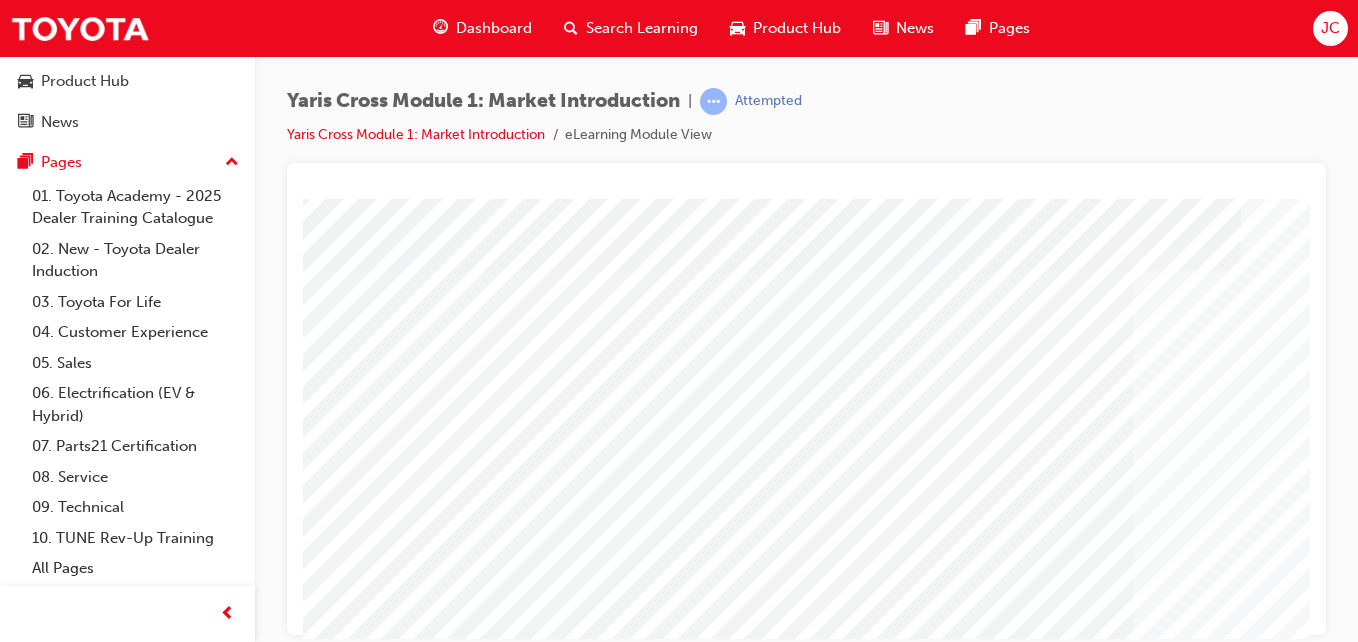 scroll, scrollTop: 0, scrollLeft: 345, axis: horizontal 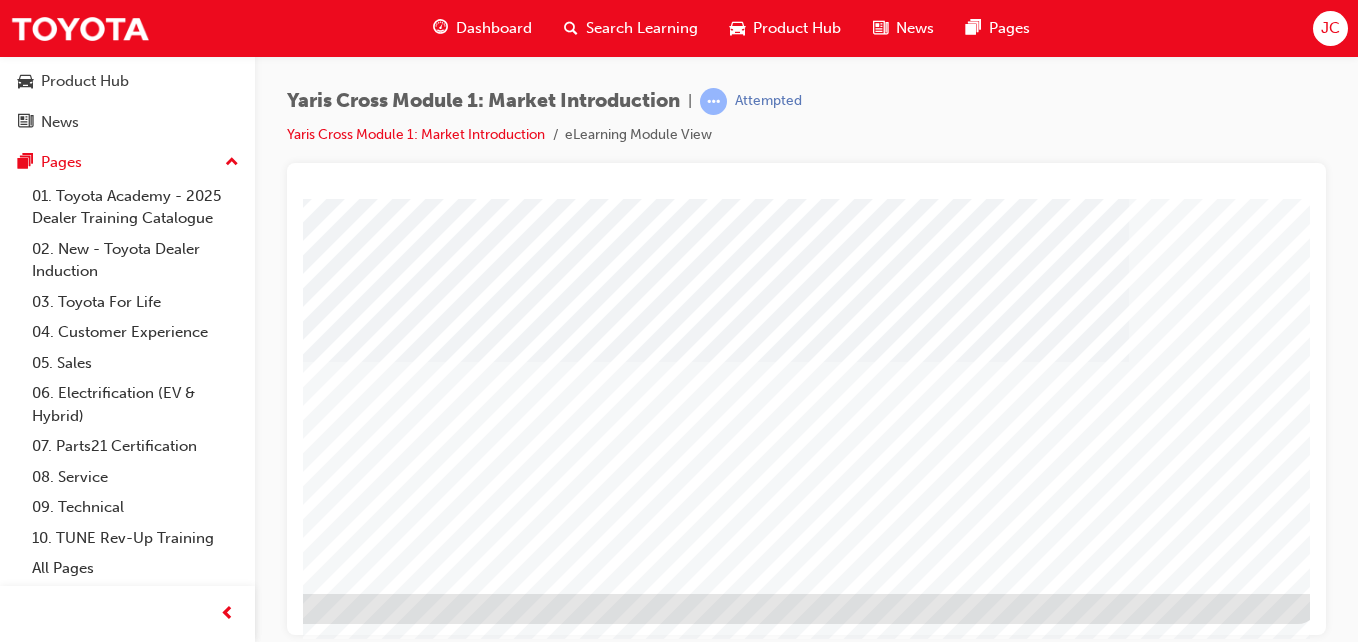 click at bounding box center (21, 1569) 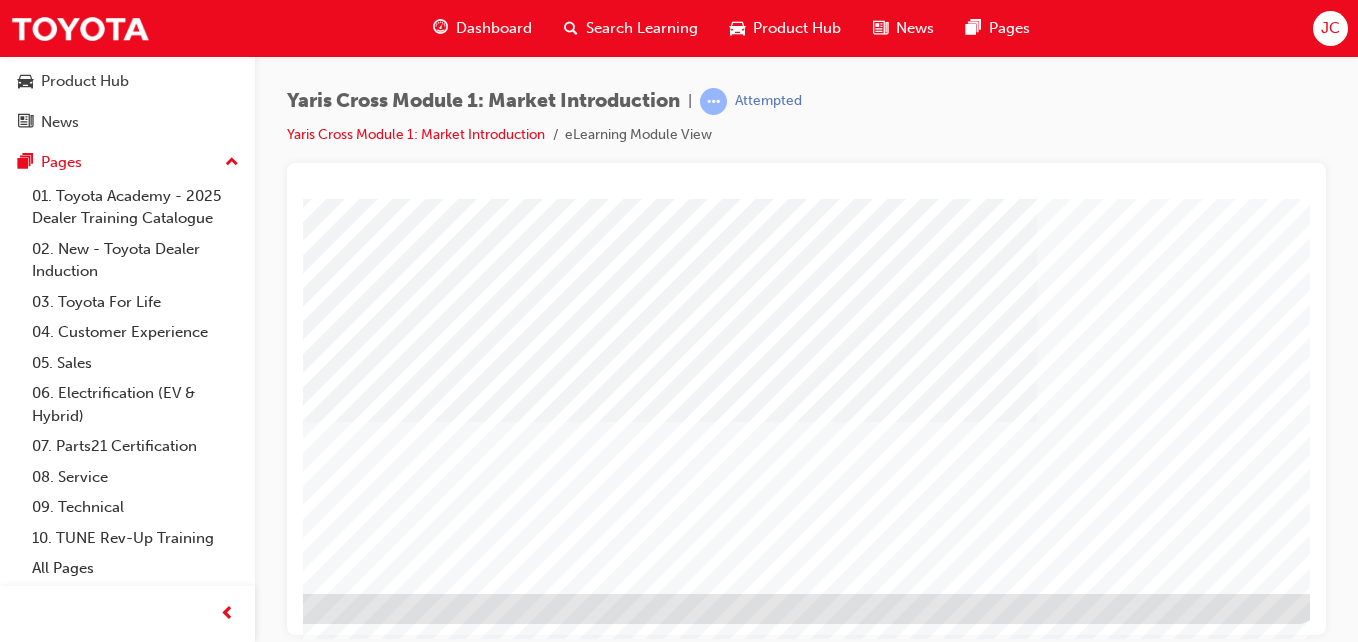 scroll, scrollTop: 0, scrollLeft: 0, axis: both 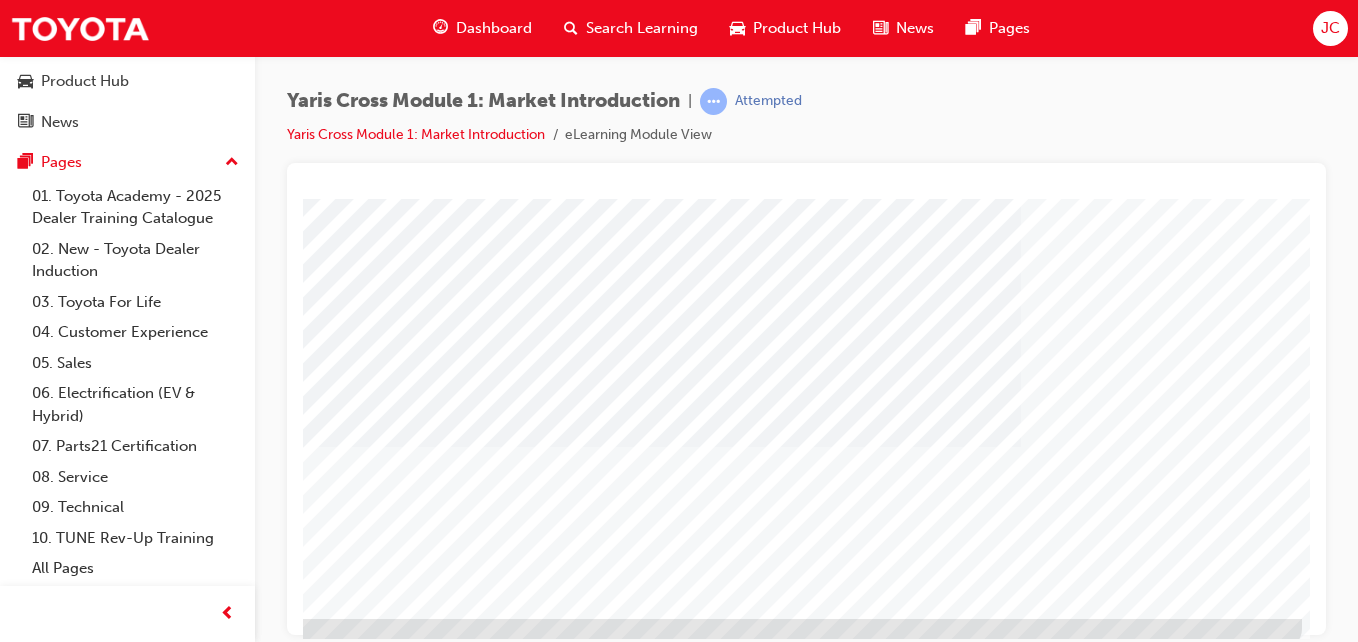 click at bounding box center [5, 3197] 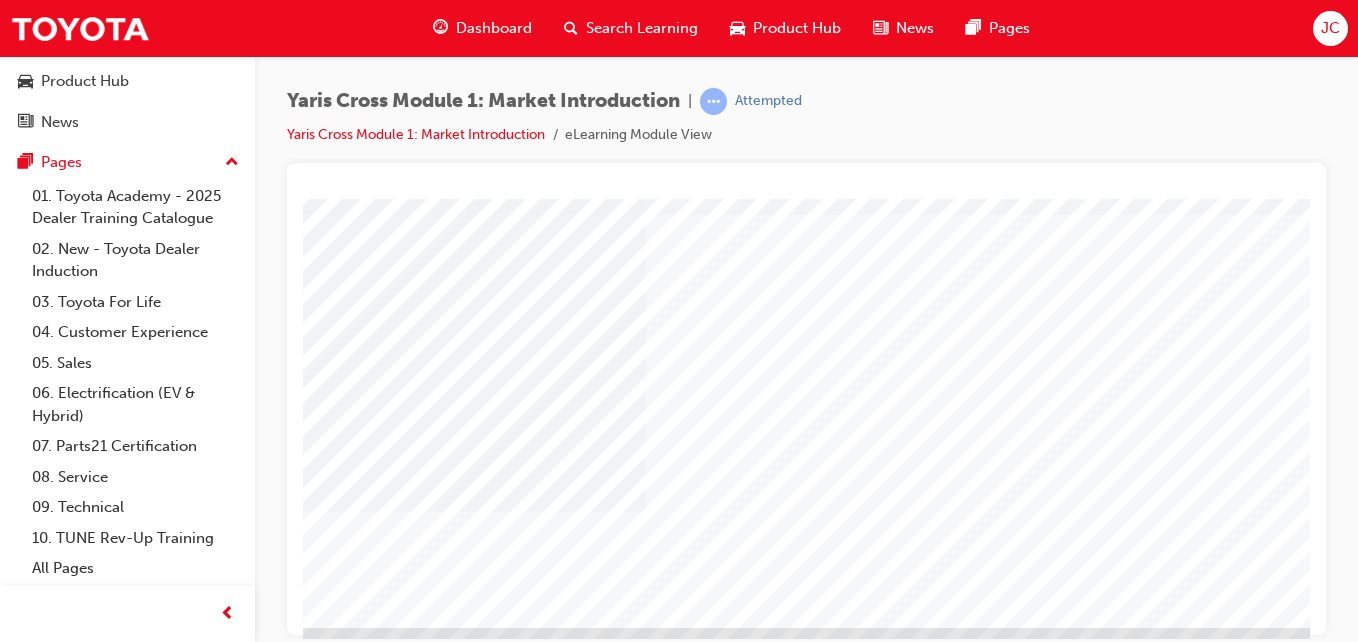 scroll, scrollTop: 325, scrollLeft: 0, axis: vertical 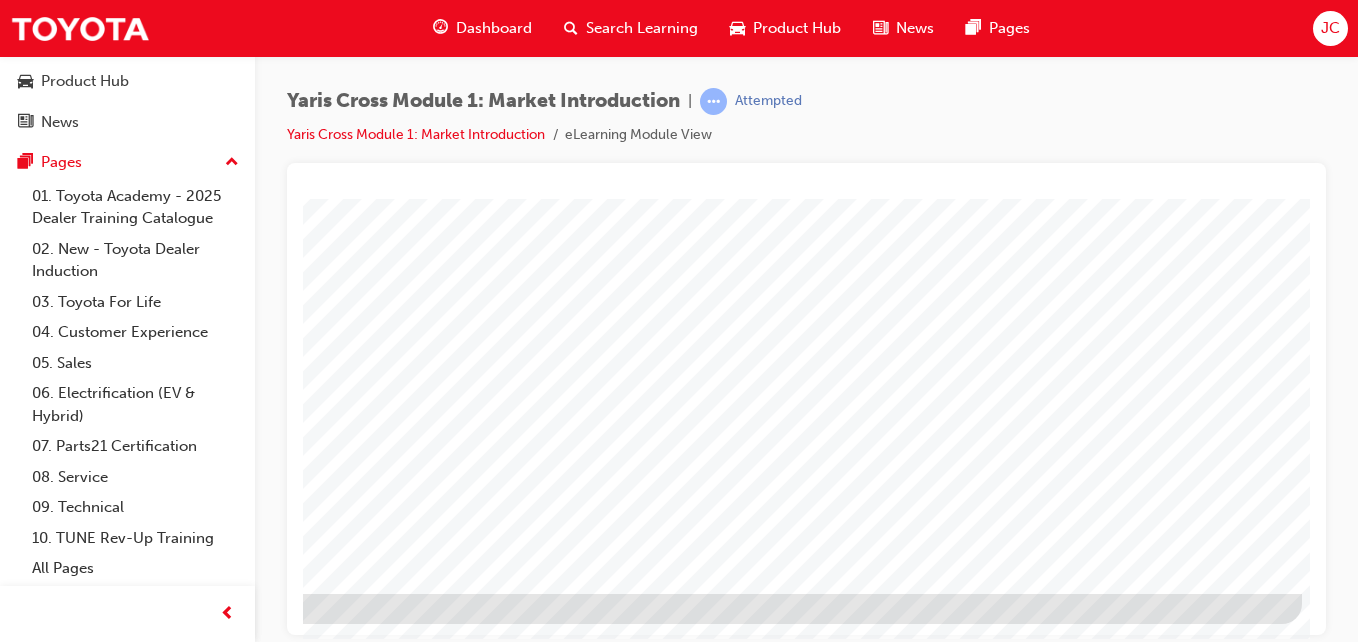 drag, startPoint x: 1141, startPoint y: 565, endPoint x: 1150, endPoint y: 559, distance: 10.816654 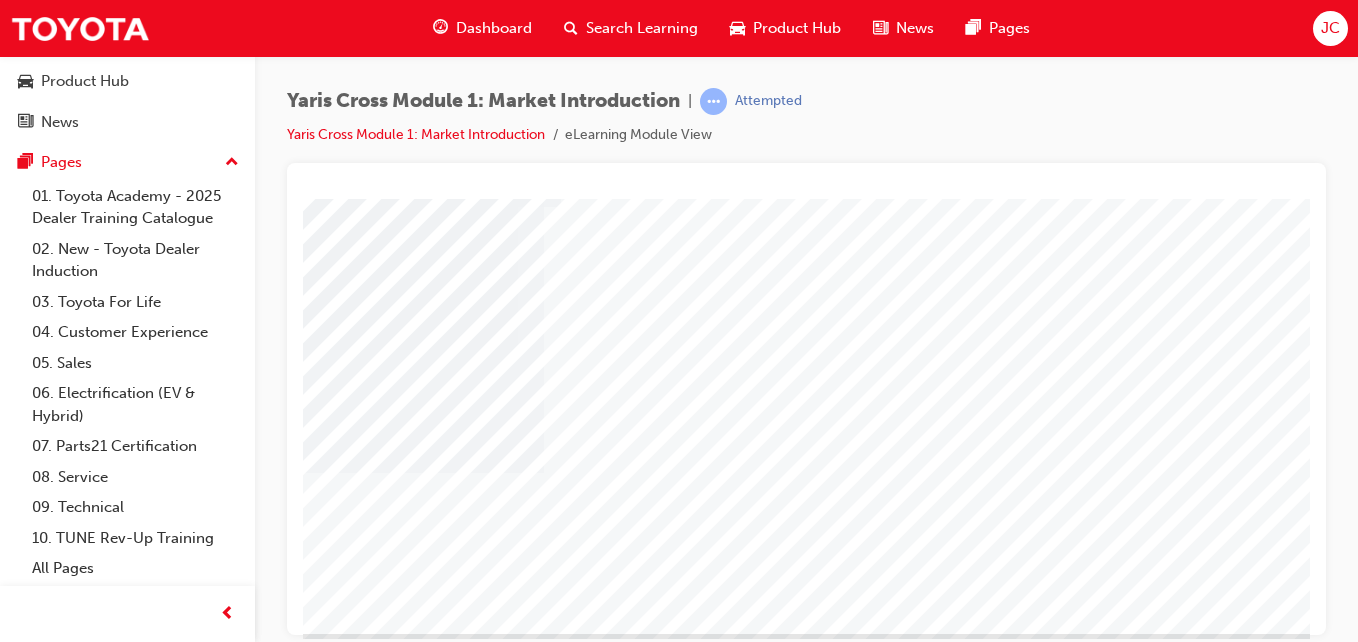 scroll, scrollTop: 300, scrollLeft: 0, axis: vertical 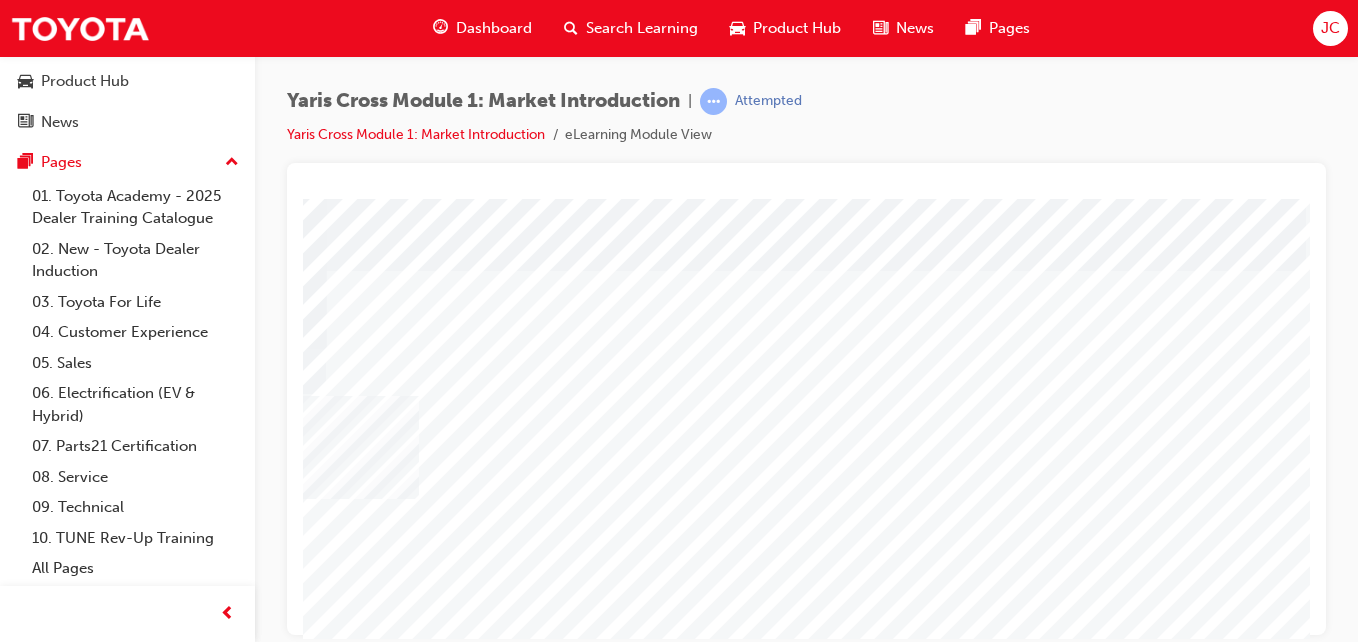 drag, startPoint x: 1177, startPoint y: 325, endPoint x: 284, endPoint y: 439, distance: 900.2472 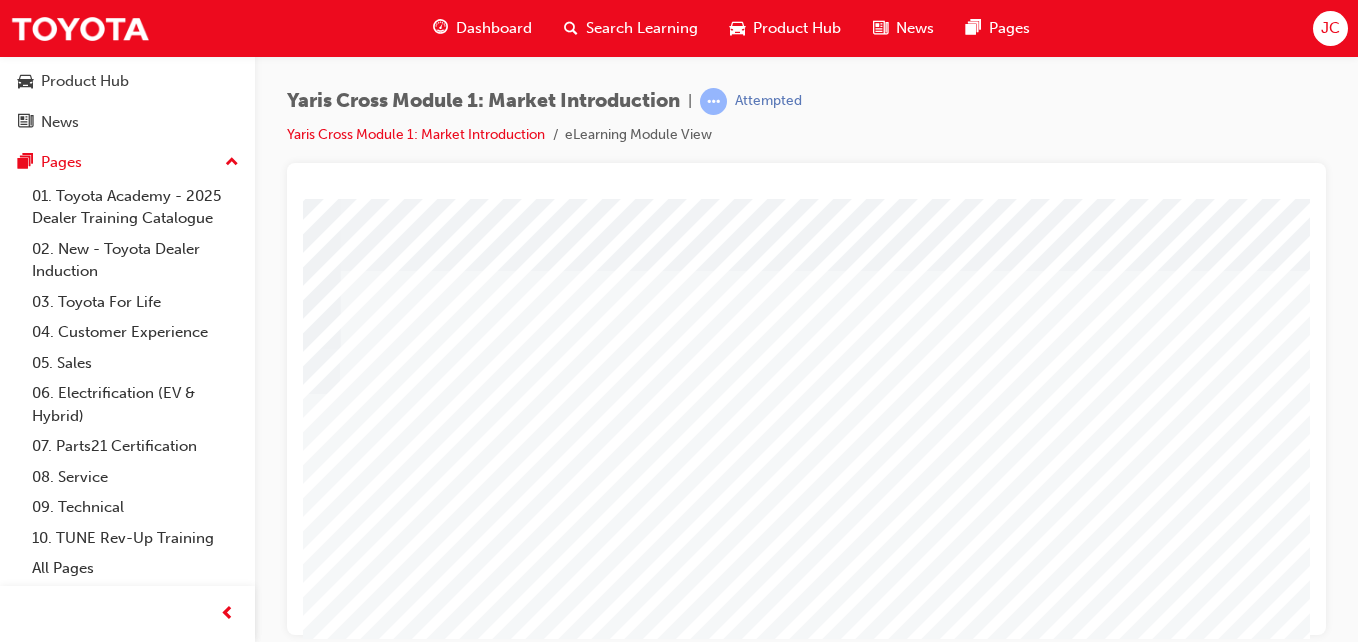 scroll, scrollTop: 0, scrollLeft: 368, axis: horizontal 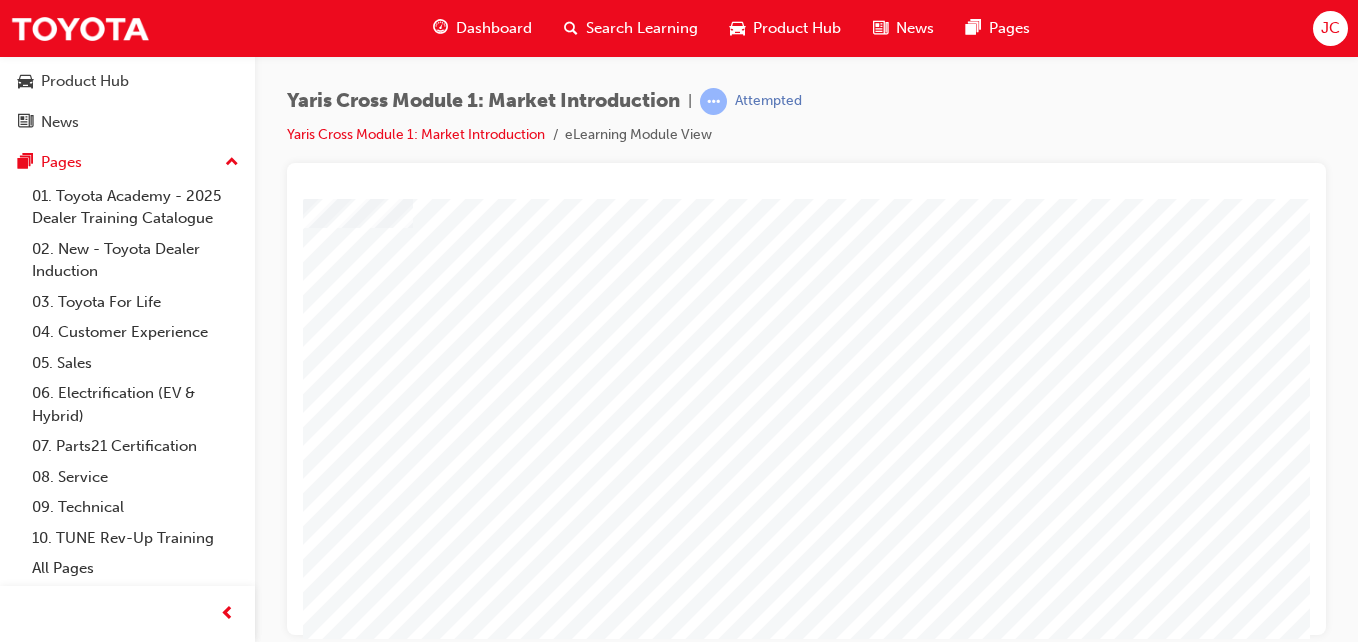 drag, startPoint x: 1234, startPoint y: 419, endPoint x: 332, endPoint y: 167, distance: 936.54047 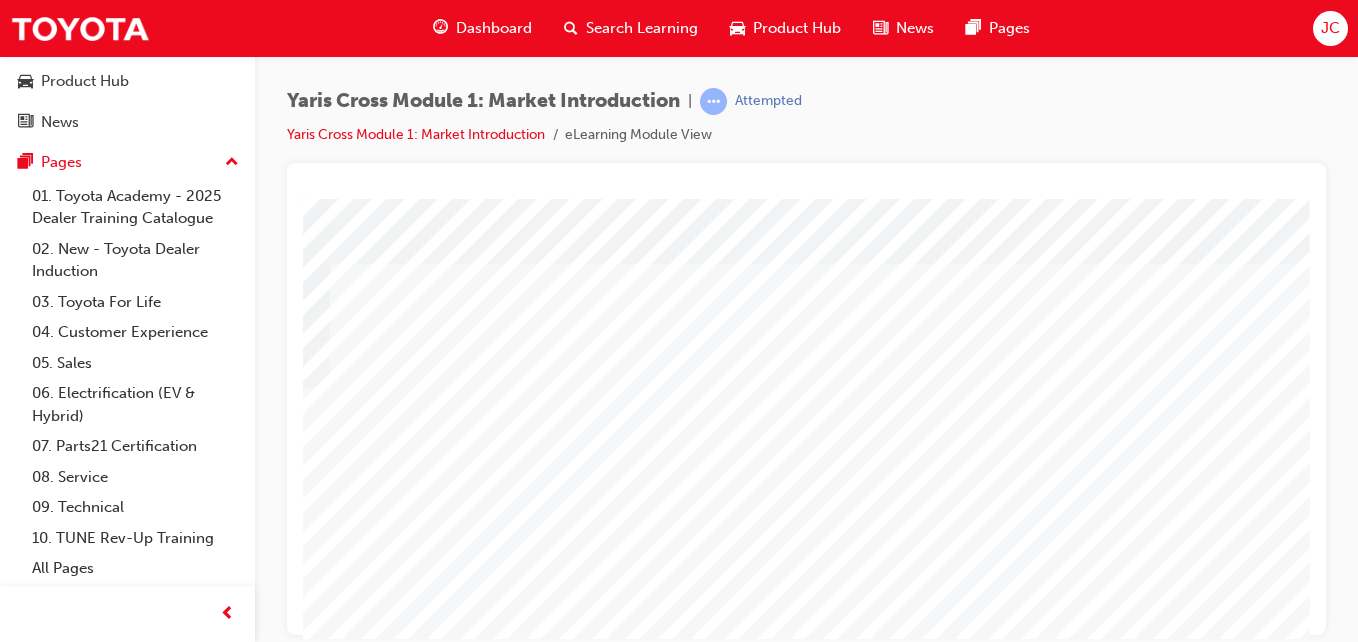 scroll, scrollTop: 0, scrollLeft: 273, axis: horizontal 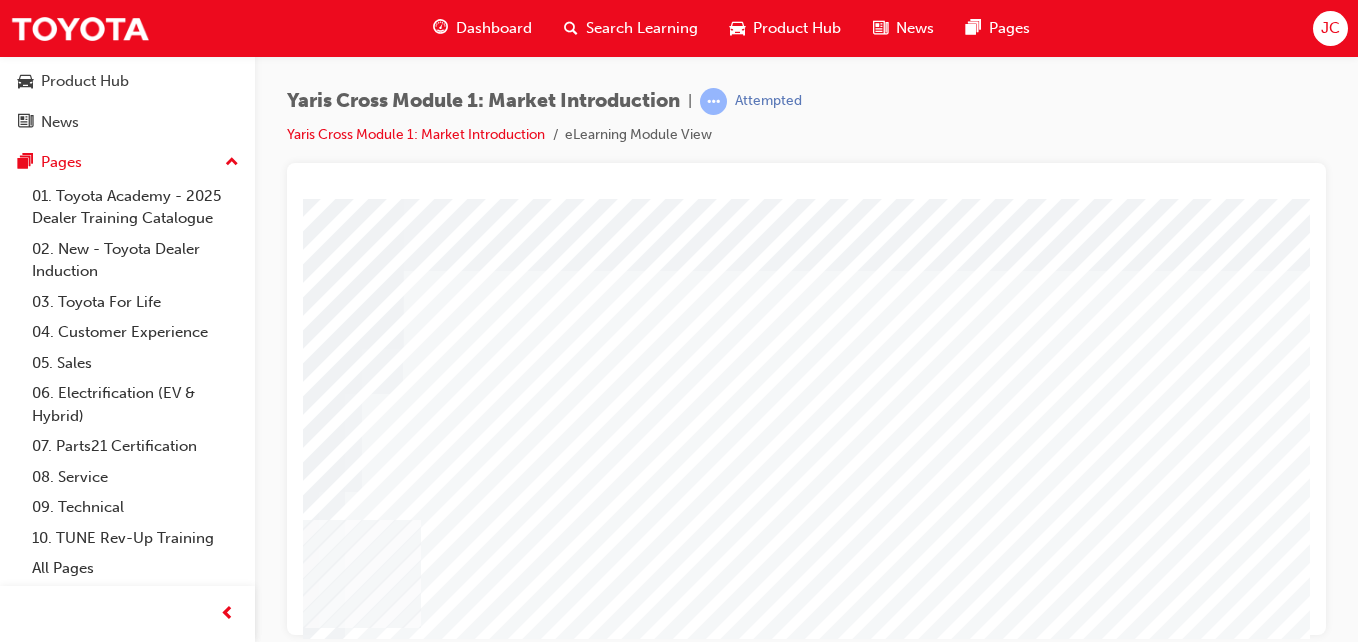drag, startPoint x: 1235, startPoint y: 408, endPoint x: 278, endPoint y: 570, distance: 970.61475 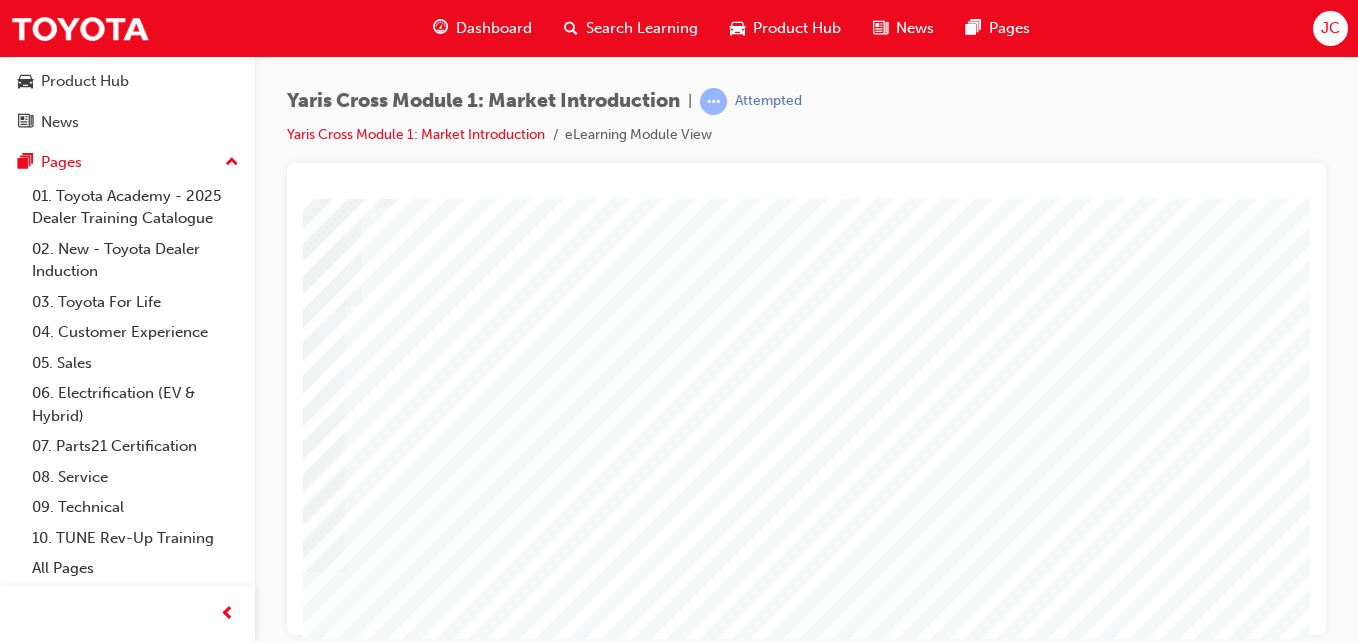 scroll, scrollTop: 200, scrollLeft: 199, axis: both 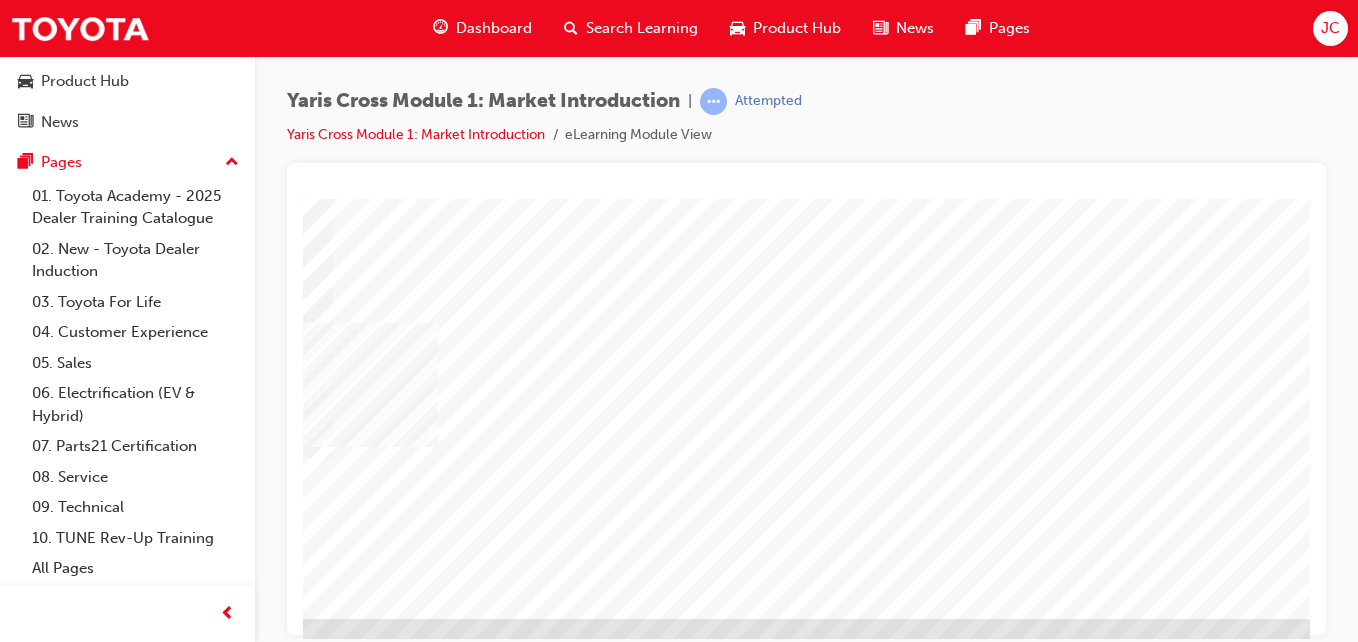 drag, startPoint x: 1221, startPoint y: 517, endPoint x: 233, endPoint y: 383, distance: 997.04565 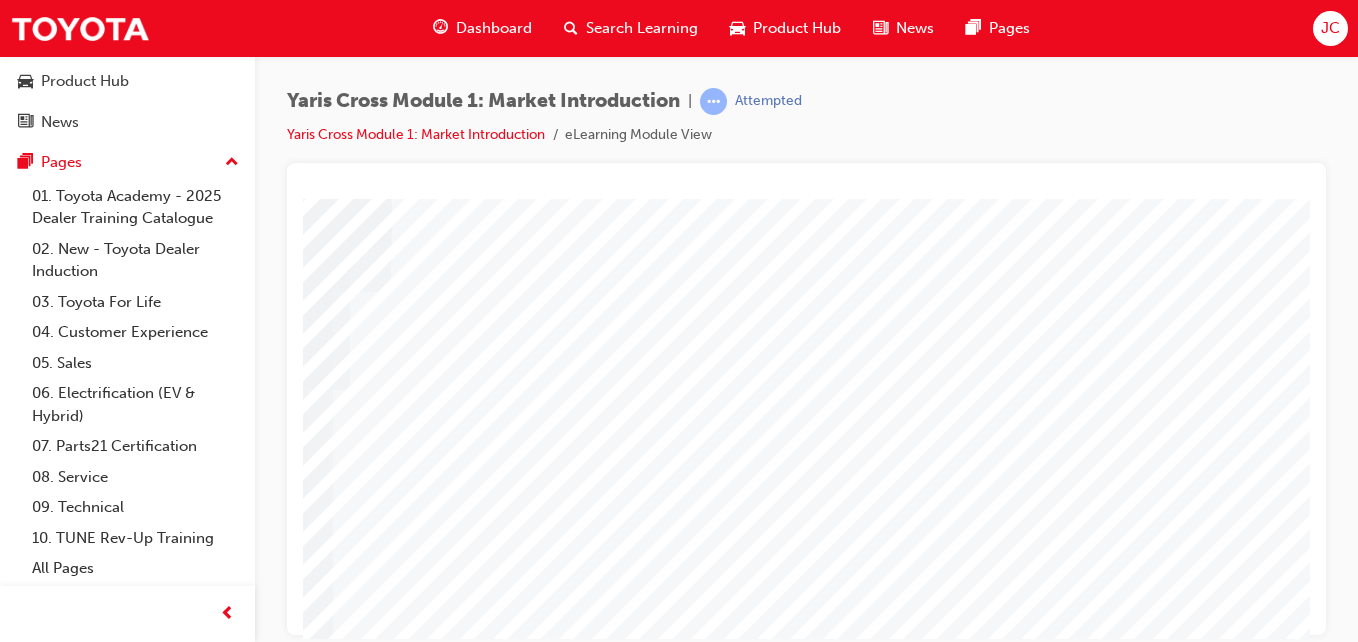scroll, scrollTop: 100, scrollLeft: 211, axis: both 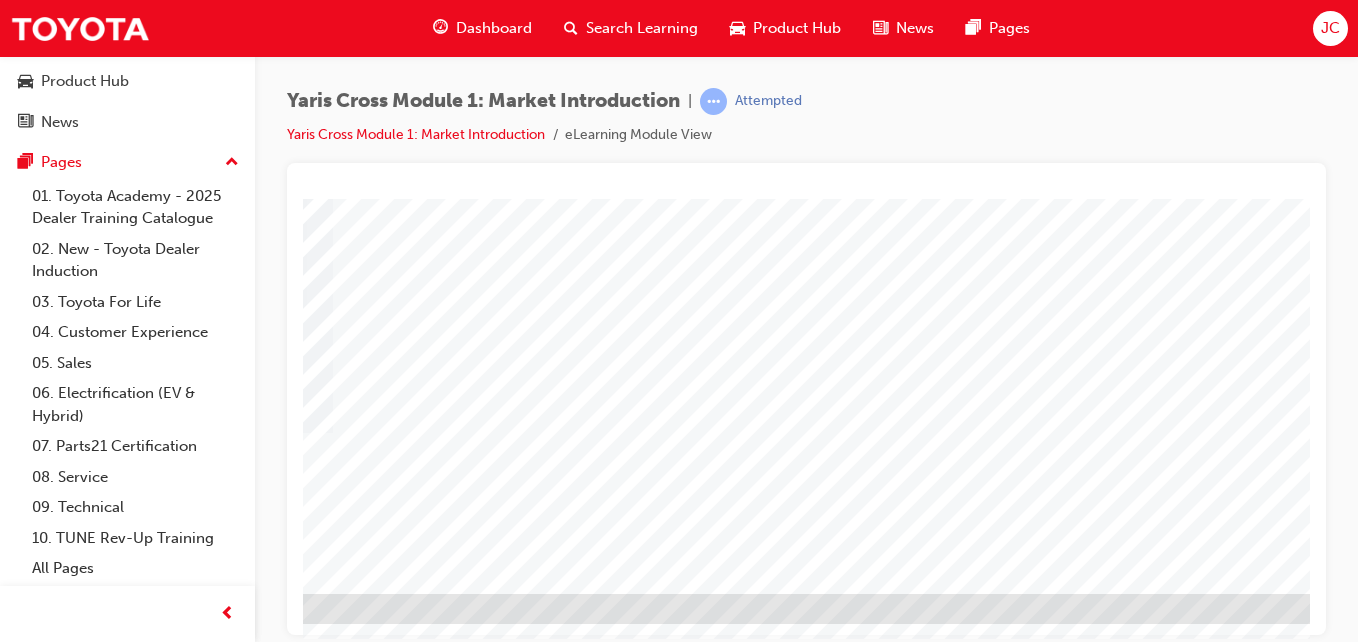 click at bounding box center (180, 4846) 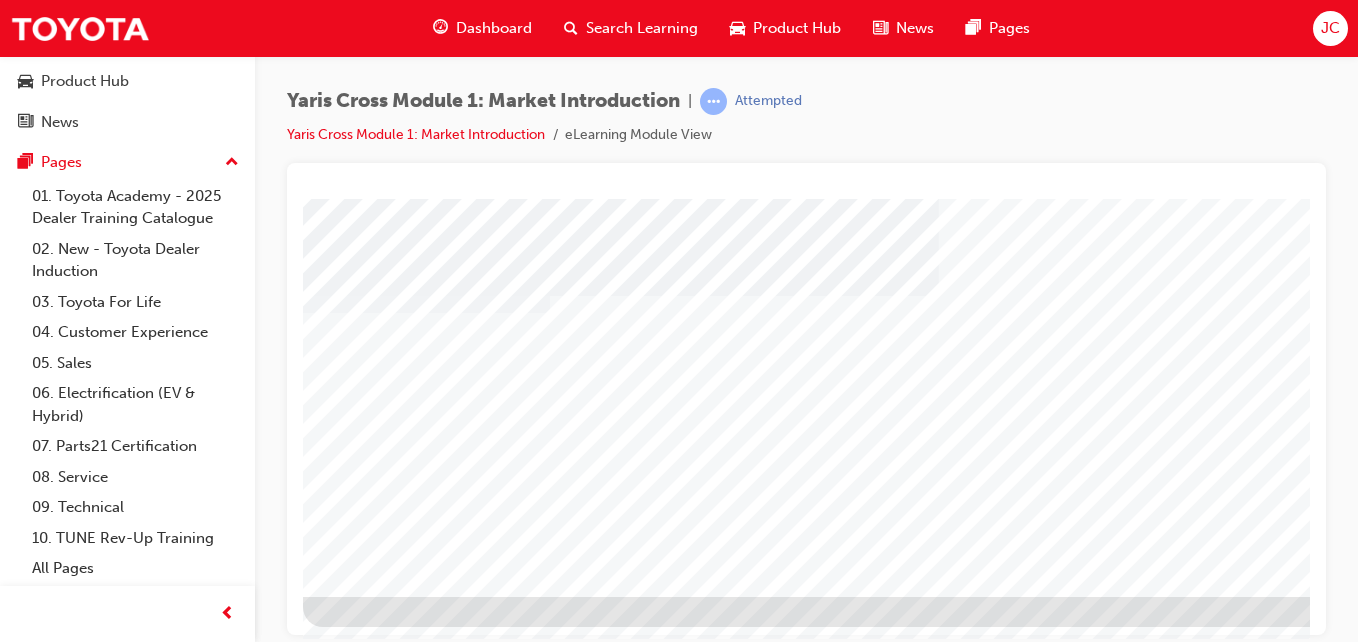 scroll, scrollTop: 325, scrollLeft: 0, axis: vertical 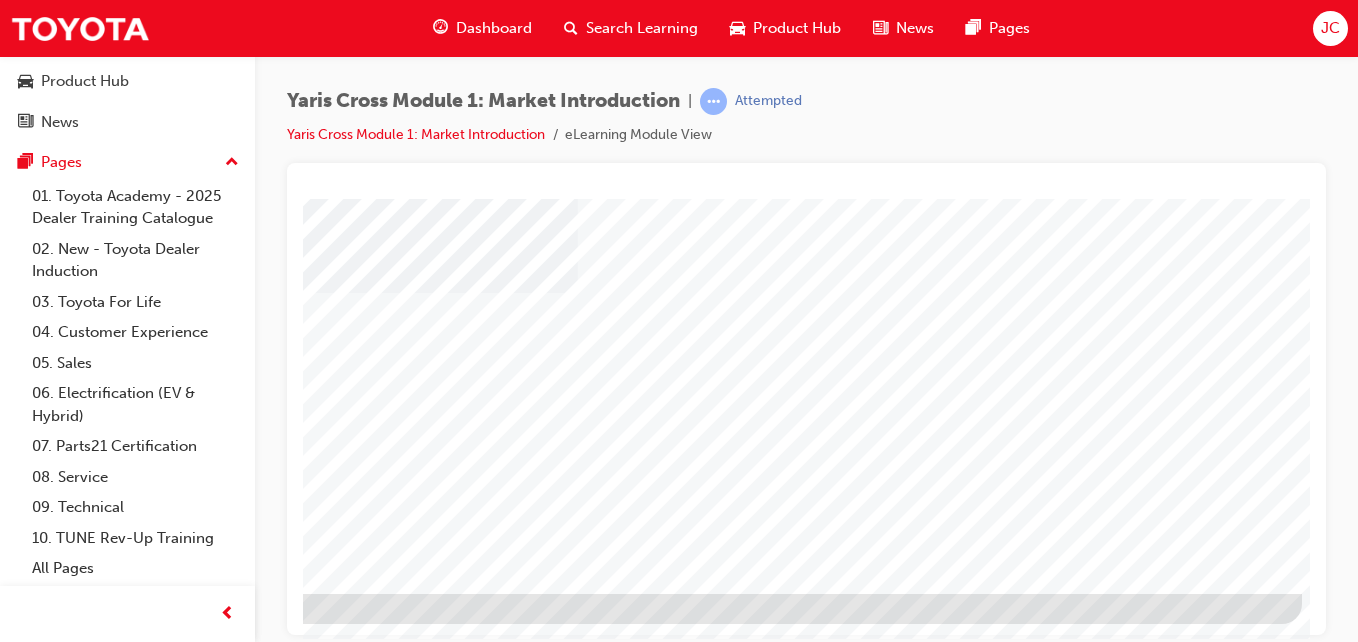 click at bounding box center [5, 3945] 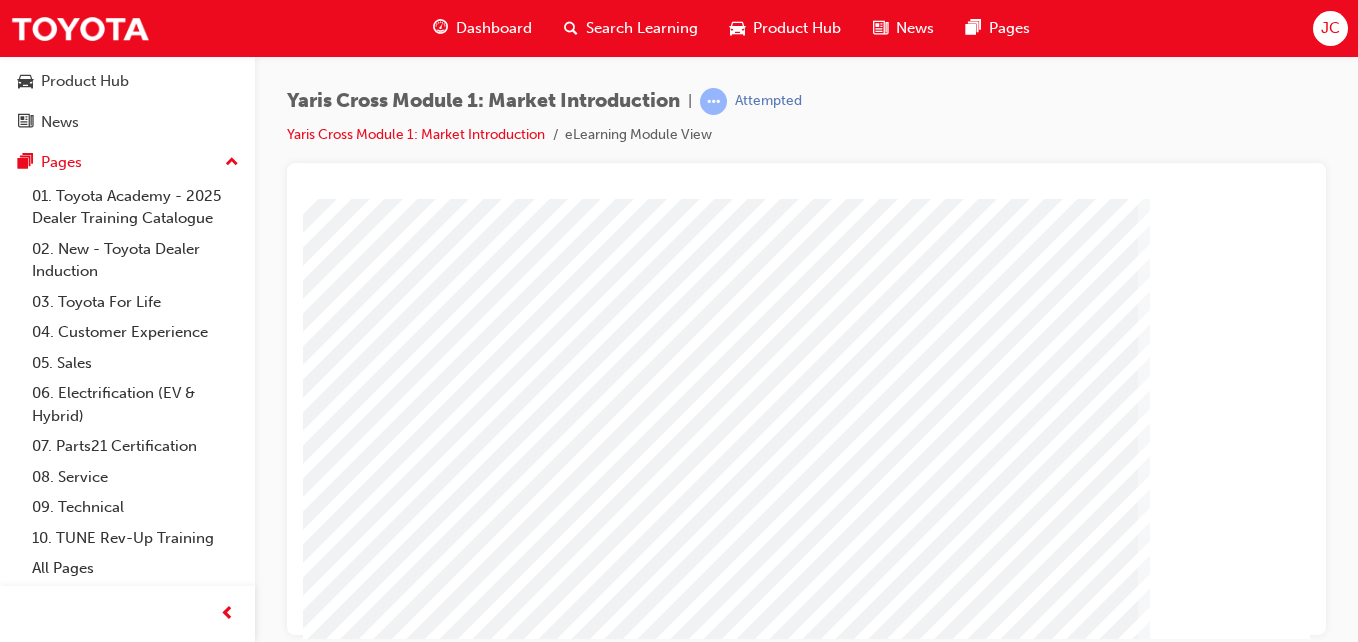 scroll, scrollTop: 325, scrollLeft: 0, axis: vertical 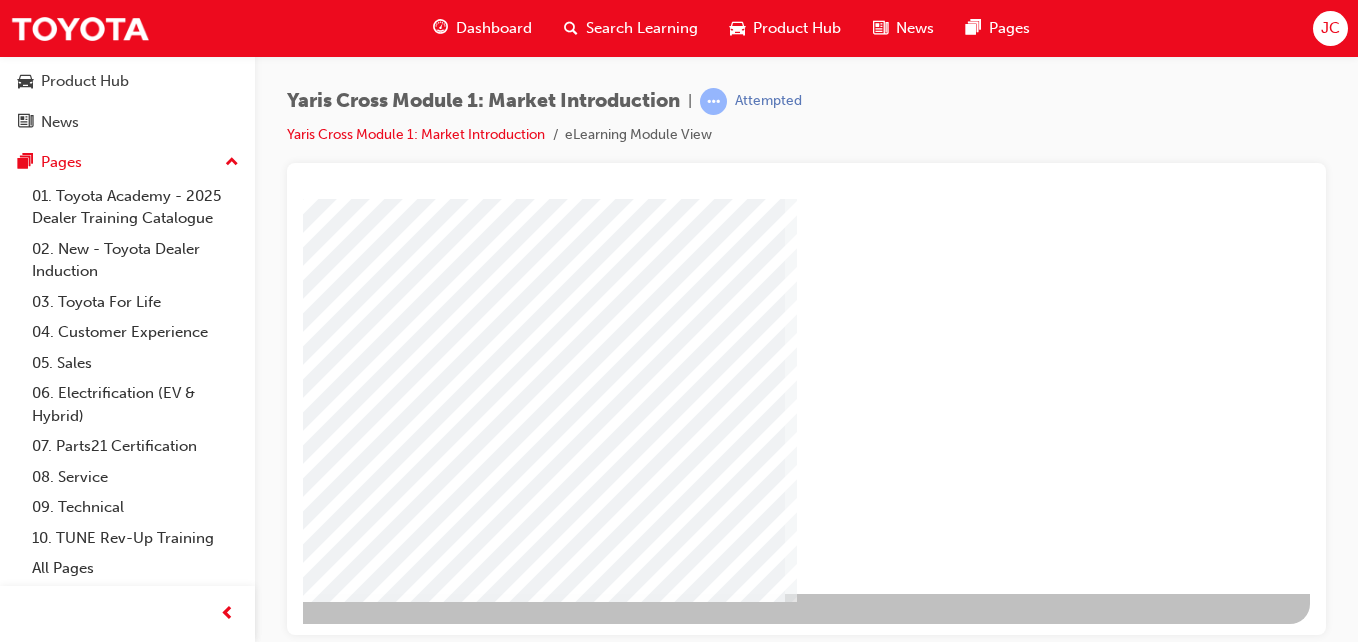click at bounding box center (13, 4979) 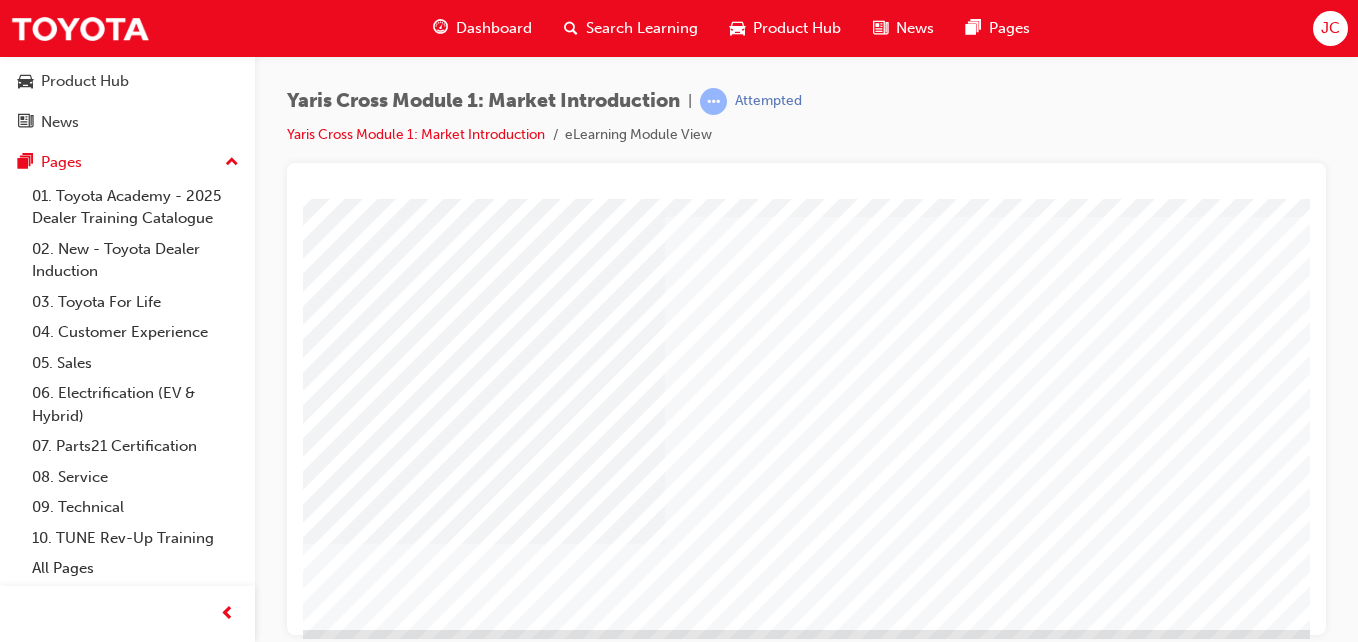 scroll, scrollTop: 325, scrollLeft: 0, axis: vertical 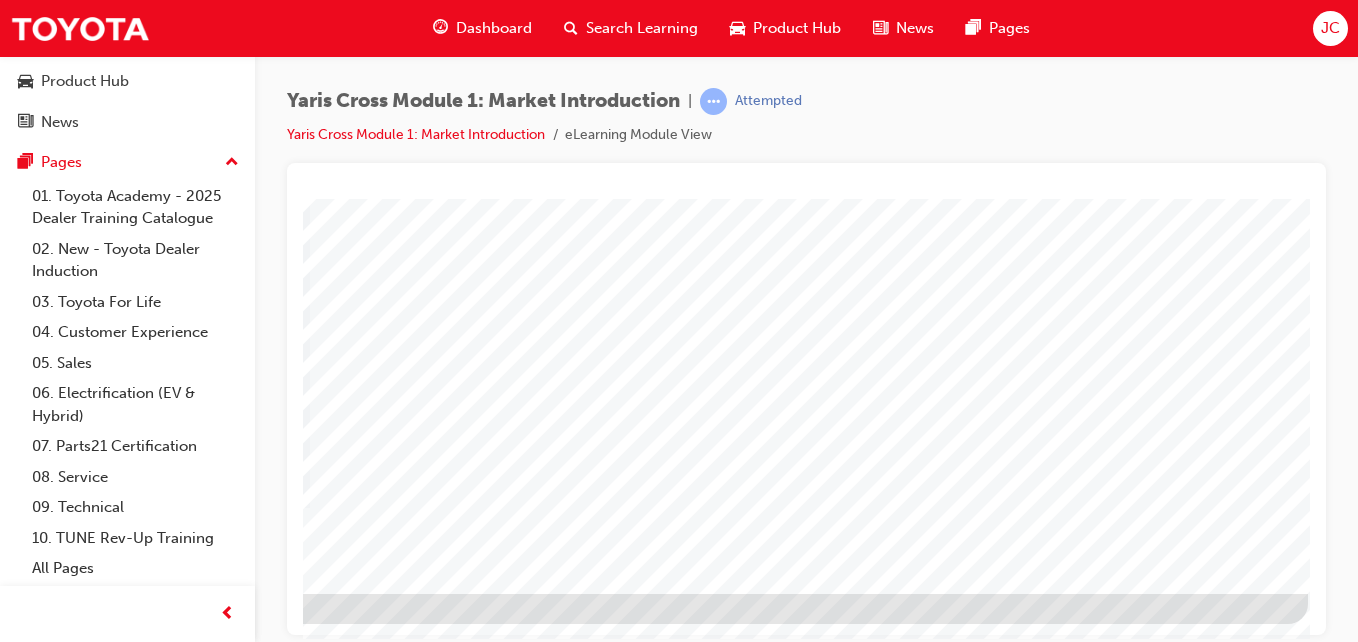 click at bounding box center [11, 2388] 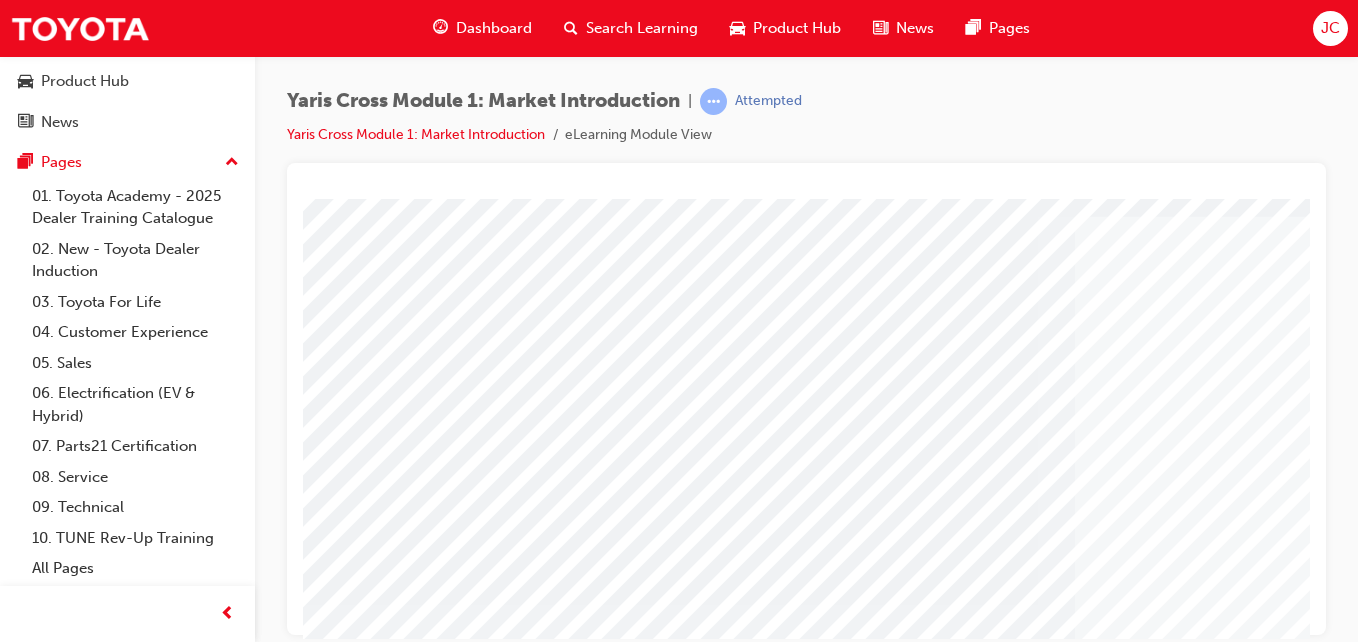 scroll, scrollTop: 100, scrollLeft: 0, axis: vertical 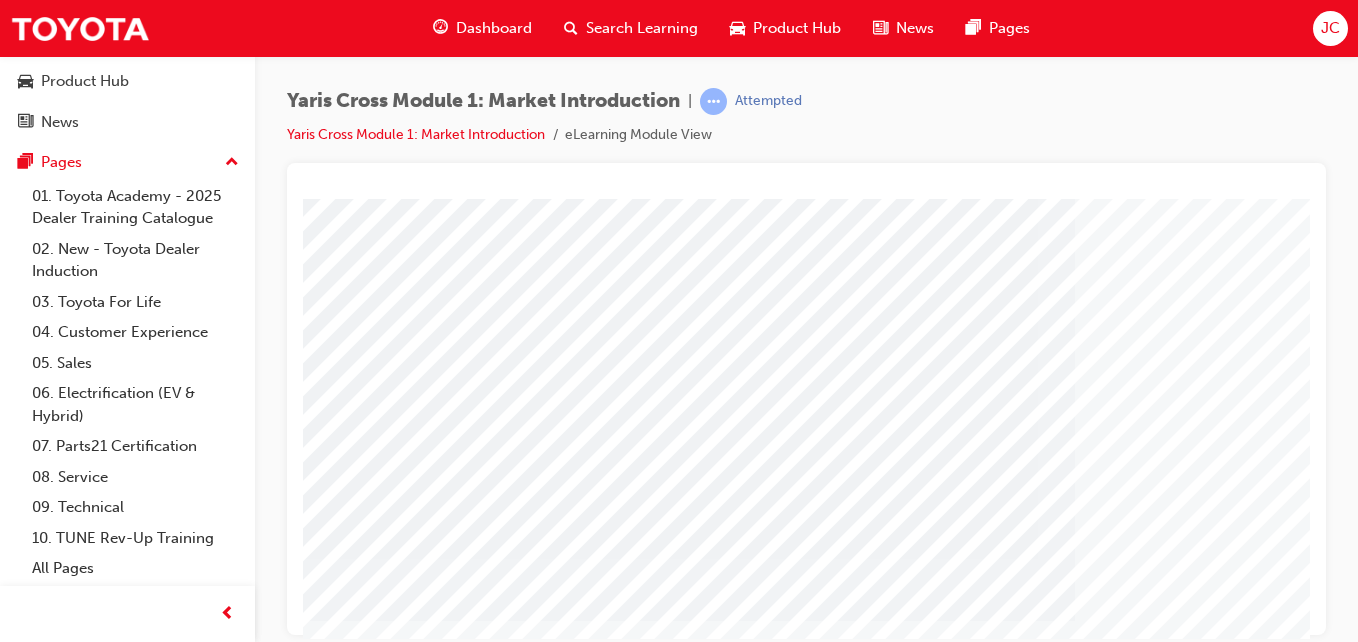 click at bounding box center [399, 2703] 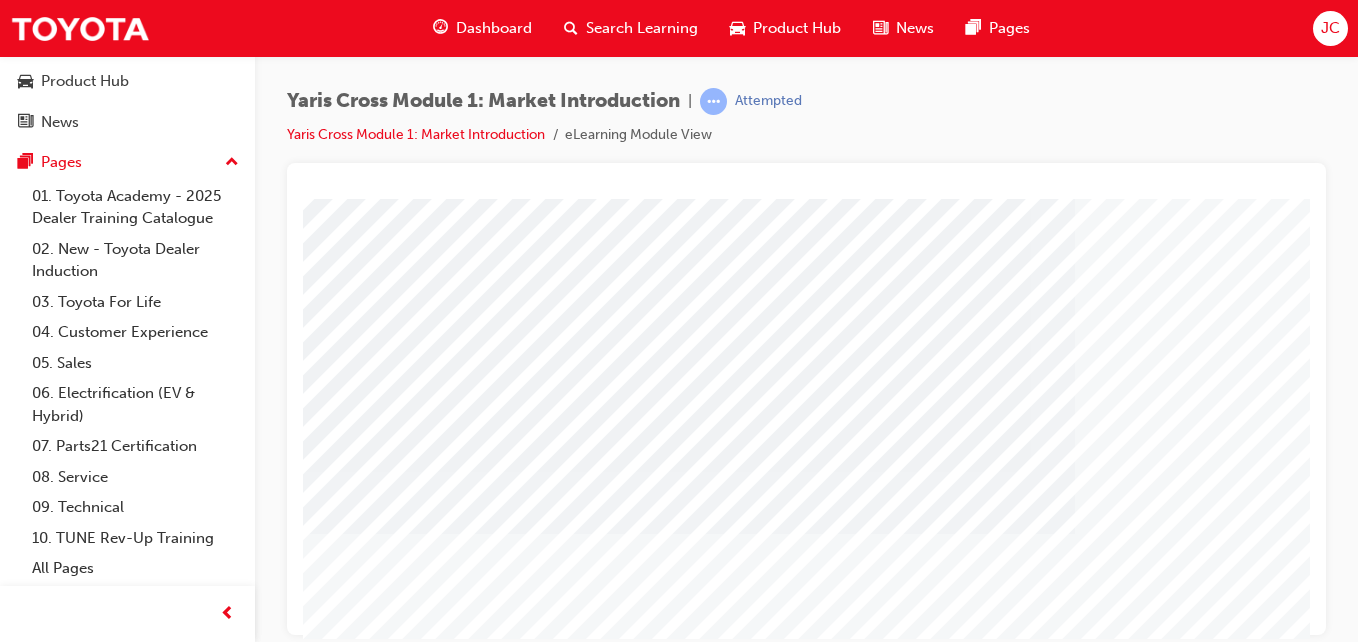 scroll, scrollTop: 300, scrollLeft: 0, axis: vertical 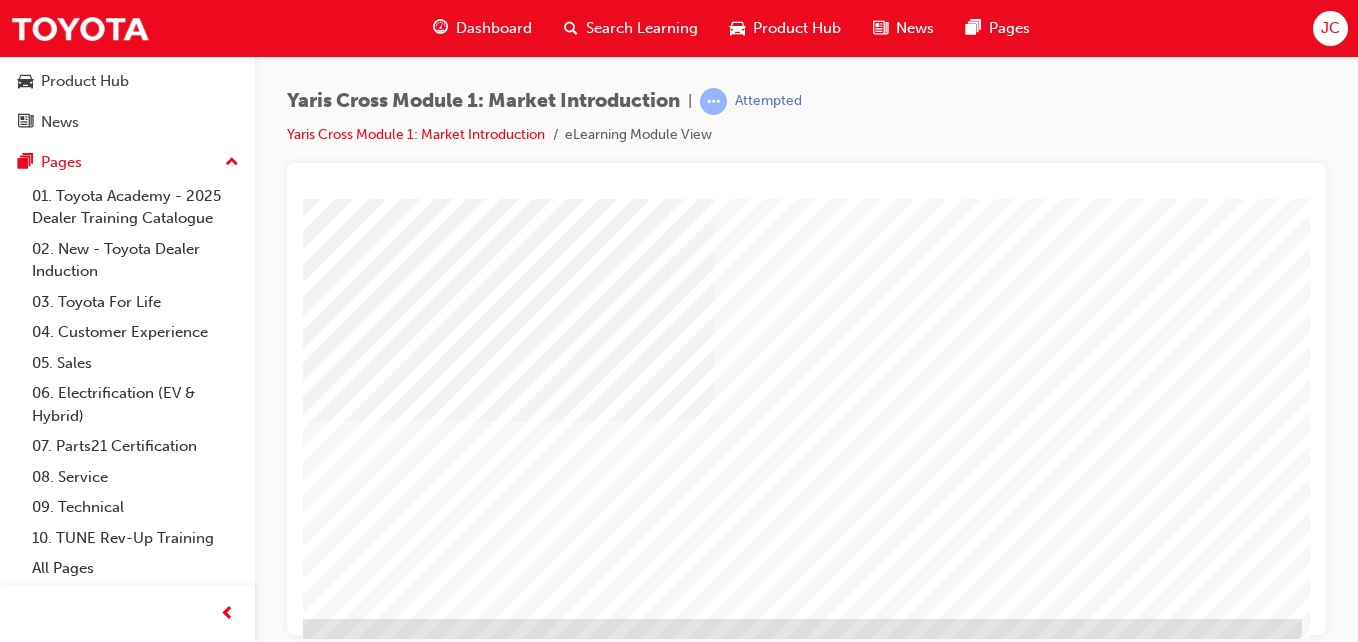 drag, startPoint x: 838, startPoint y: 637, endPoint x: 1098, endPoint y: 654, distance: 260.55518 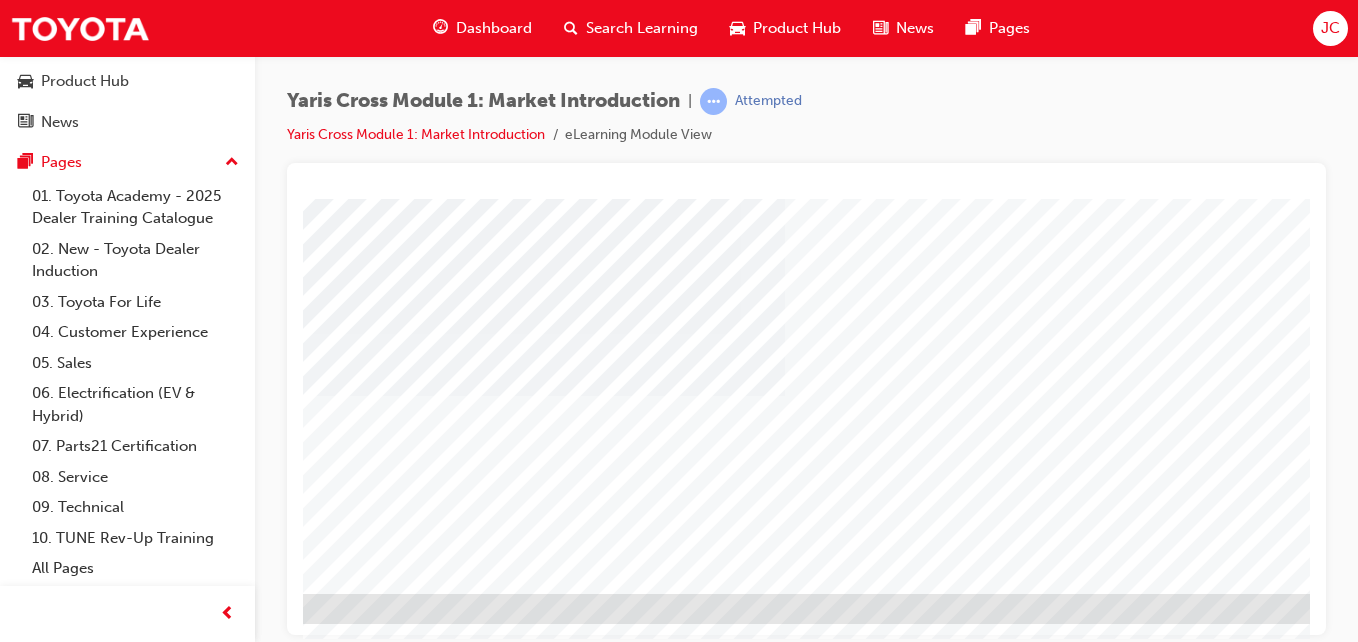 scroll, scrollTop: 325, scrollLeft: 139, axis: both 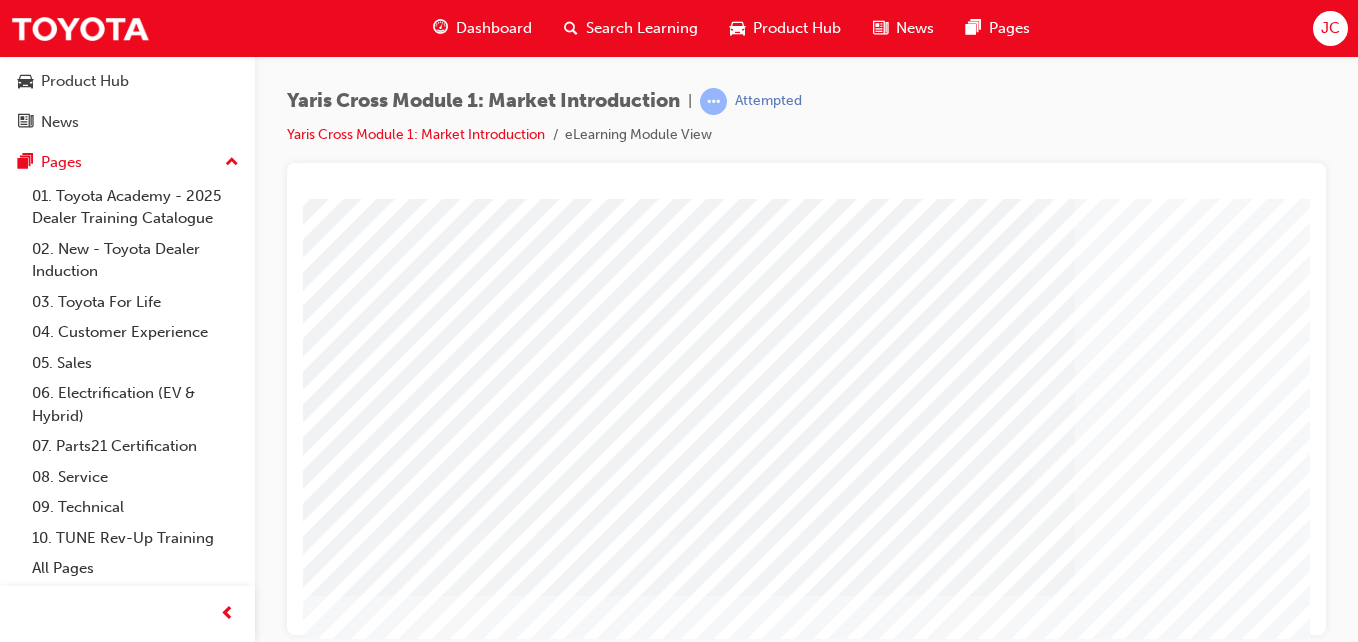 click at bounding box center [399, 3199] 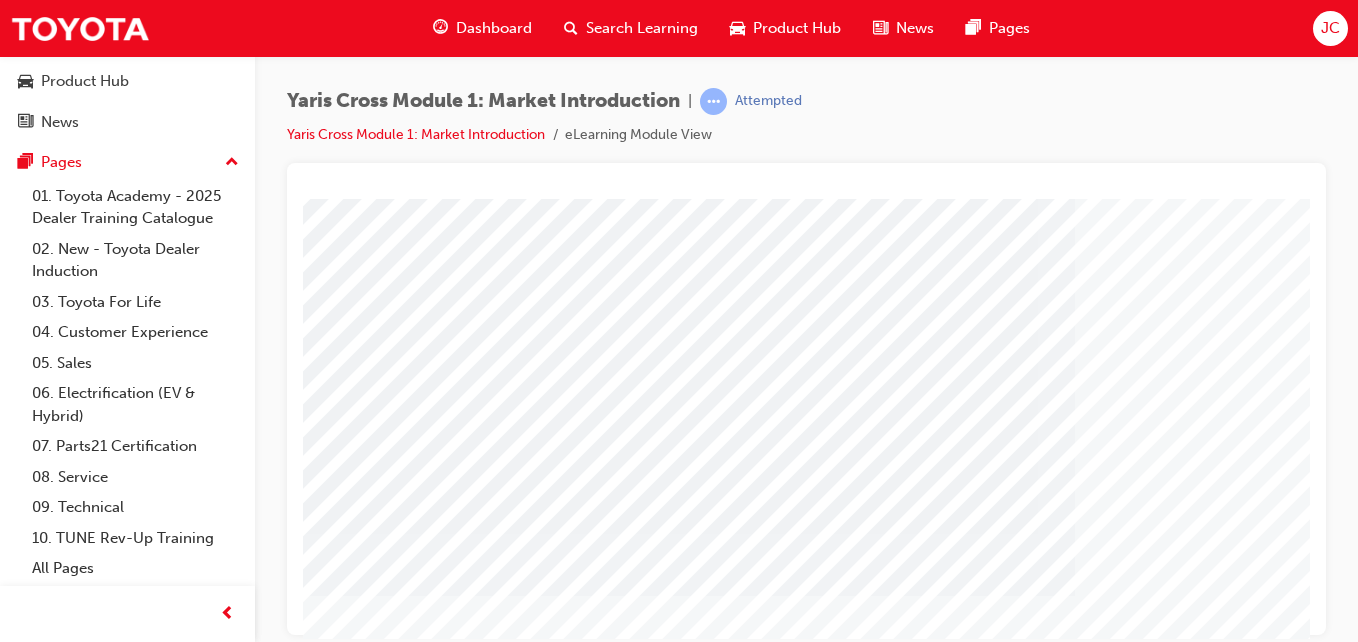 click at bounding box center (399, 3199) 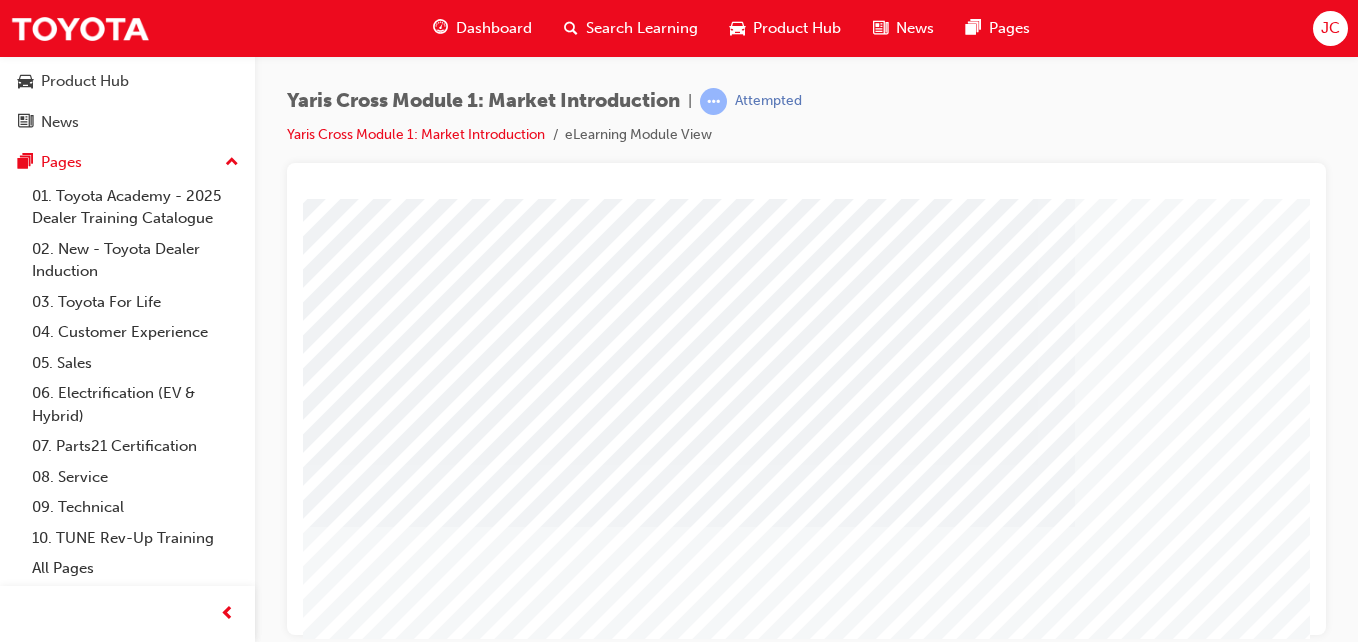 scroll, scrollTop: 225, scrollLeft: 0, axis: vertical 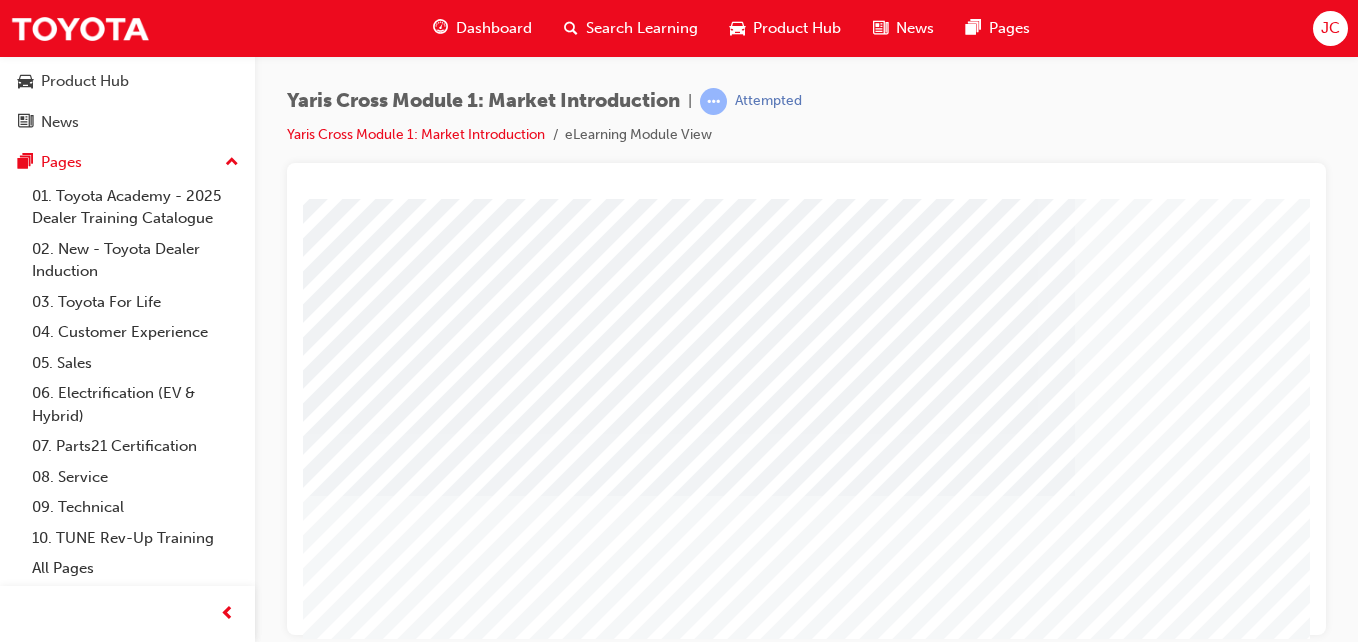 click at bounding box center [399, 3173] 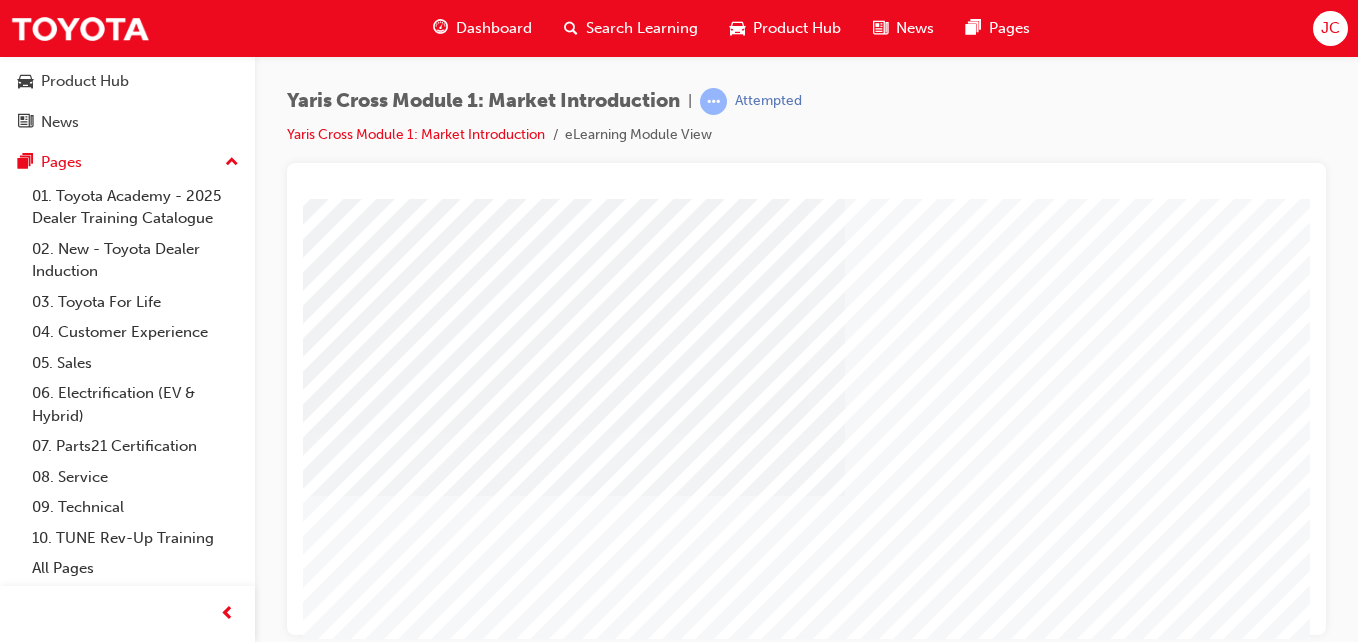 scroll, scrollTop: 225, scrollLeft: 275, axis: both 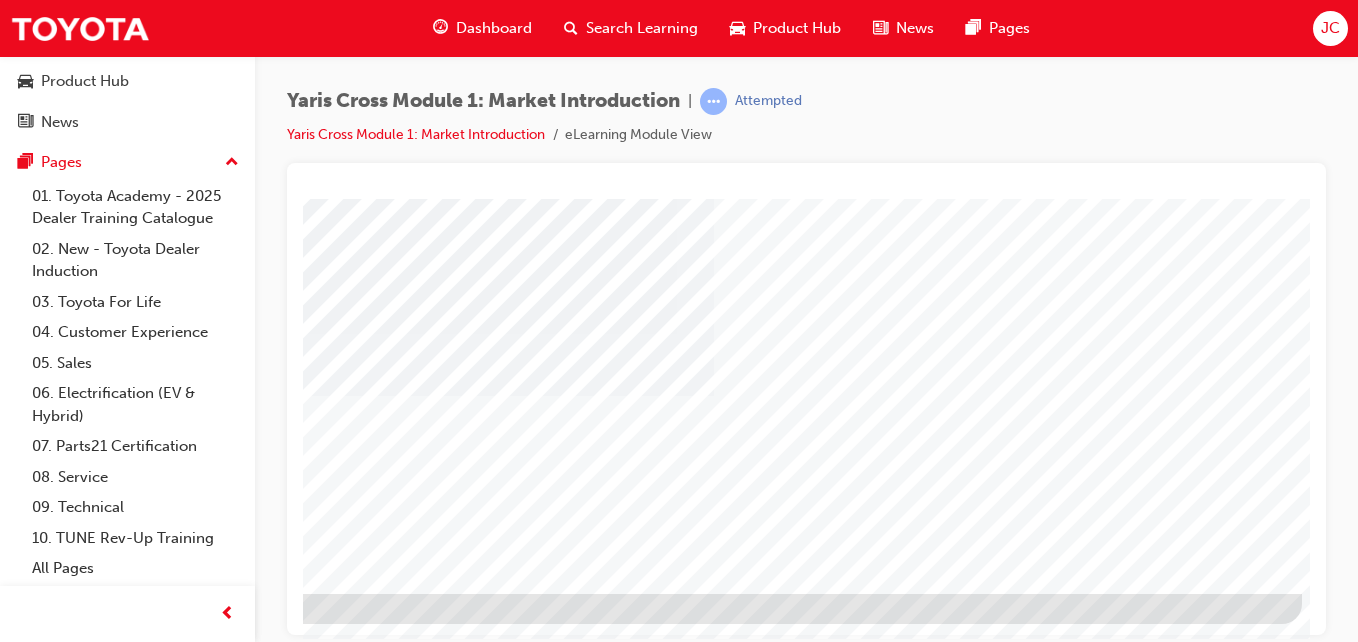 click at bounding box center [5, 5837] 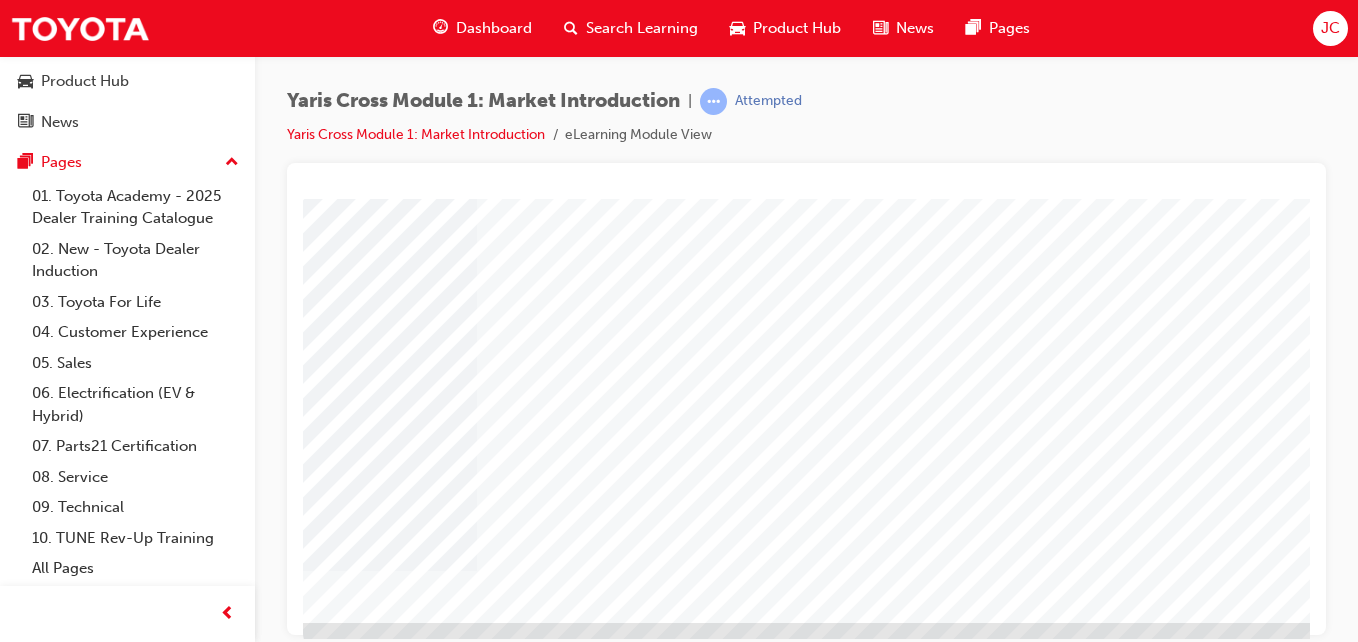 scroll, scrollTop: 300, scrollLeft: 0, axis: vertical 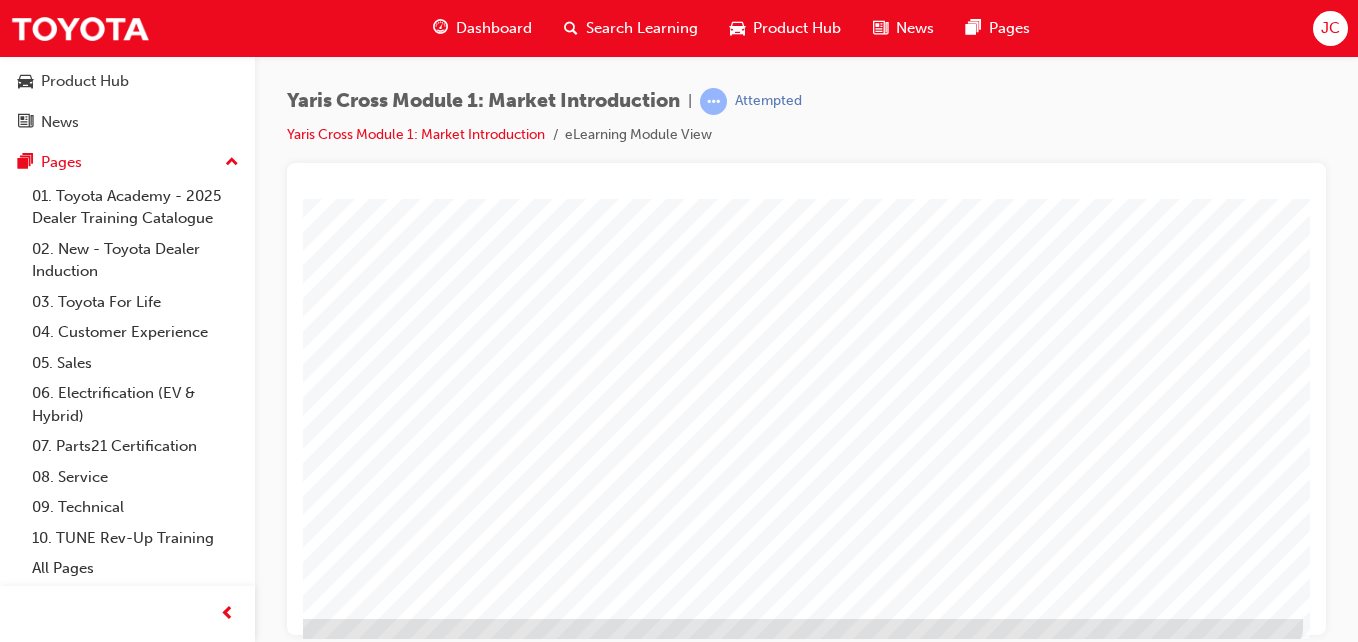 click at bounding box center [6, 1557] 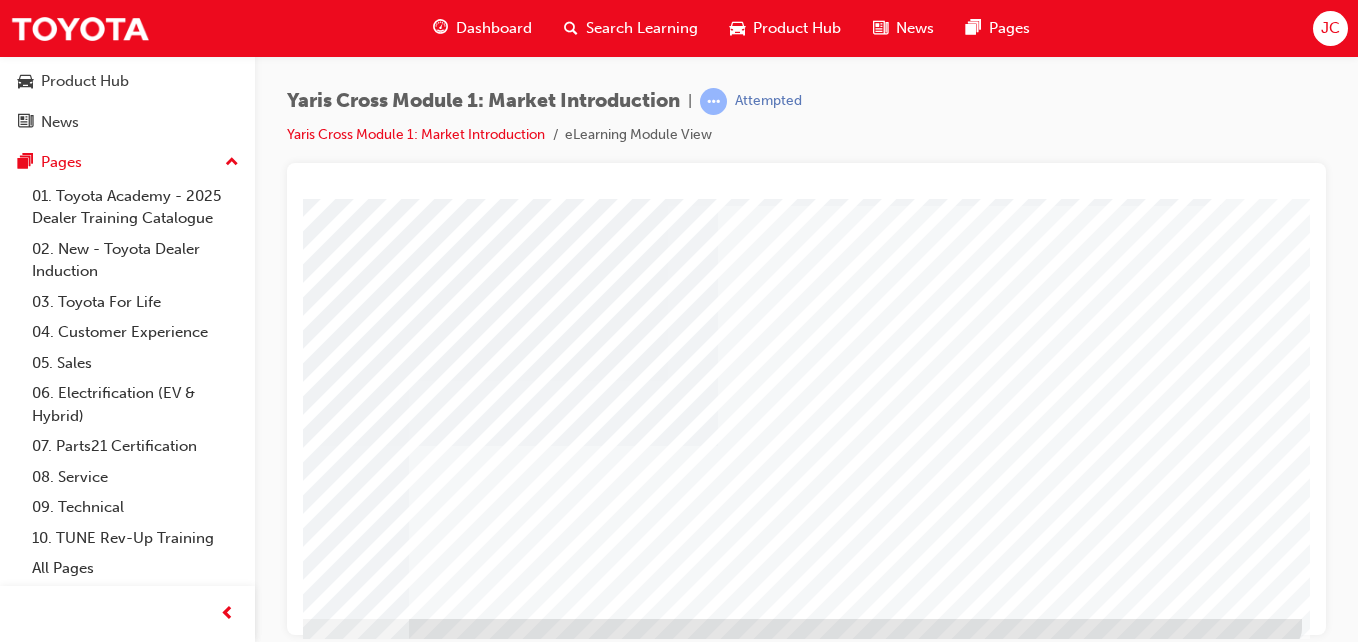 scroll, scrollTop: 0, scrollLeft: 0, axis: both 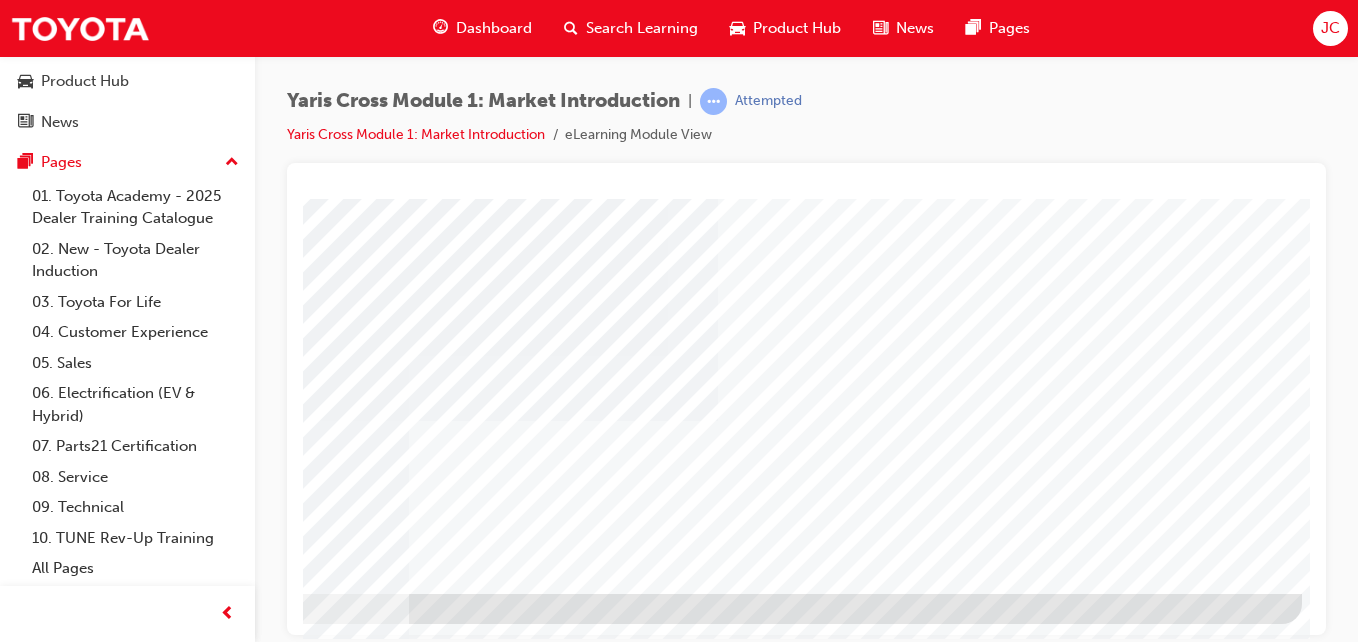 click at bounding box center (5, 3683) 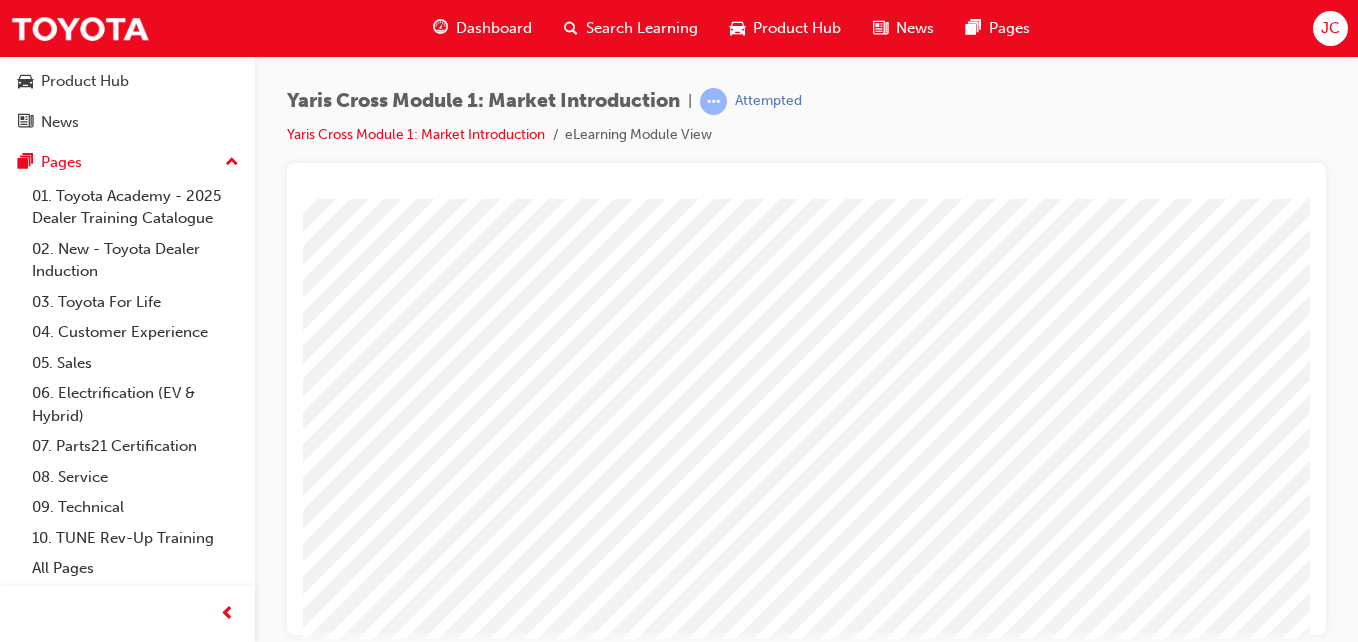 scroll, scrollTop: 200, scrollLeft: 0, axis: vertical 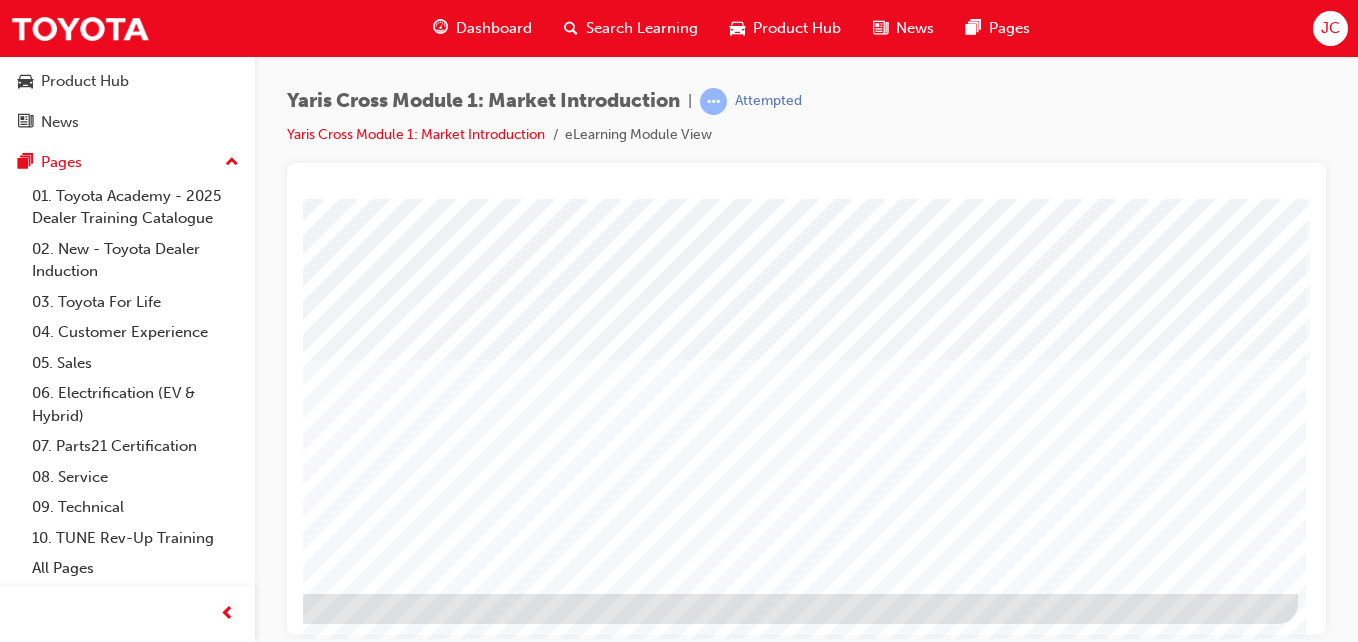 click at bounding box center (1, 2348) 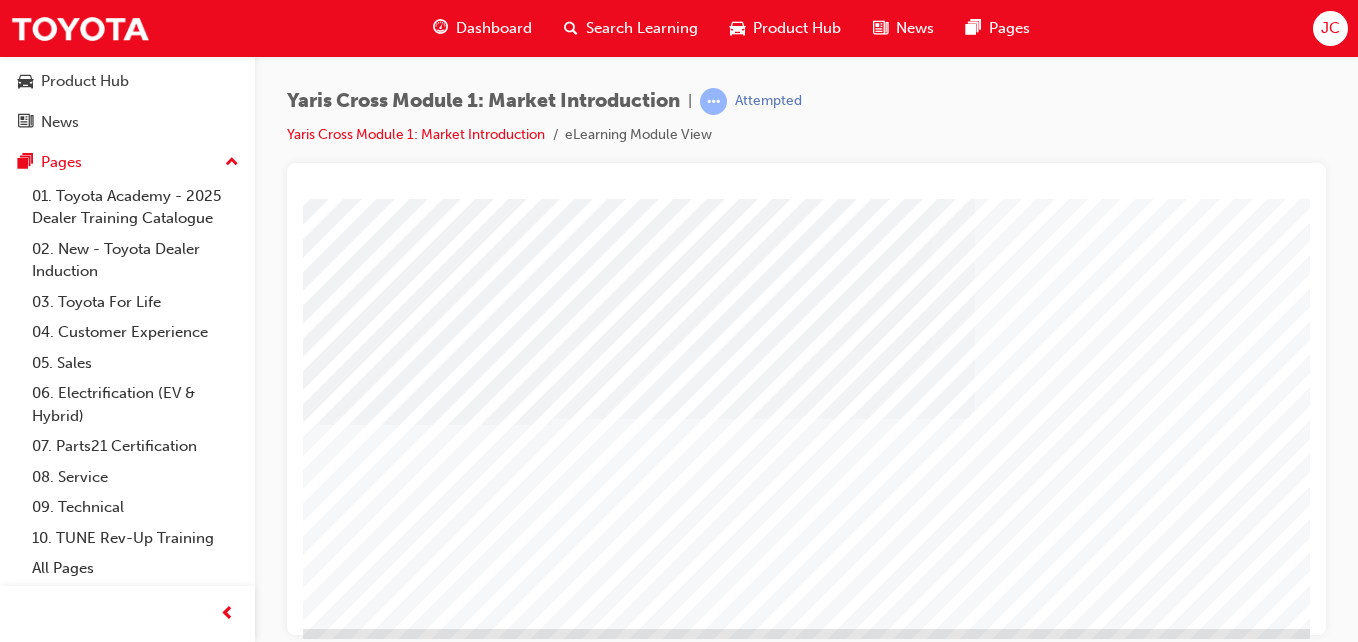 scroll, scrollTop: 325, scrollLeft: 0, axis: vertical 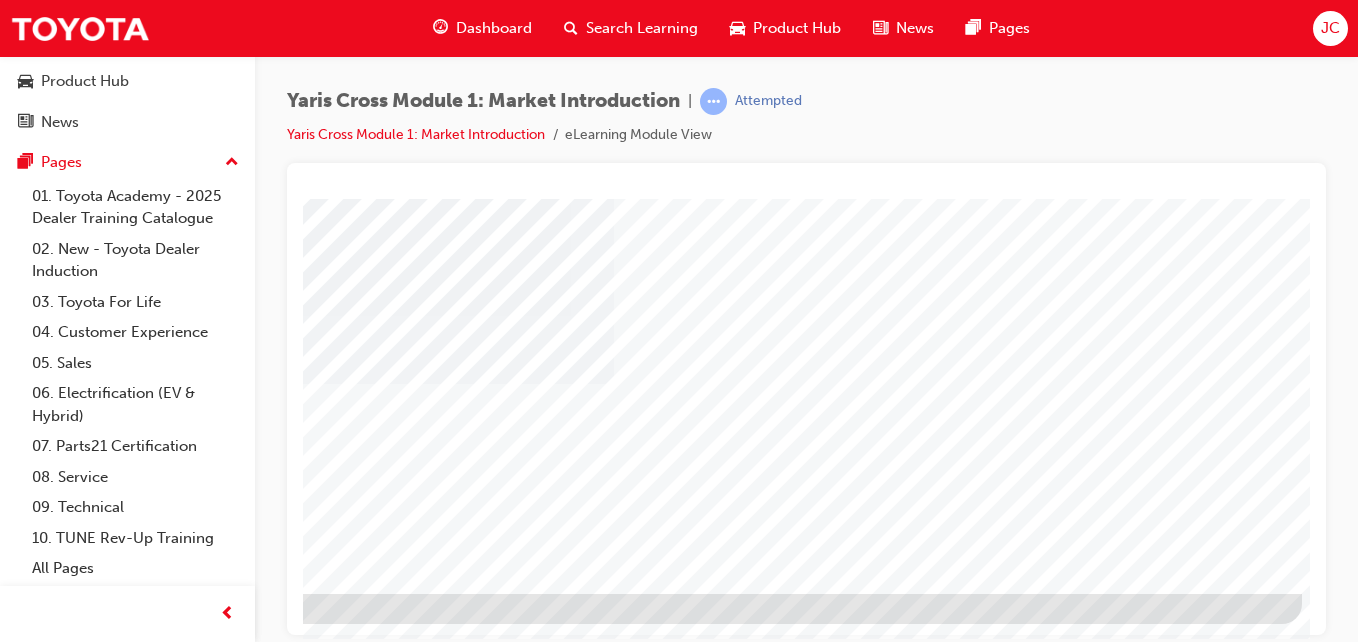 click at bounding box center (5, 1519) 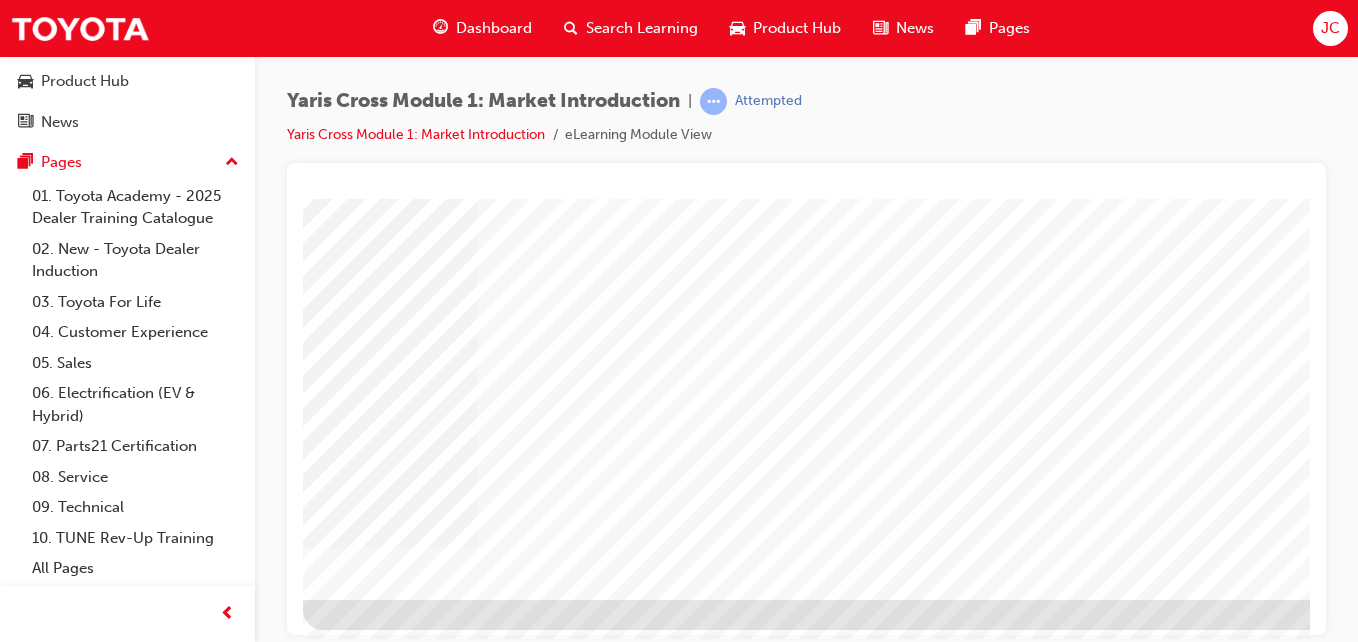 scroll, scrollTop: 325, scrollLeft: 0, axis: vertical 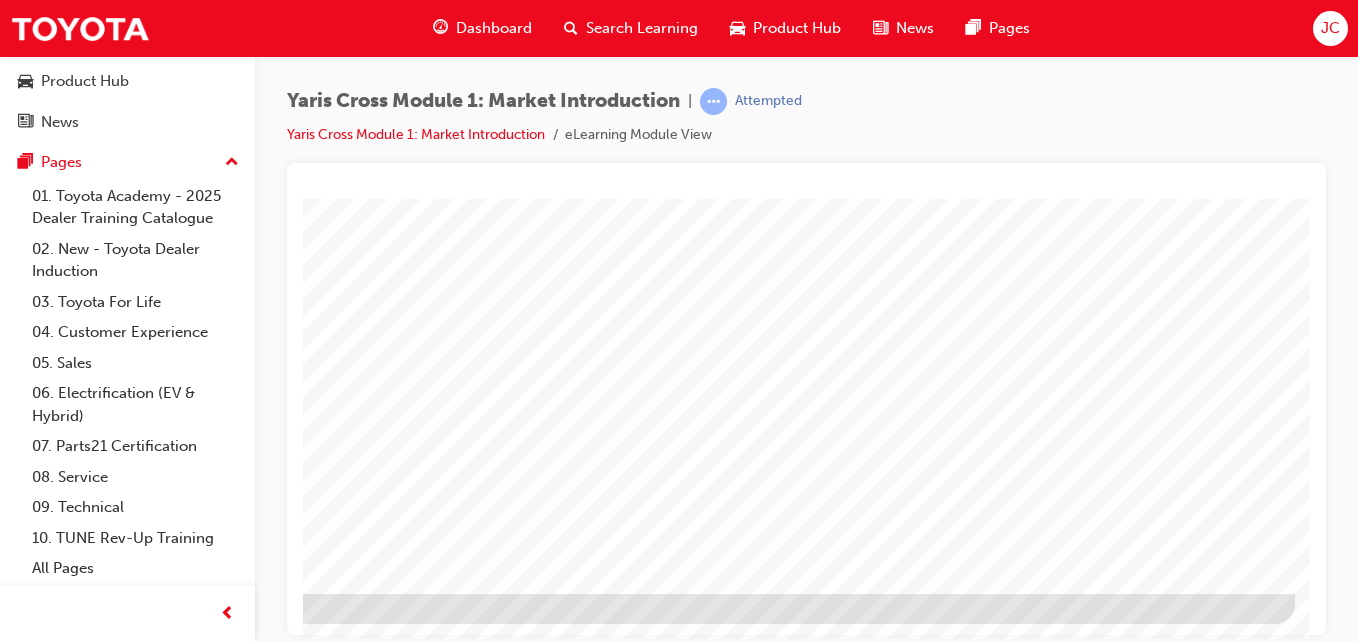 click at bounding box center [-2, 1986] 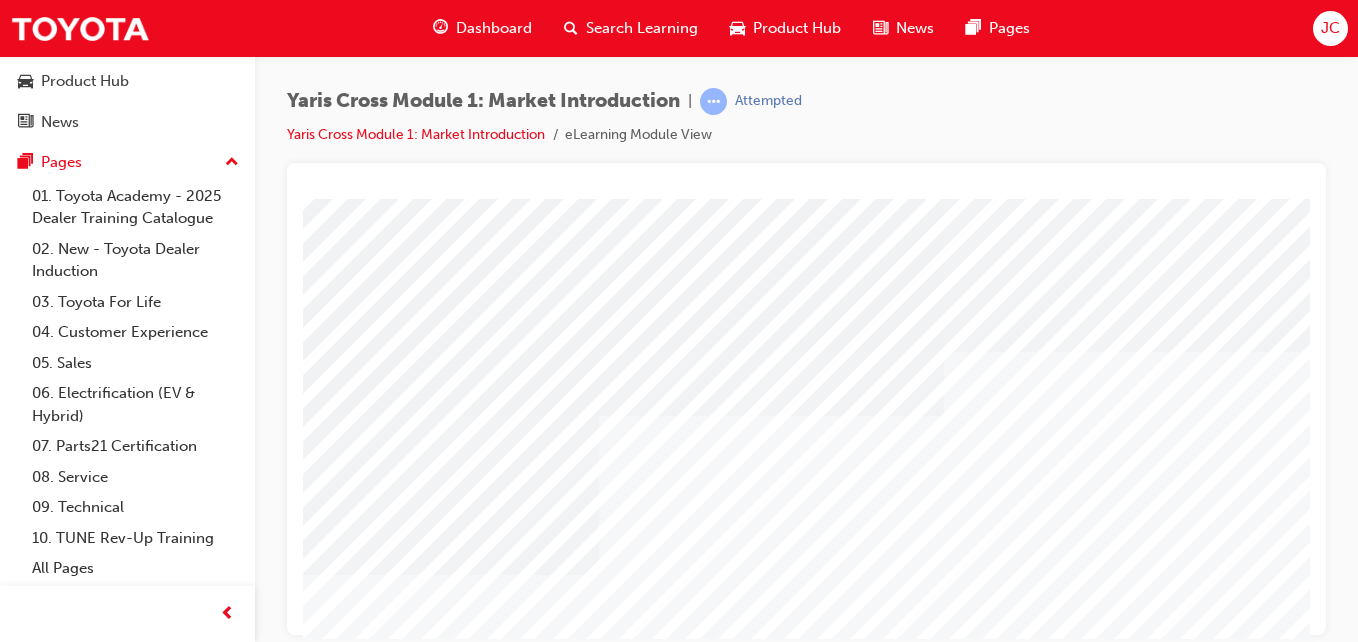 scroll, scrollTop: 200, scrollLeft: 0, axis: vertical 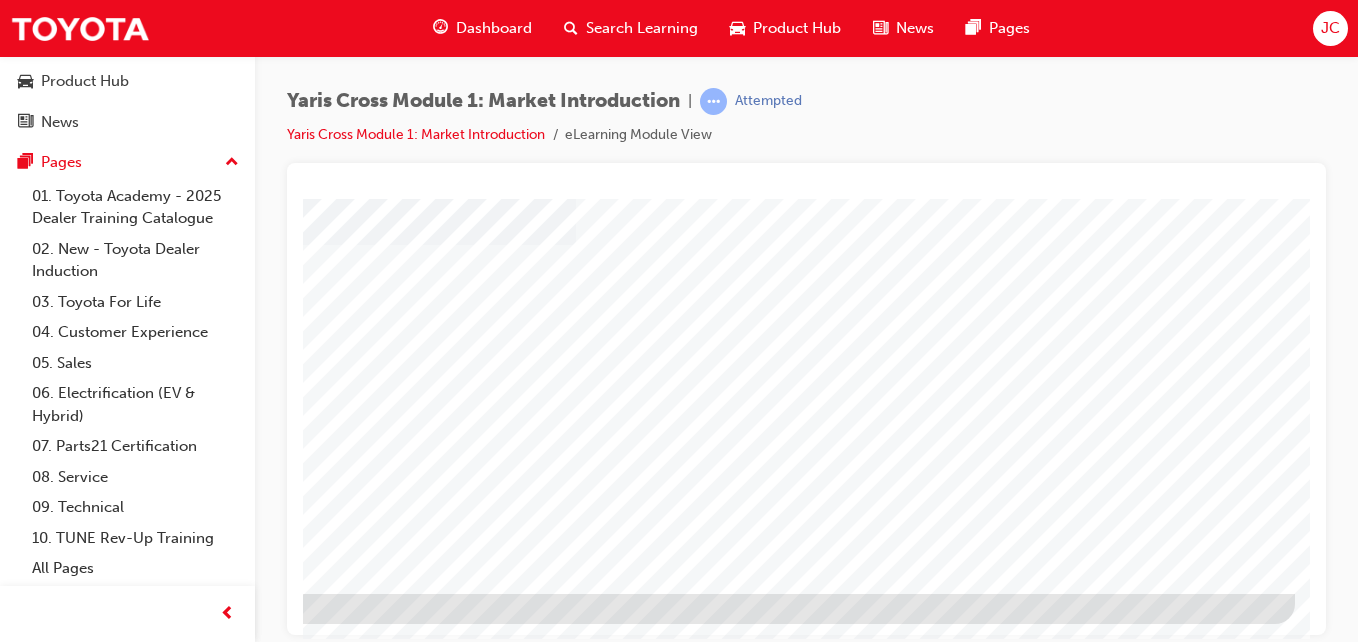 click at bounding box center (-2, 1961) 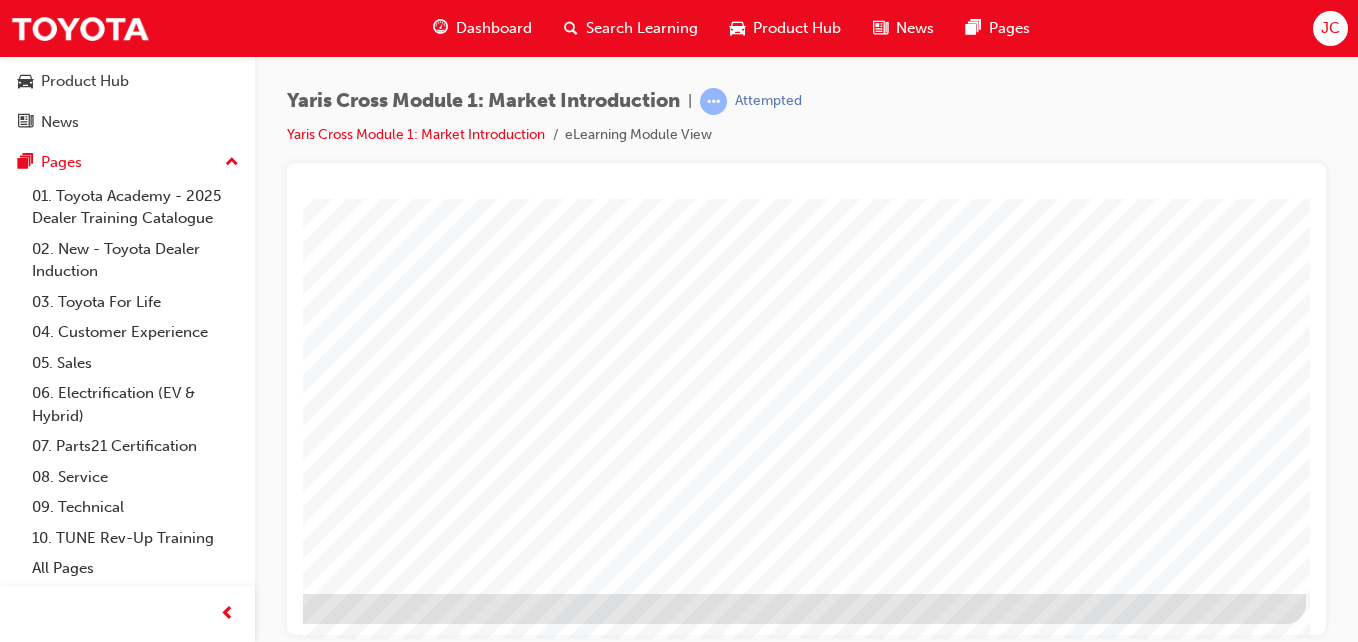 scroll, scrollTop: 0, scrollLeft: 0, axis: both 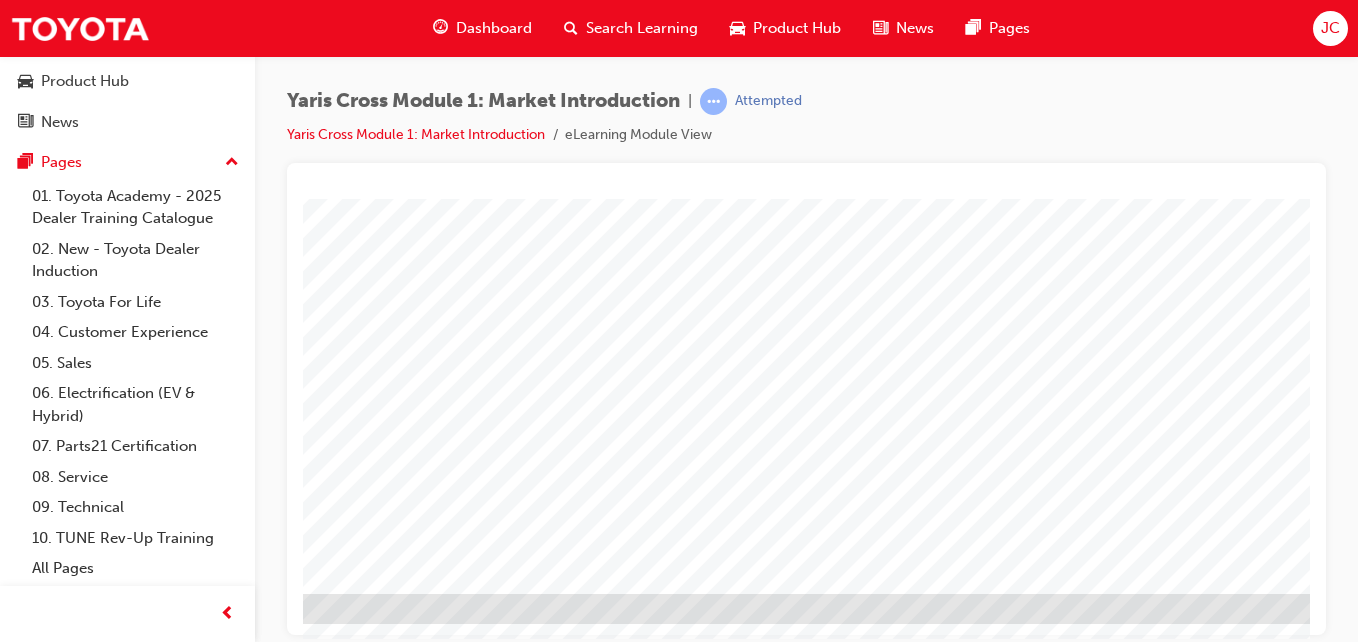 click at bounding box center [70, 5443] 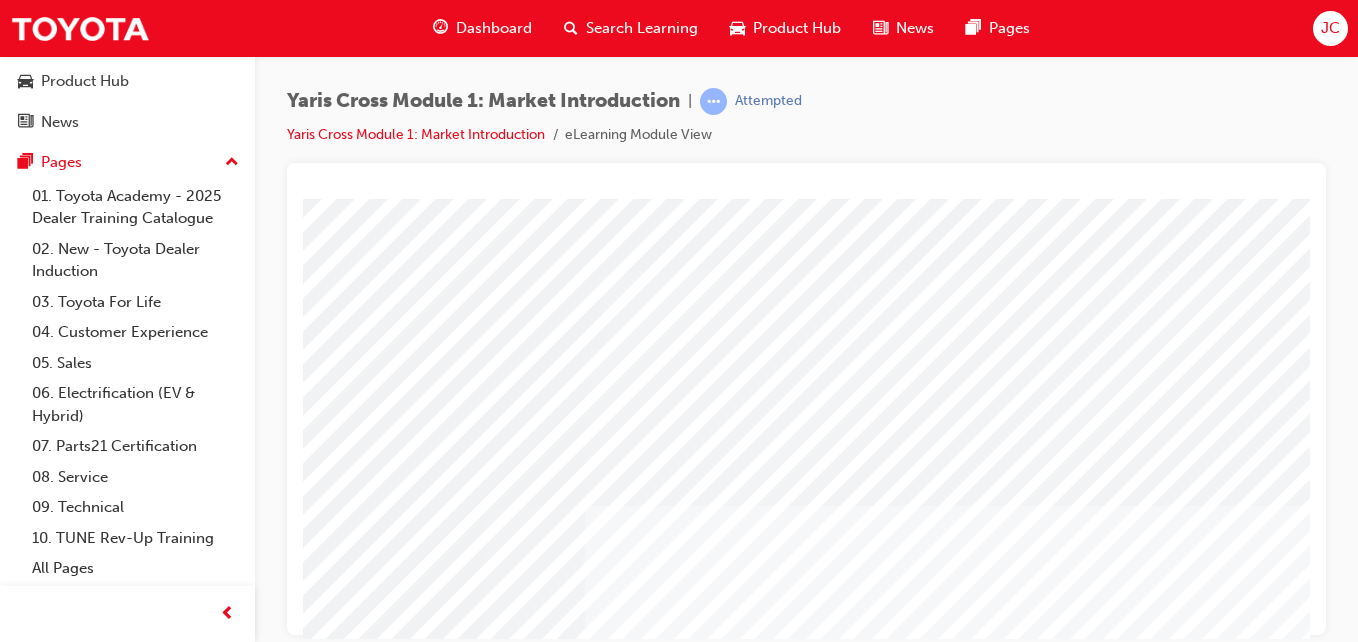 drag, startPoint x: 874, startPoint y: 641, endPoint x: 1115, endPoint y: 644, distance: 241.01868 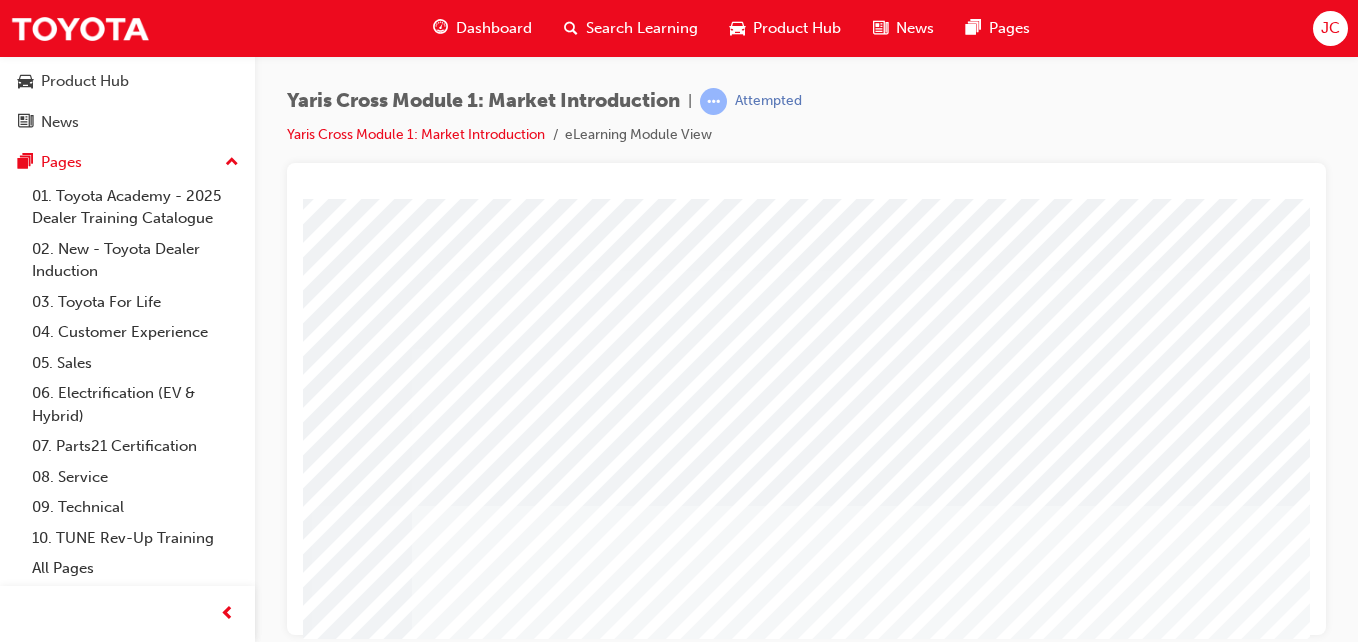 scroll, scrollTop: 0, scrollLeft: 188, axis: horizontal 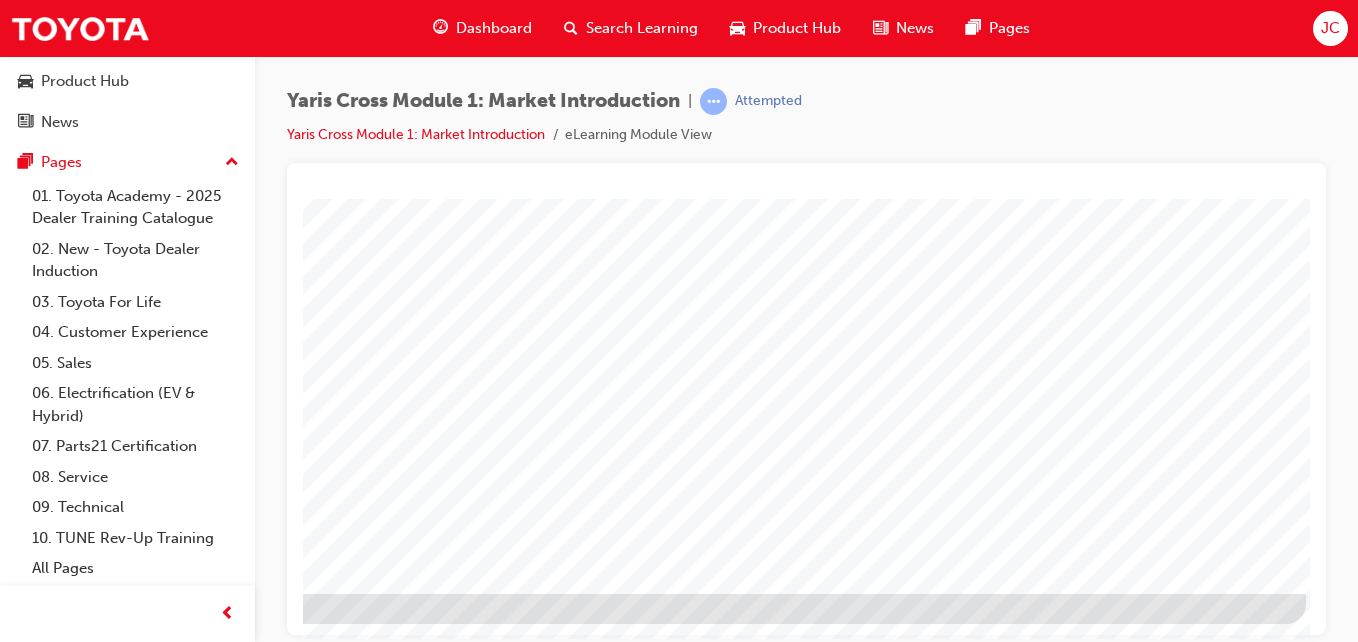 click at bounding box center [9, 5299] 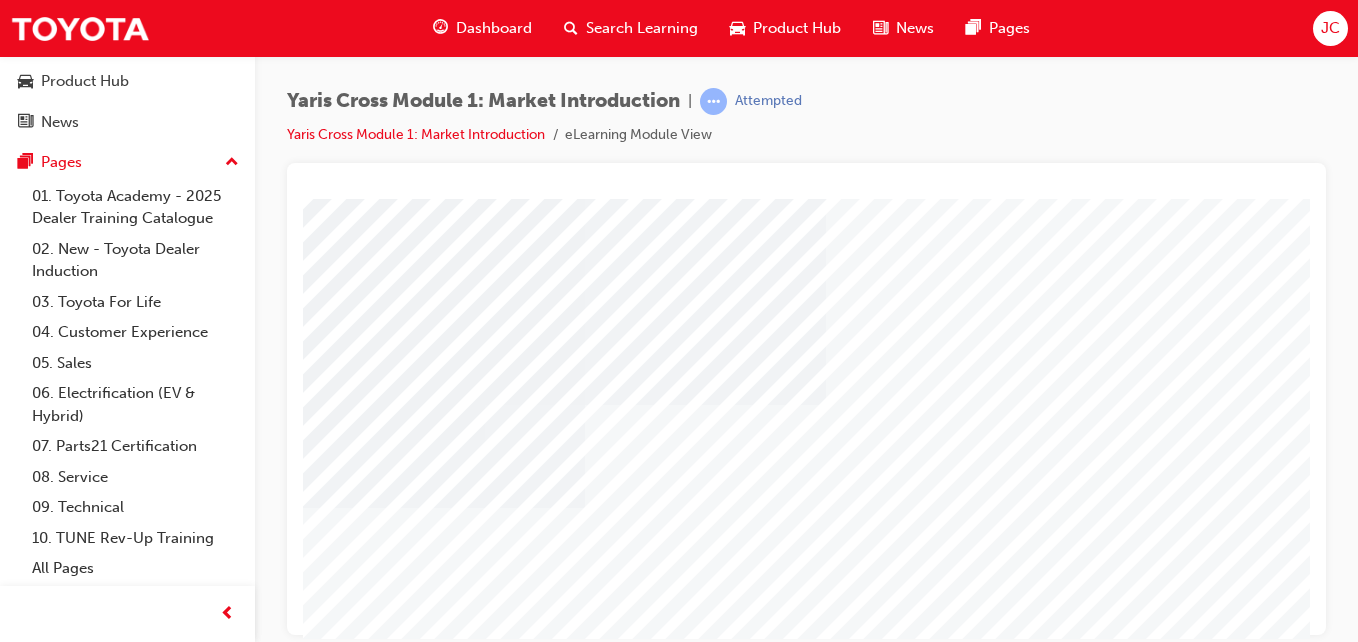 scroll, scrollTop: 300, scrollLeft: 0, axis: vertical 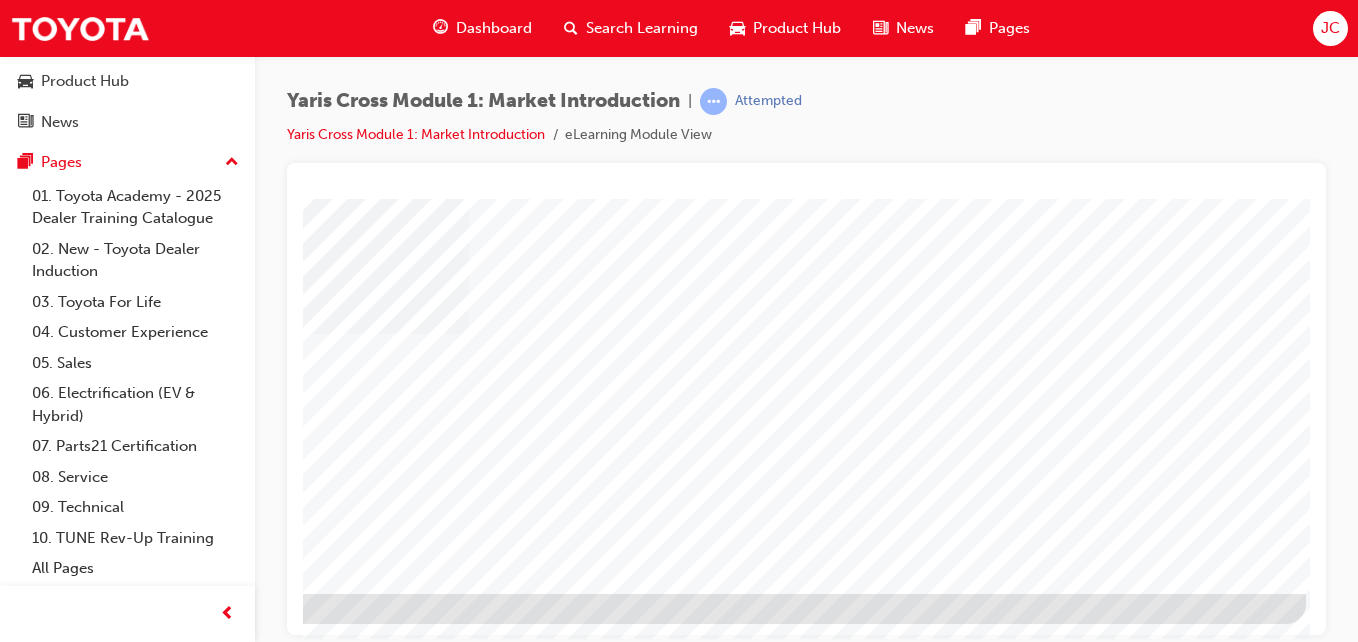 click at bounding box center [9, 1918] 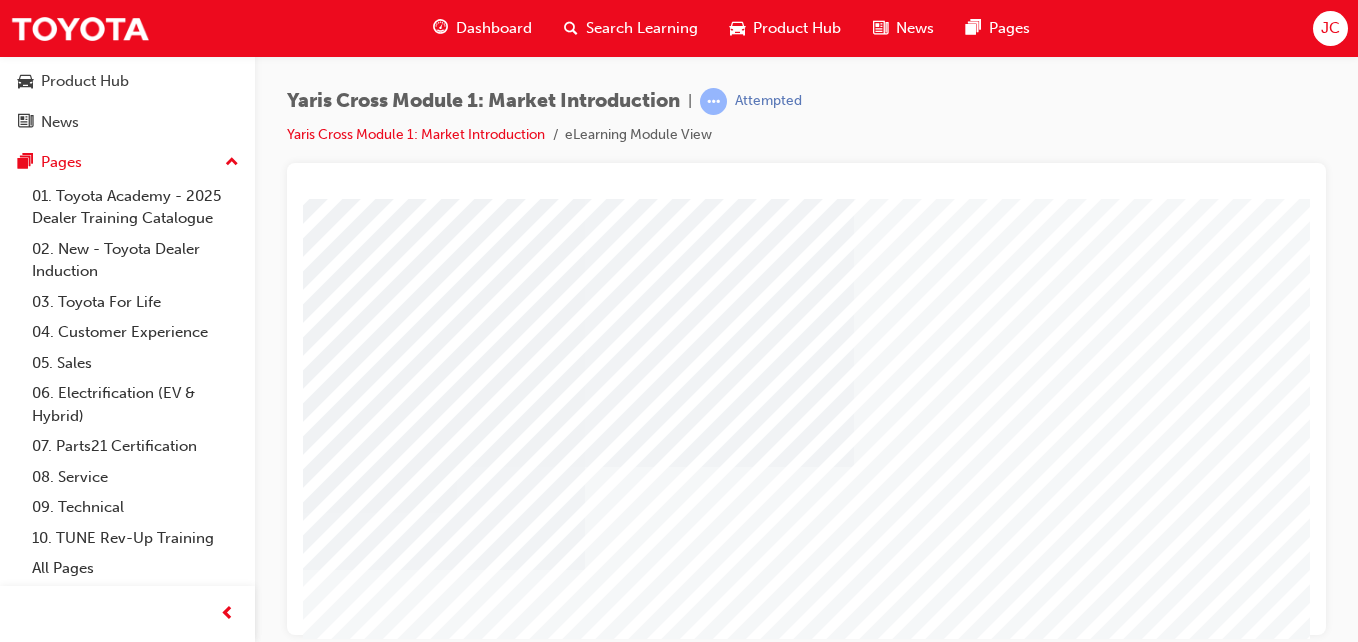 scroll, scrollTop: 200, scrollLeft: 0, axis: vertical 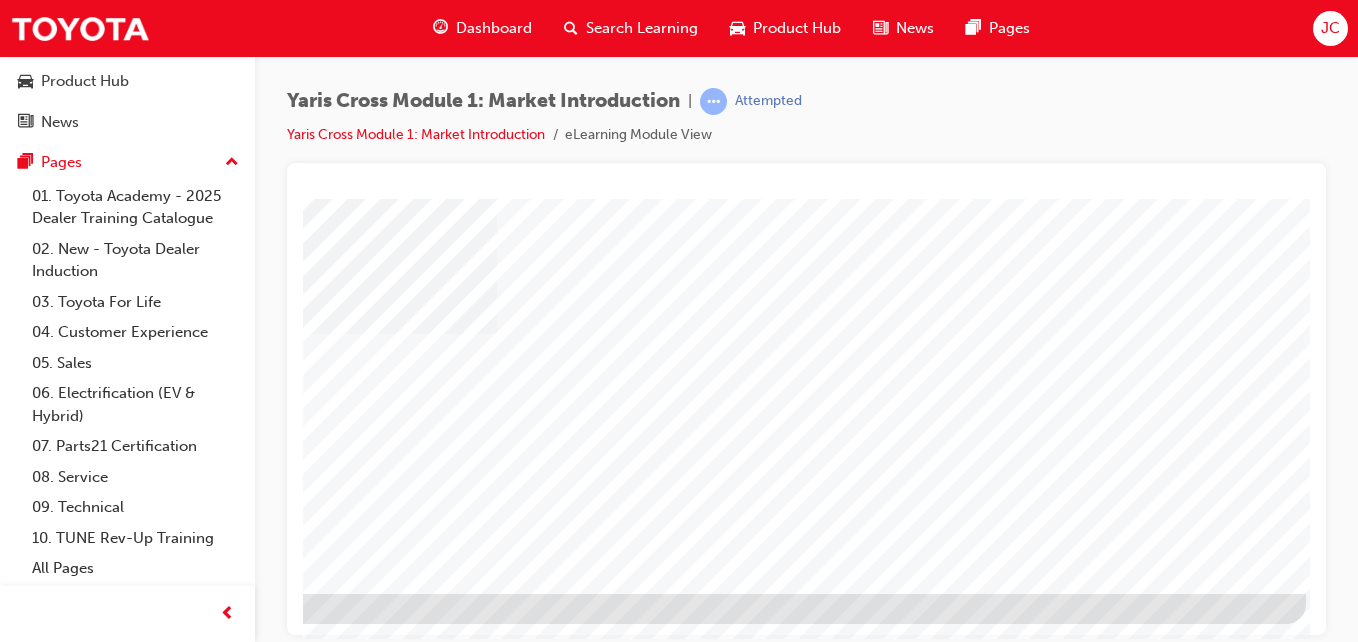 click at bounding box center [9, 1918] 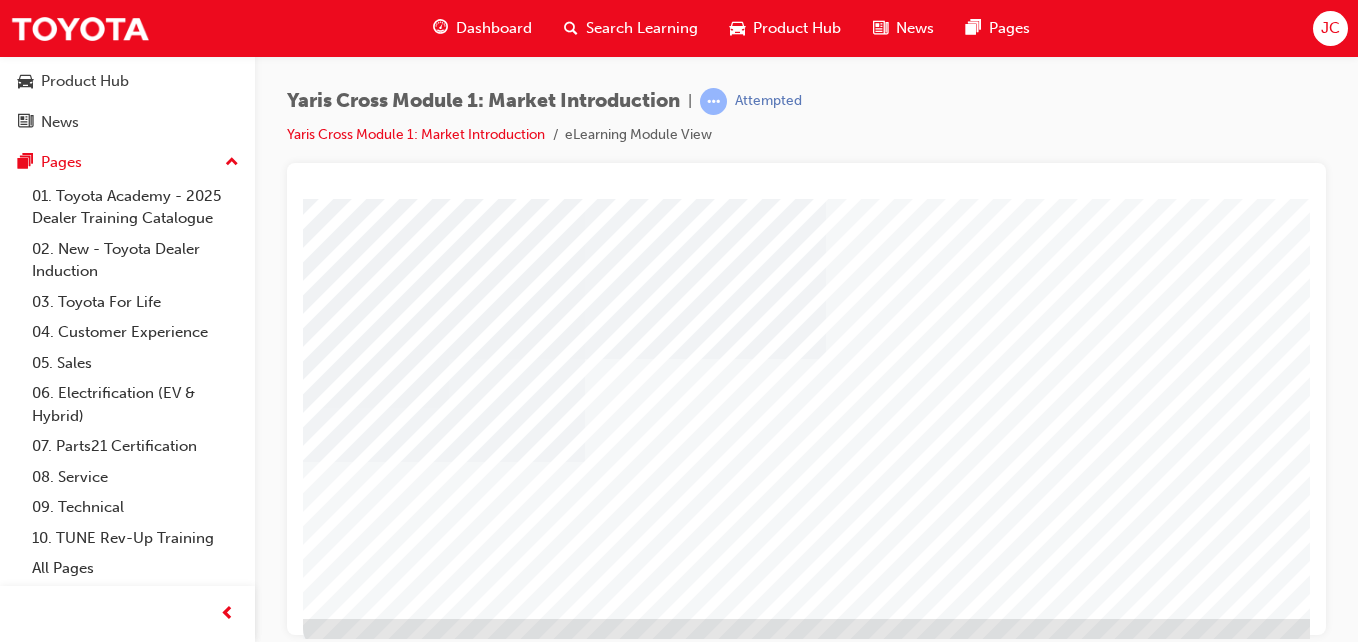 scroll, scrollTop: 325, scrollLeft: 0, axis: vertical 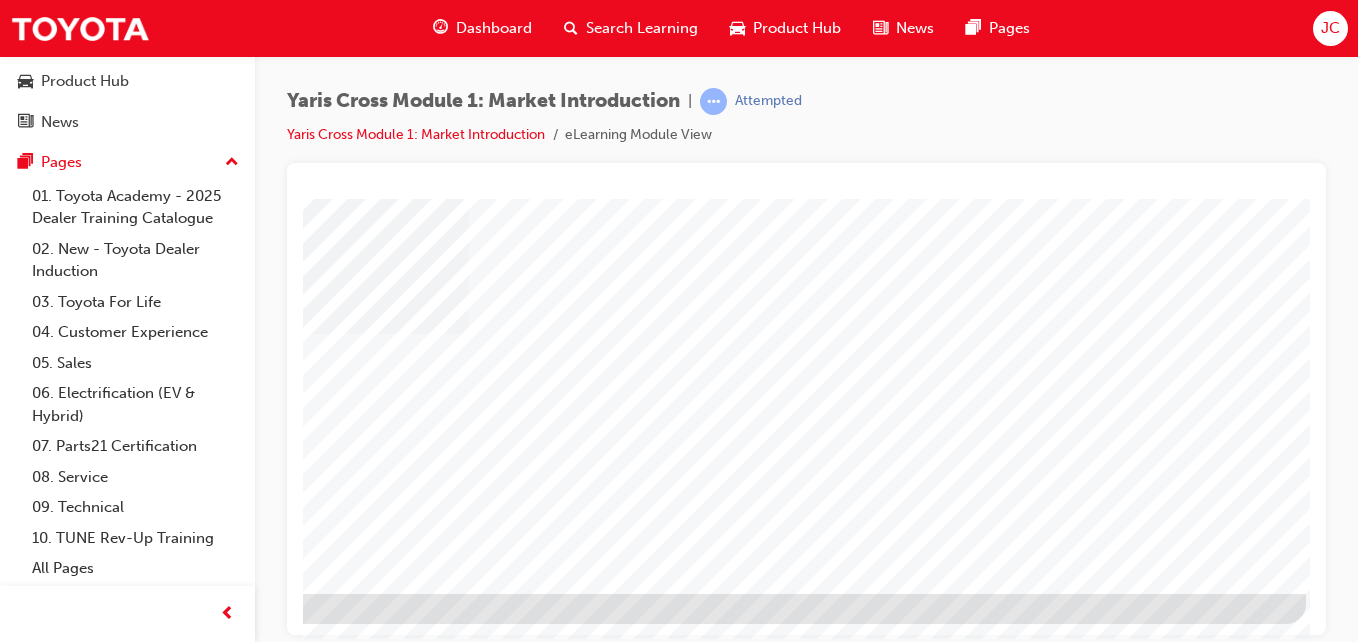 click at bounding box center [9, 1918] 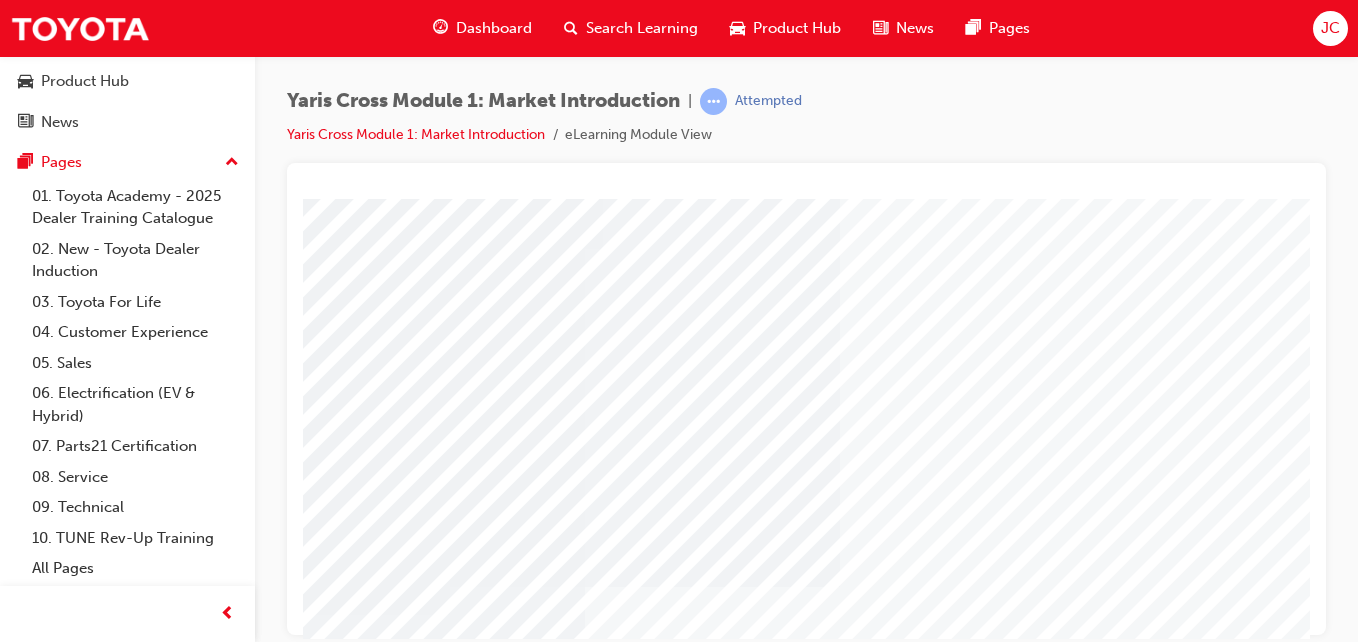 scroll, scrollTop: 200, scrollLeft: 0, axis: vertical 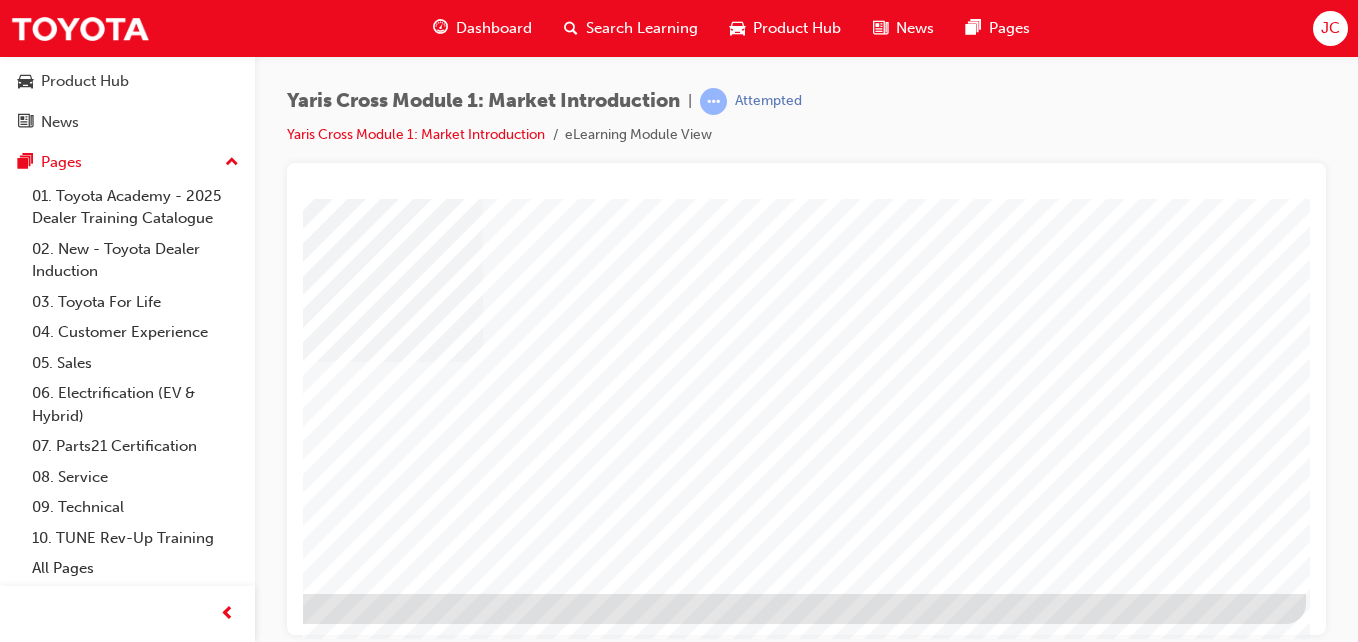 click at bounding box center [9, 1946] 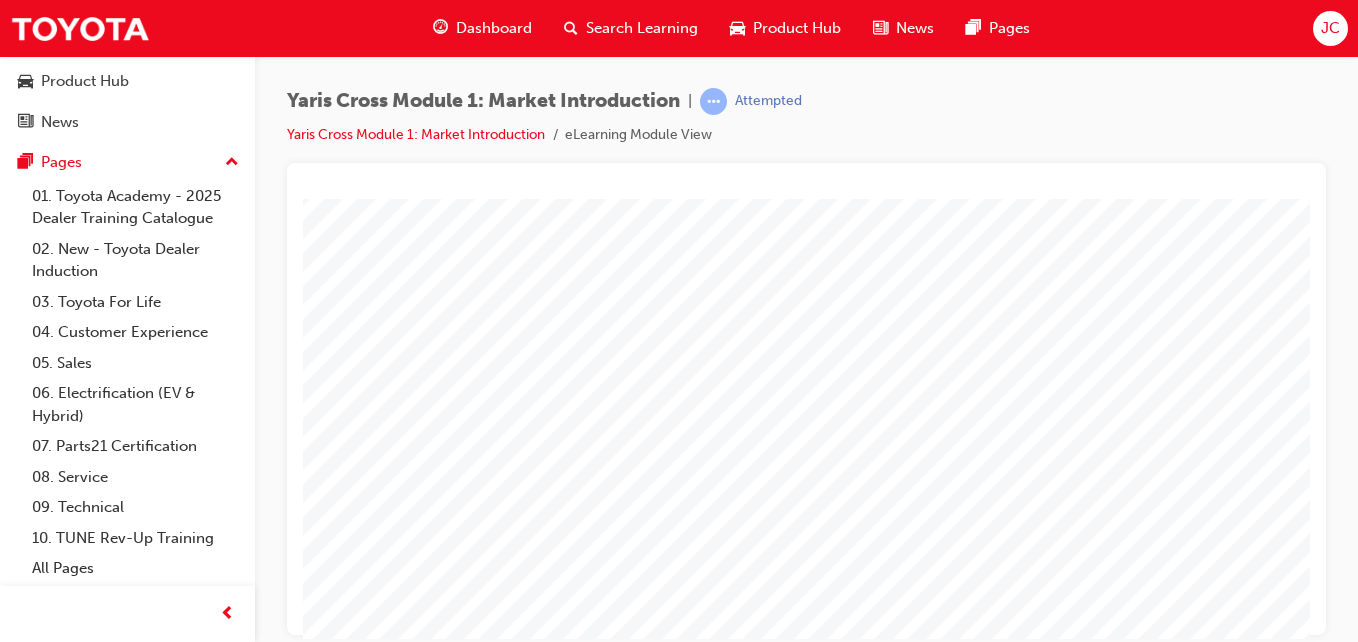scroll, scrollTop: 325, scrollLeft: 0, axis: vertical 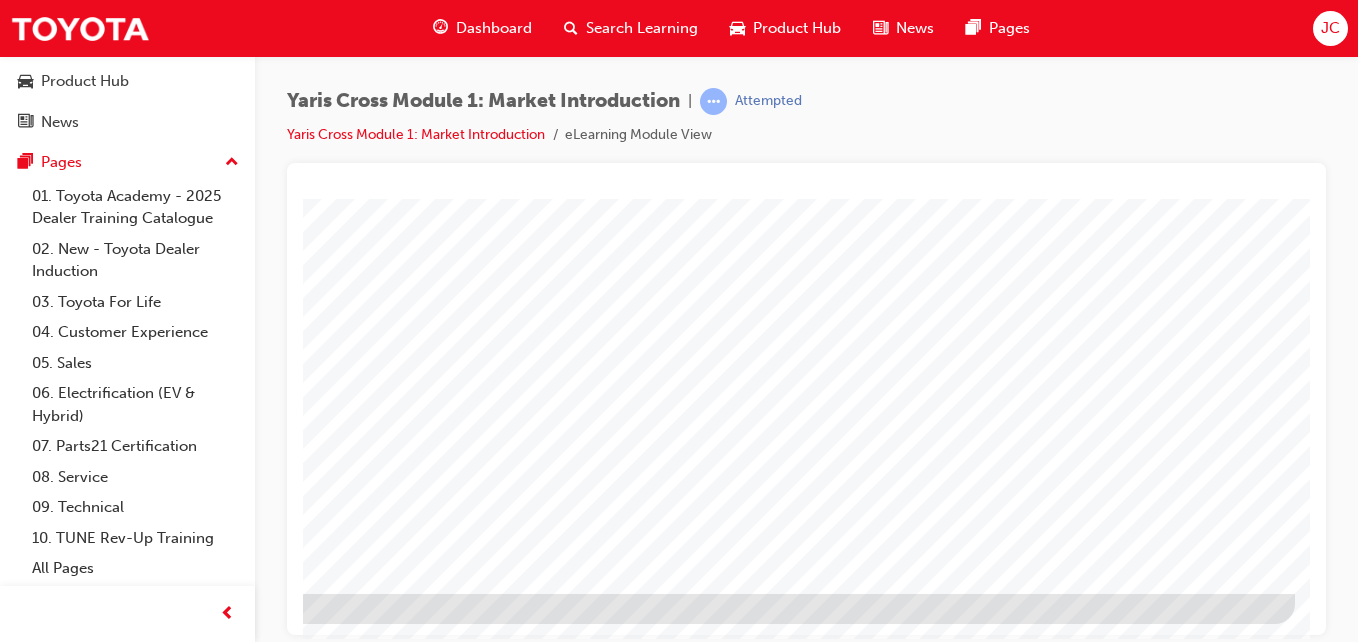 click at bounding box center [-2, 3340] 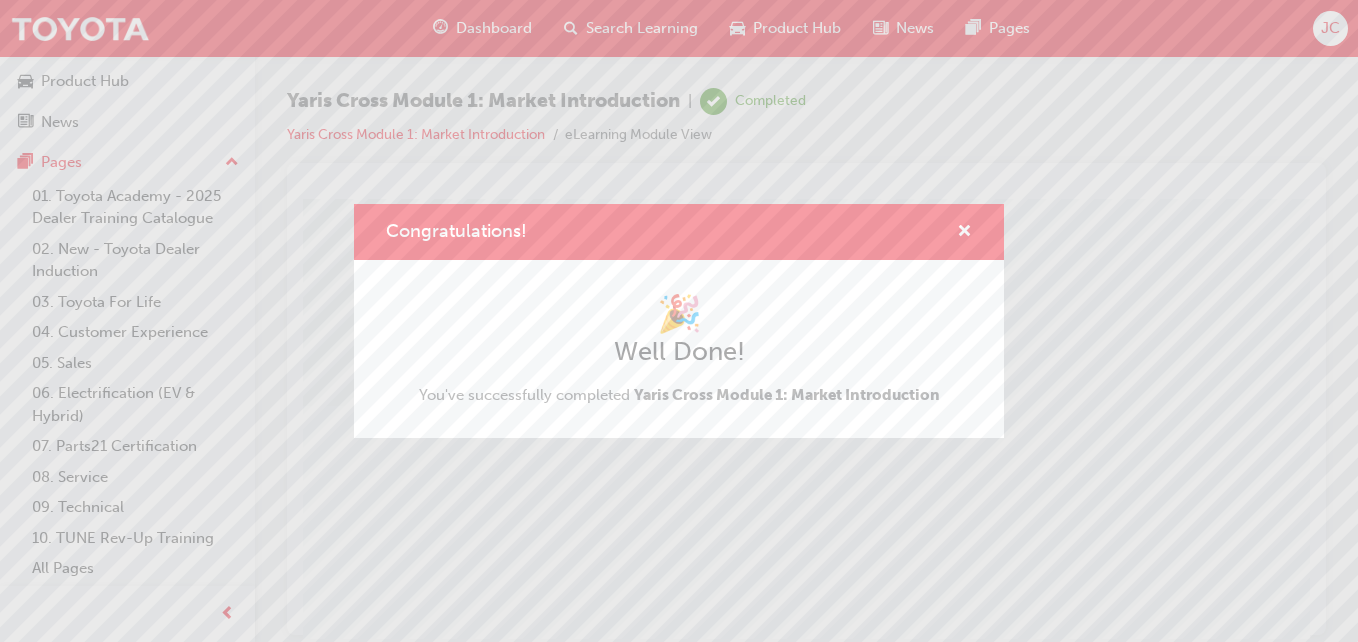 scroll, scrollTop: 0, scrollLeft: 368, axis: horizontal 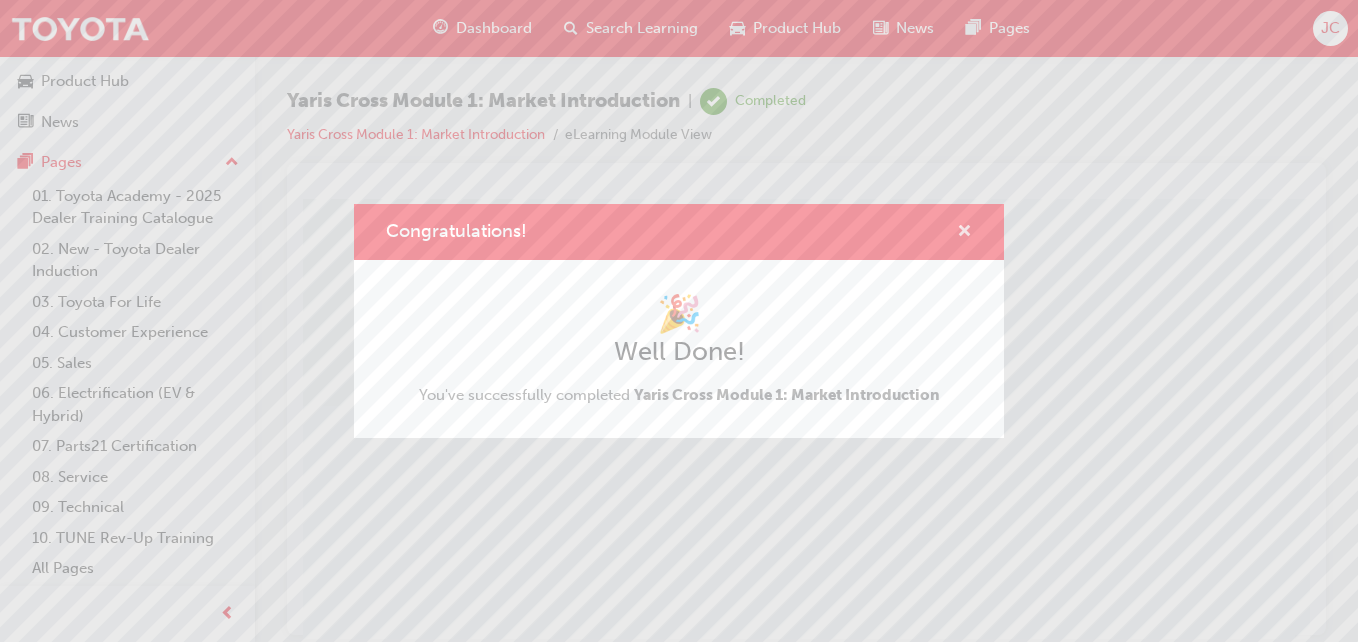 click at bounding box center (964, 233) 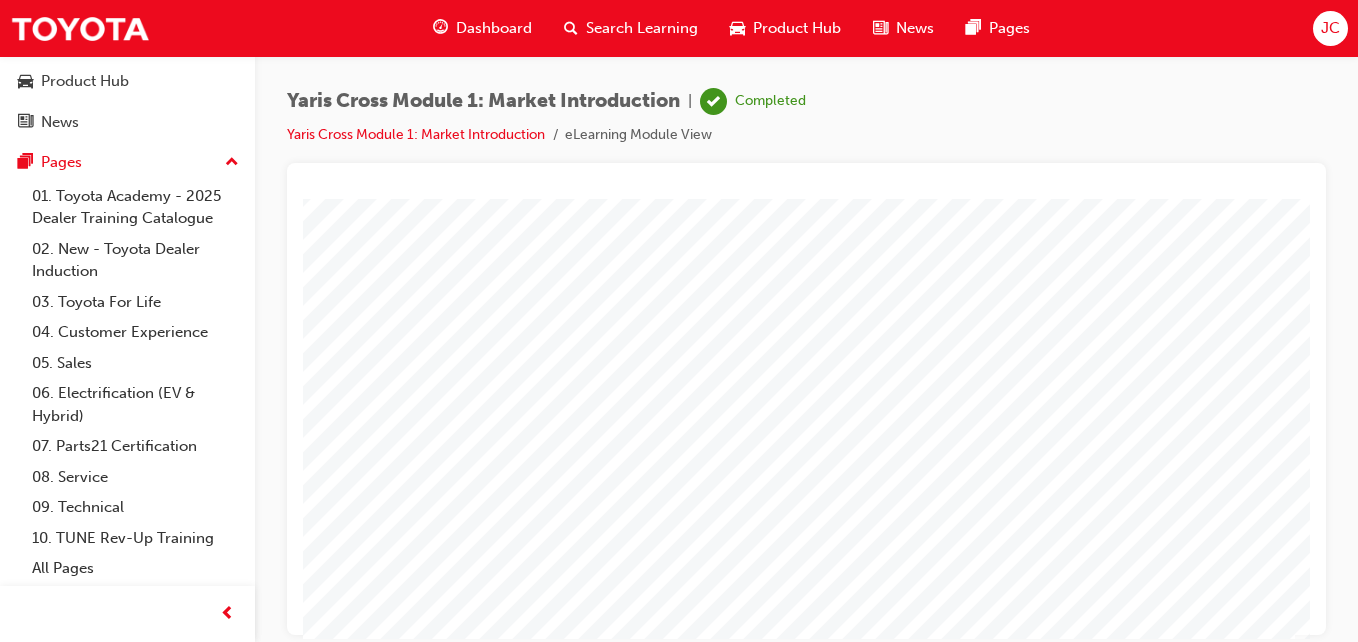 scroll, scrollTop: 325, scrollLeft: 368, axis: both 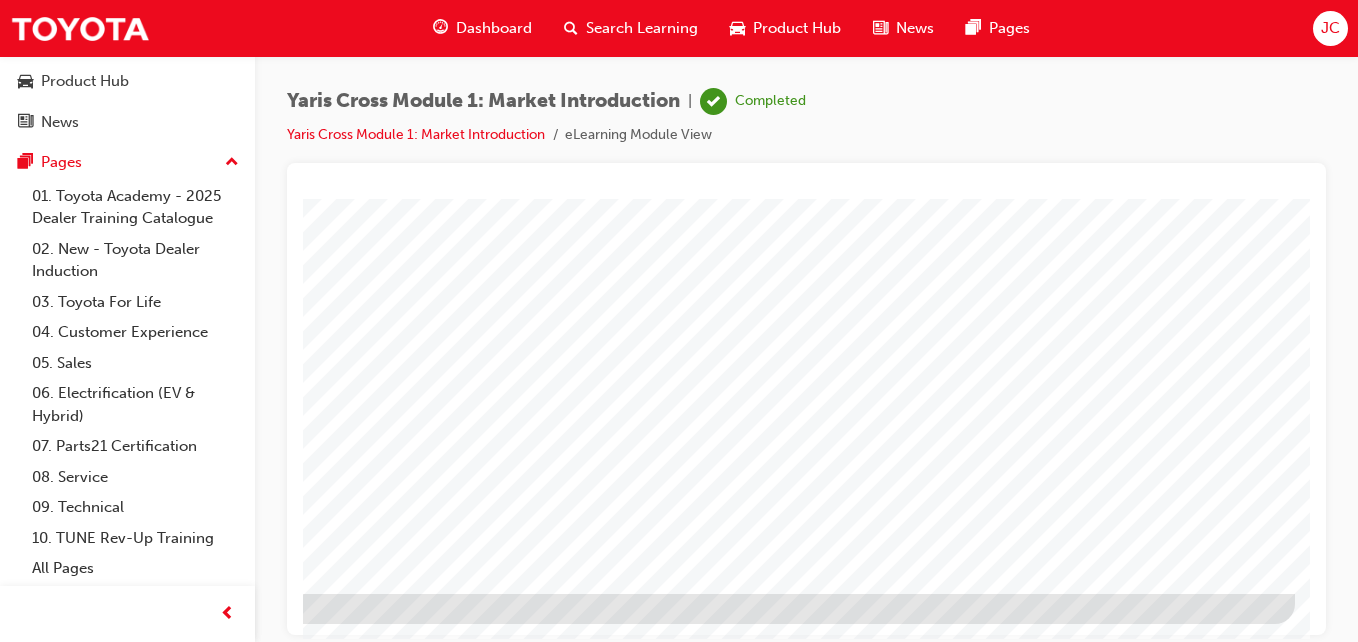 click at bounding box center (-2, 1706) 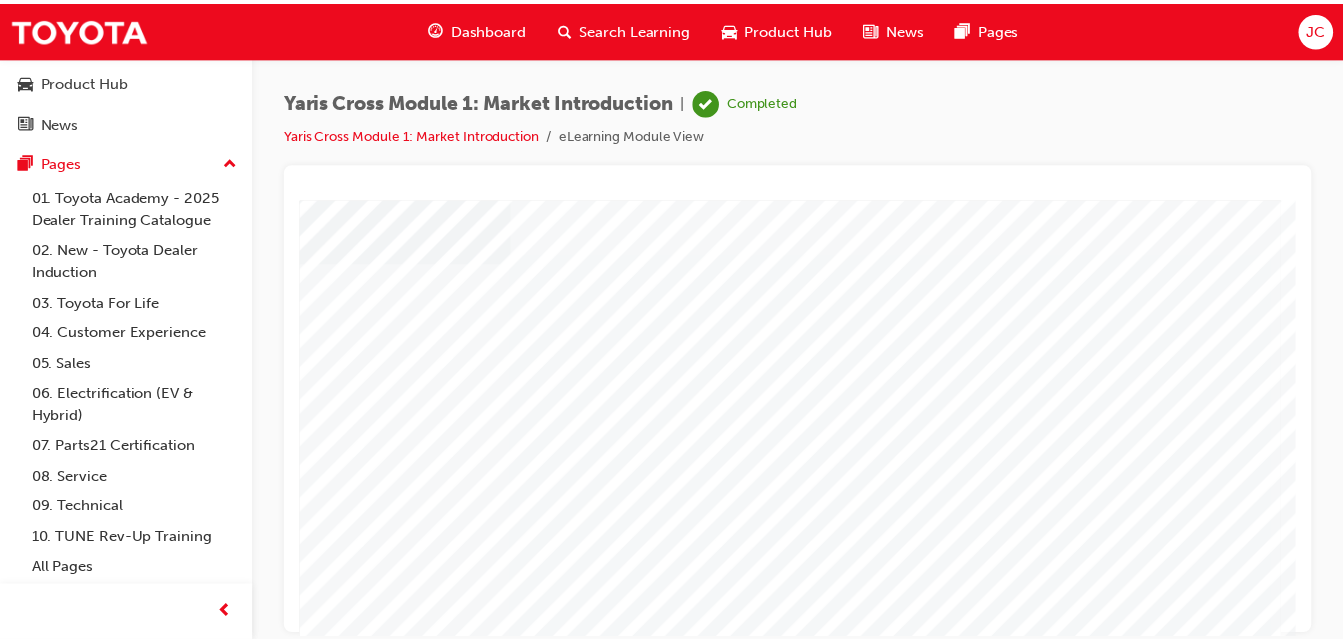 scroll, scrollTop: 0, scrollLeft: 368, axis: horizontal 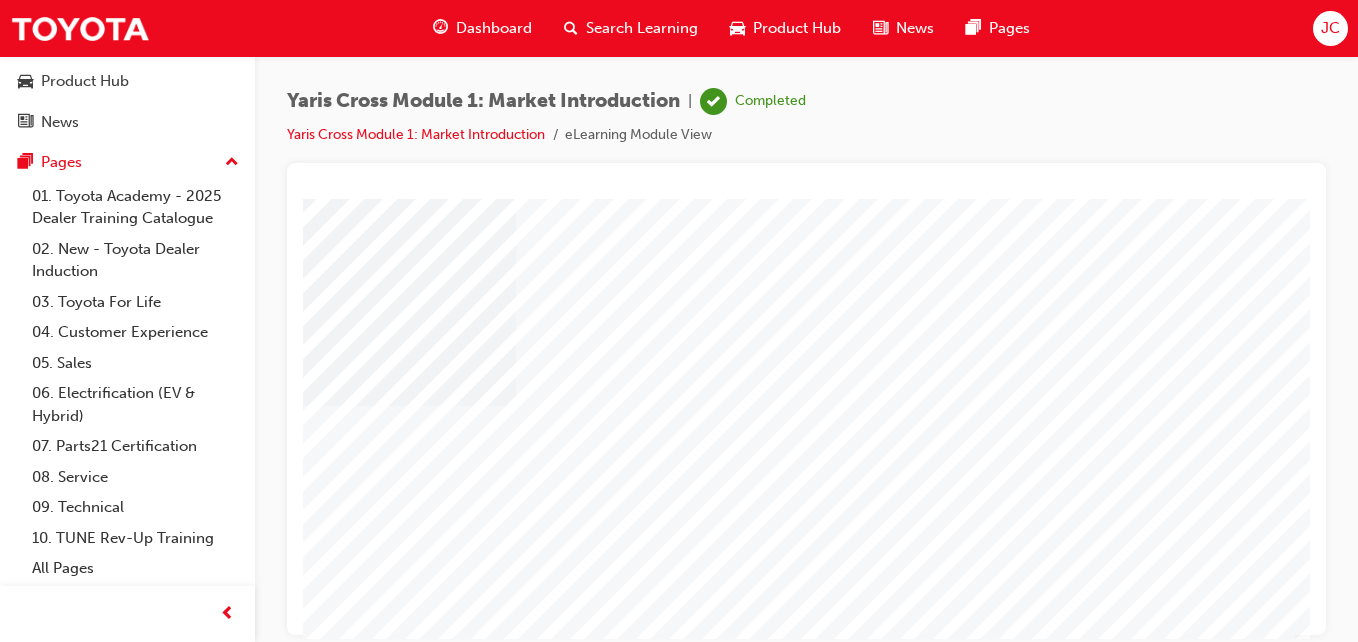 click on "Dashboard" at bounding box center [494, 28] 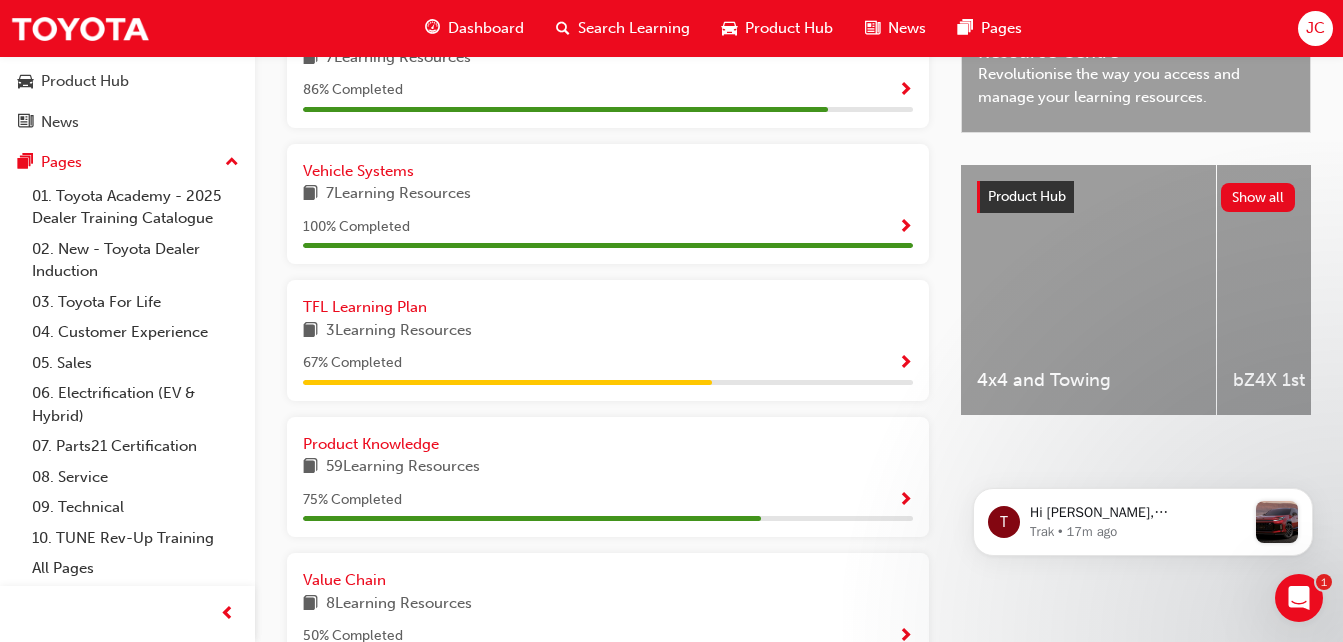 scroll, scrollTop: 700, scrollLeft: 0, axis: vertical 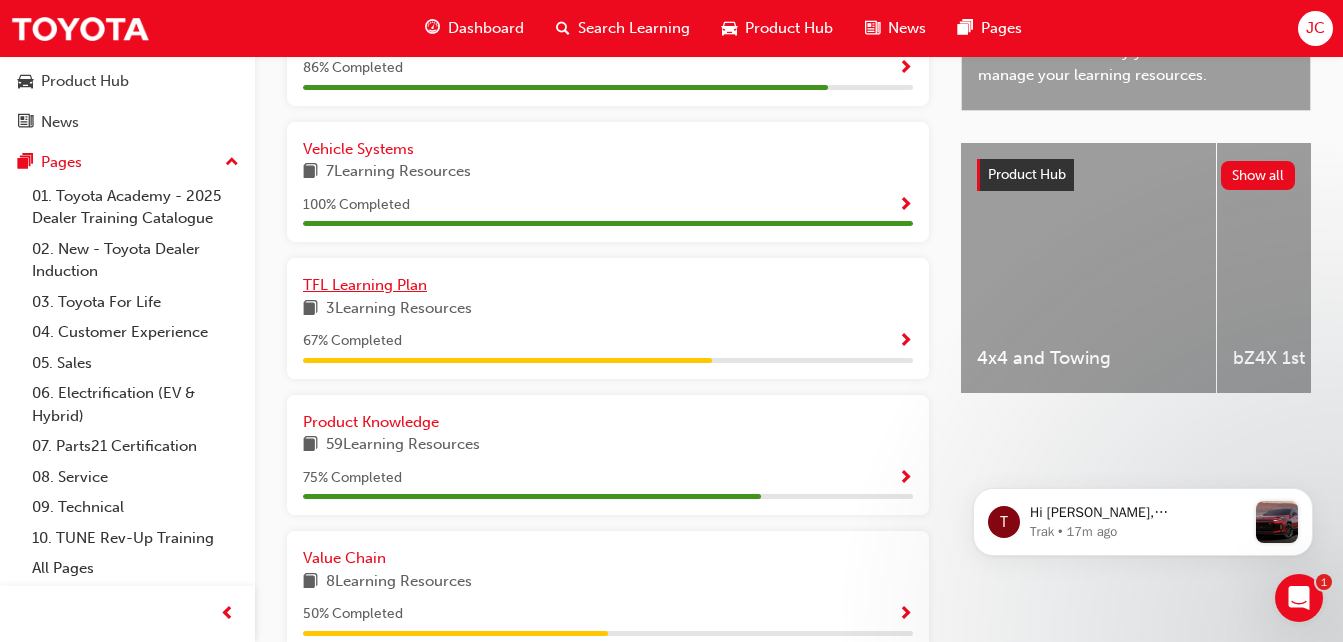 click on "TFL Learning Plan" at bounding box center [365, 285] 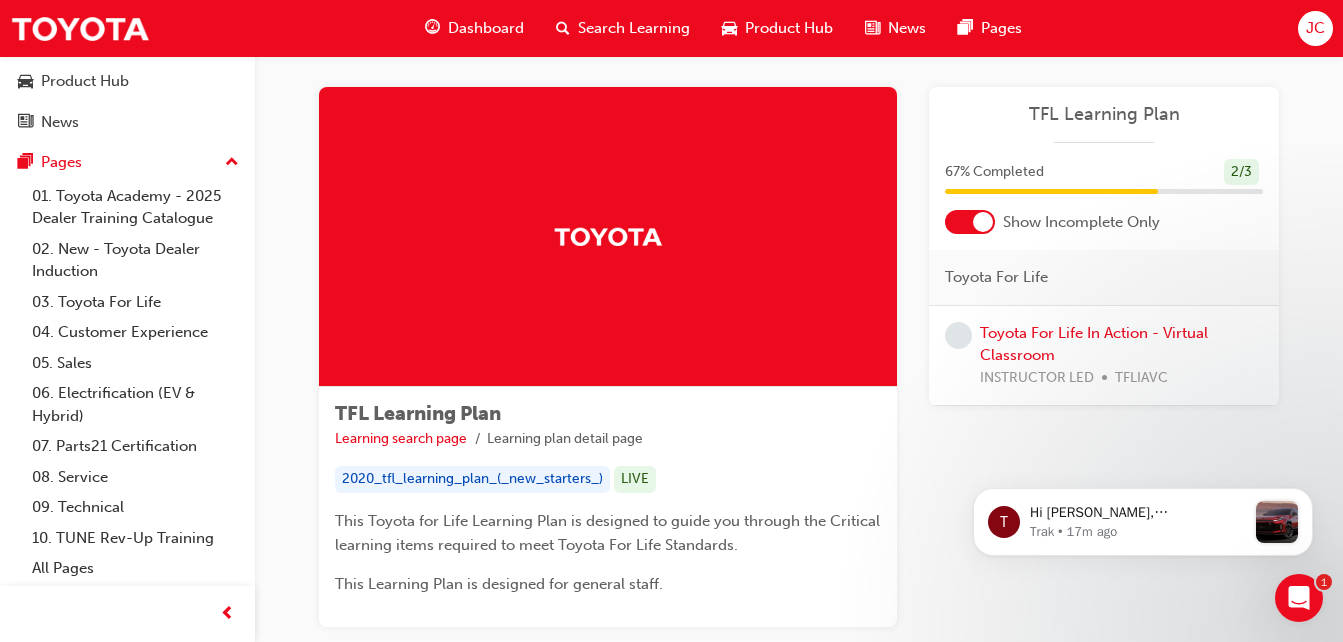 scroll, scrollTop: 0, scrollLeft: 0, axis: both 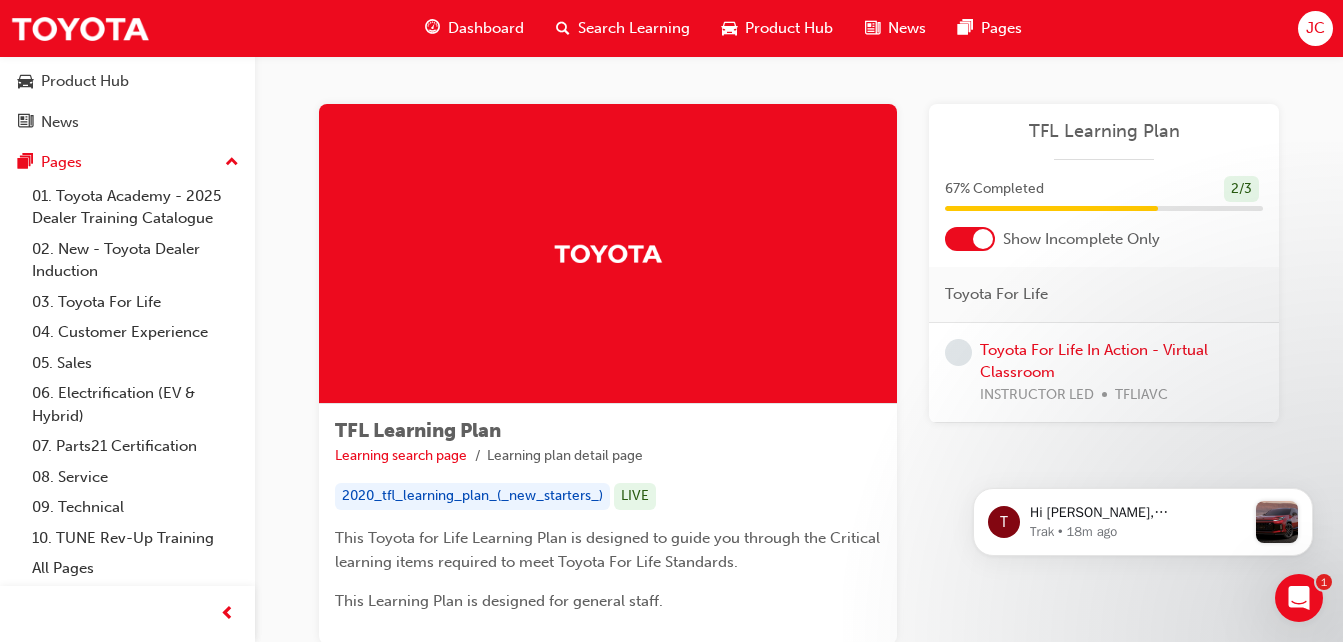 click on "Dashboard" at bounding box center (486, 28) 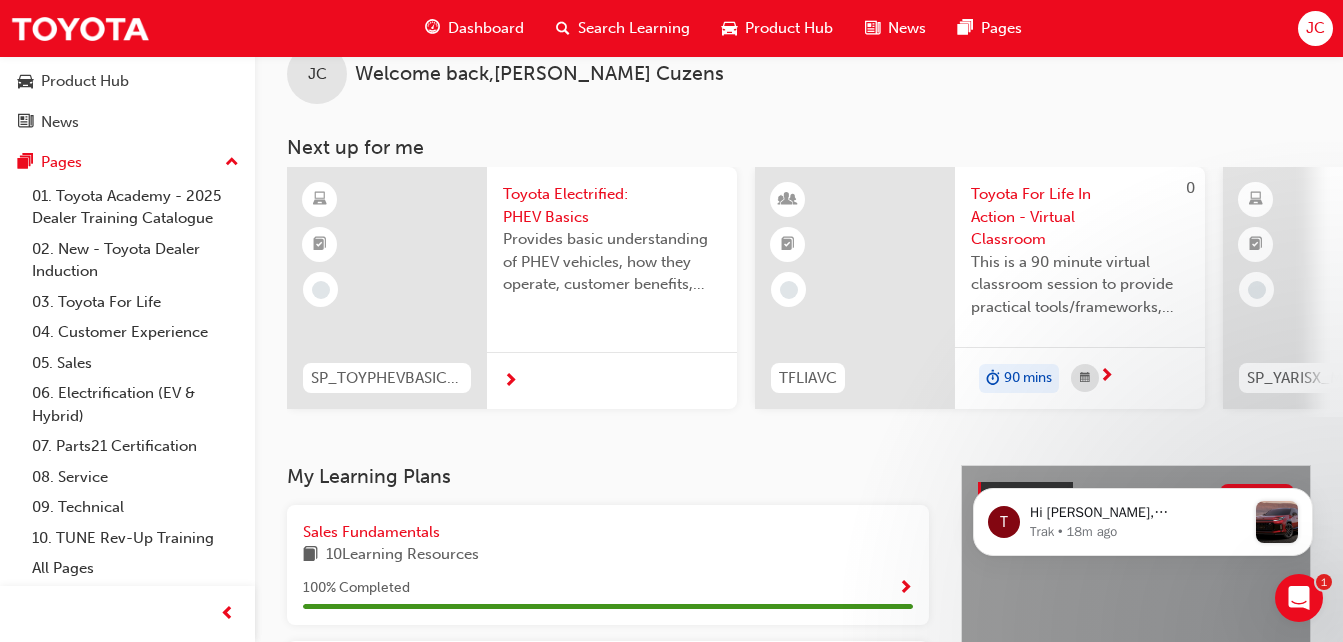 scroll, scrollTop: 0, scrollLeft: 0, axis: both 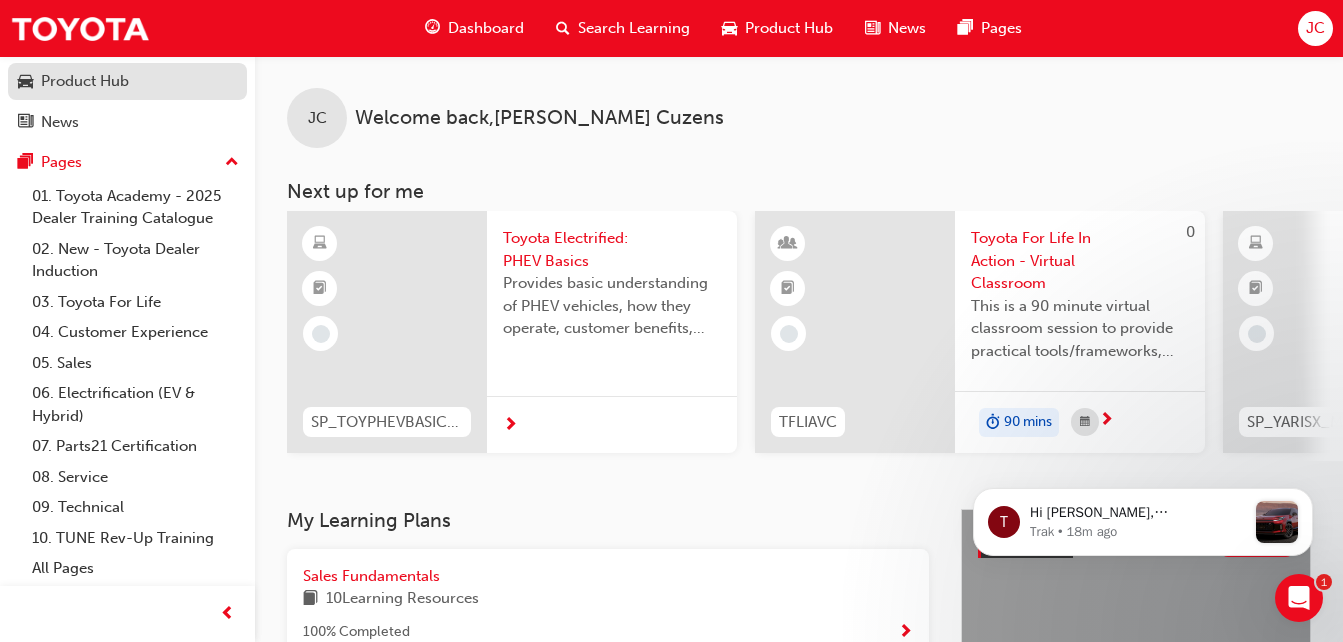 click on "Product Hub" at bounding box center [85, 81] 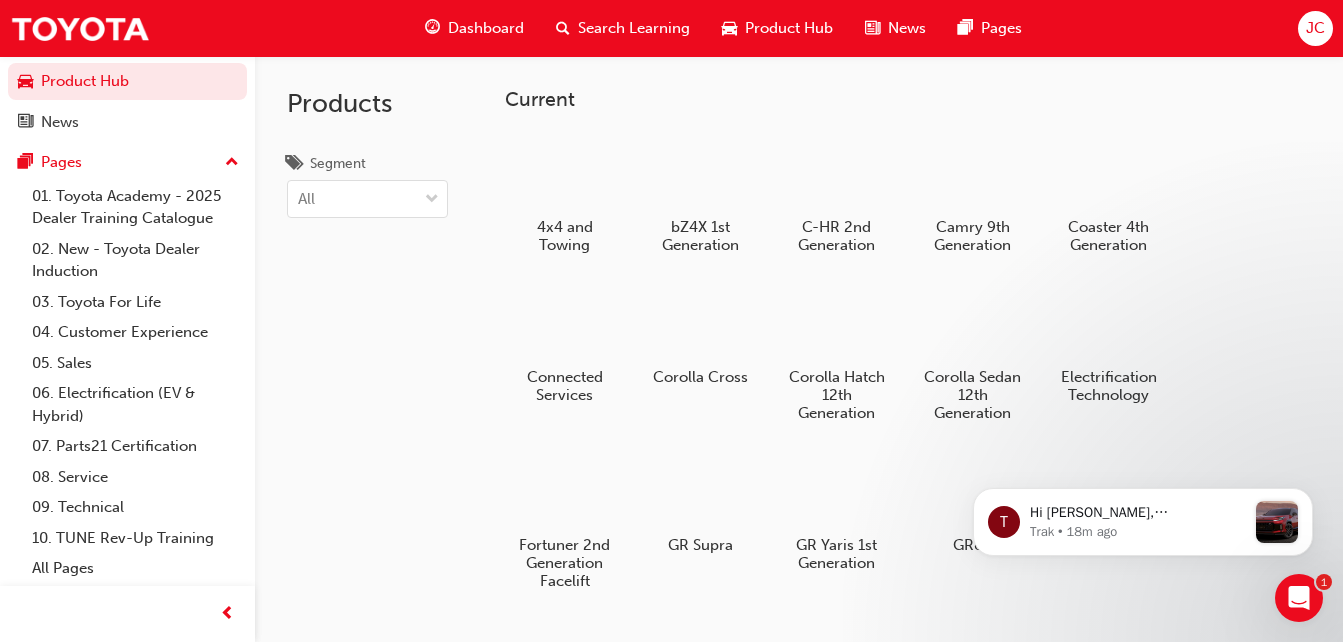click on "Search Learning" at bounding box center (634, 28) 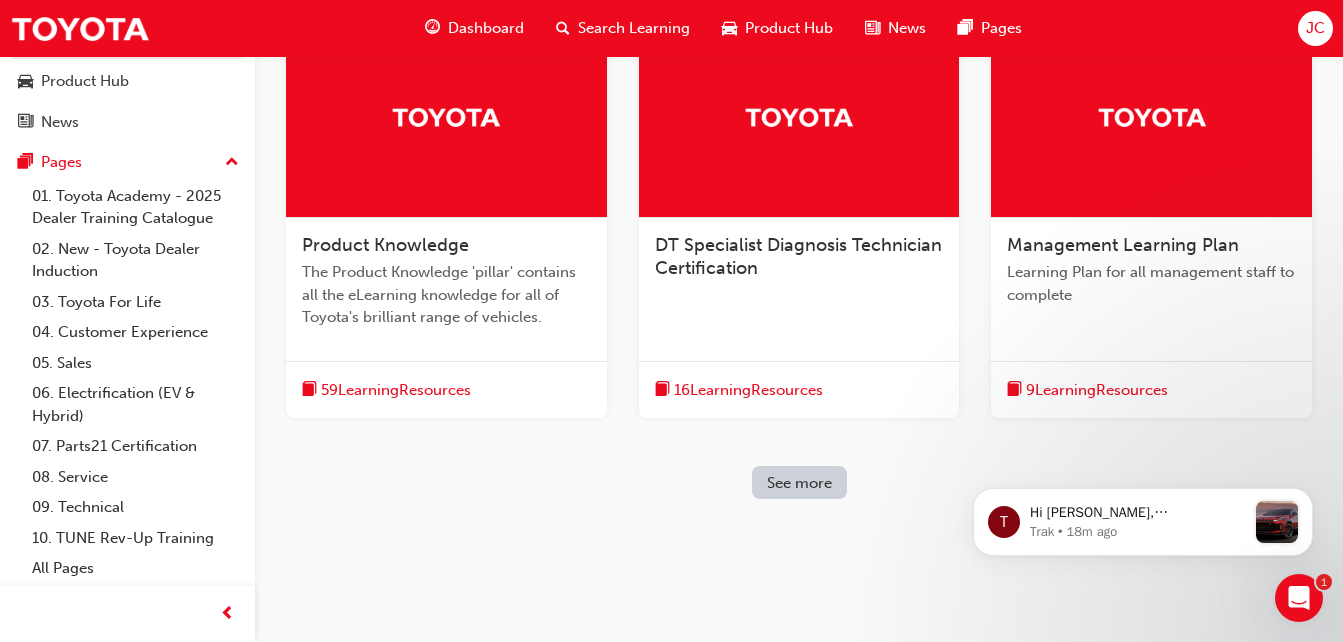 scroll, scrollTop: 594, scrollLeft: 0, axis: vertical 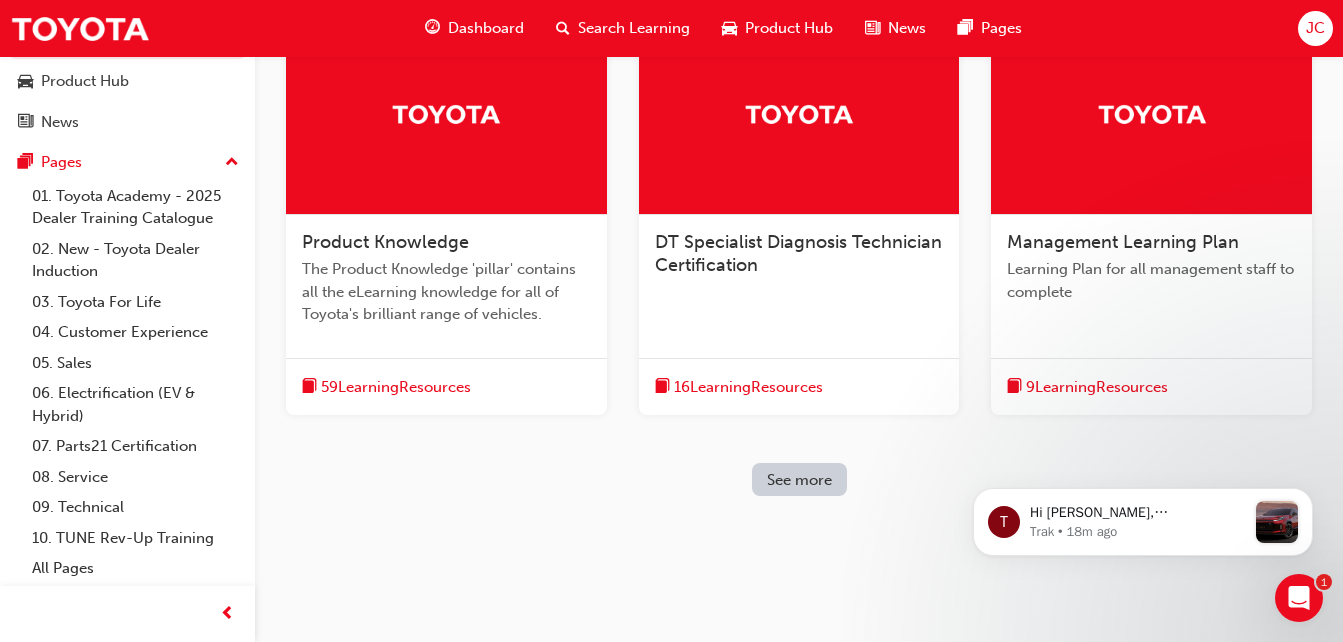 click at bounding box center [446, 115] 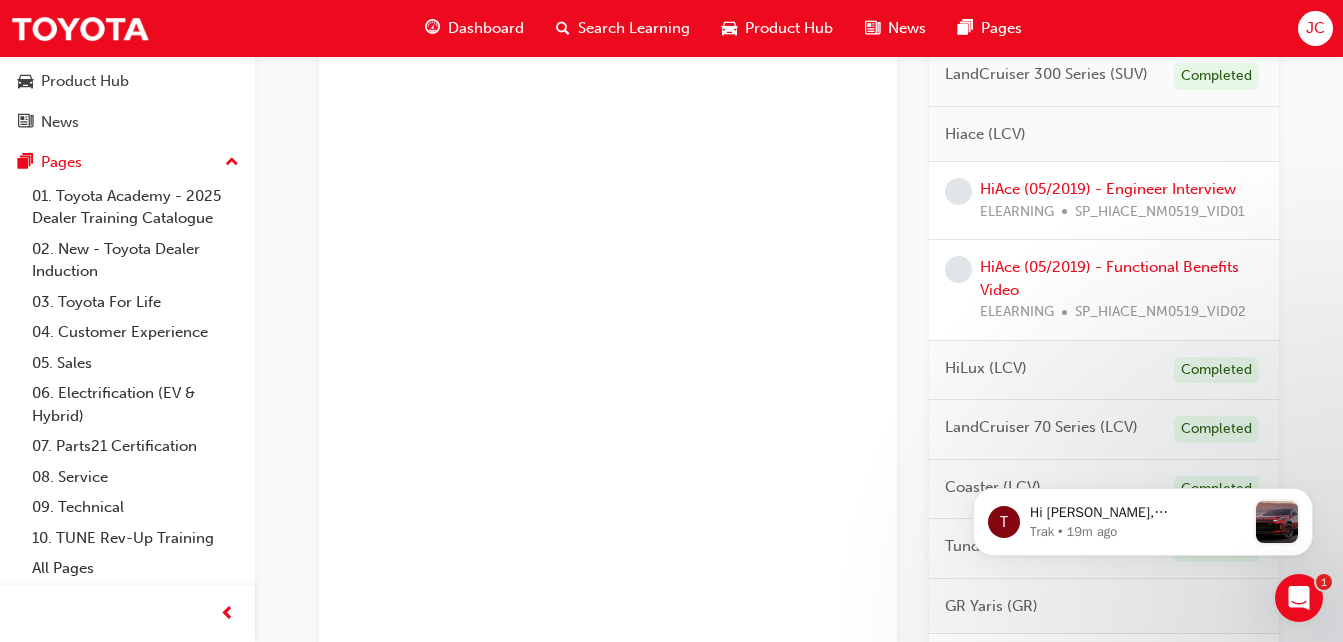 scroll, scrollTop: 1300, scrollLeft: 0, axis: vertical 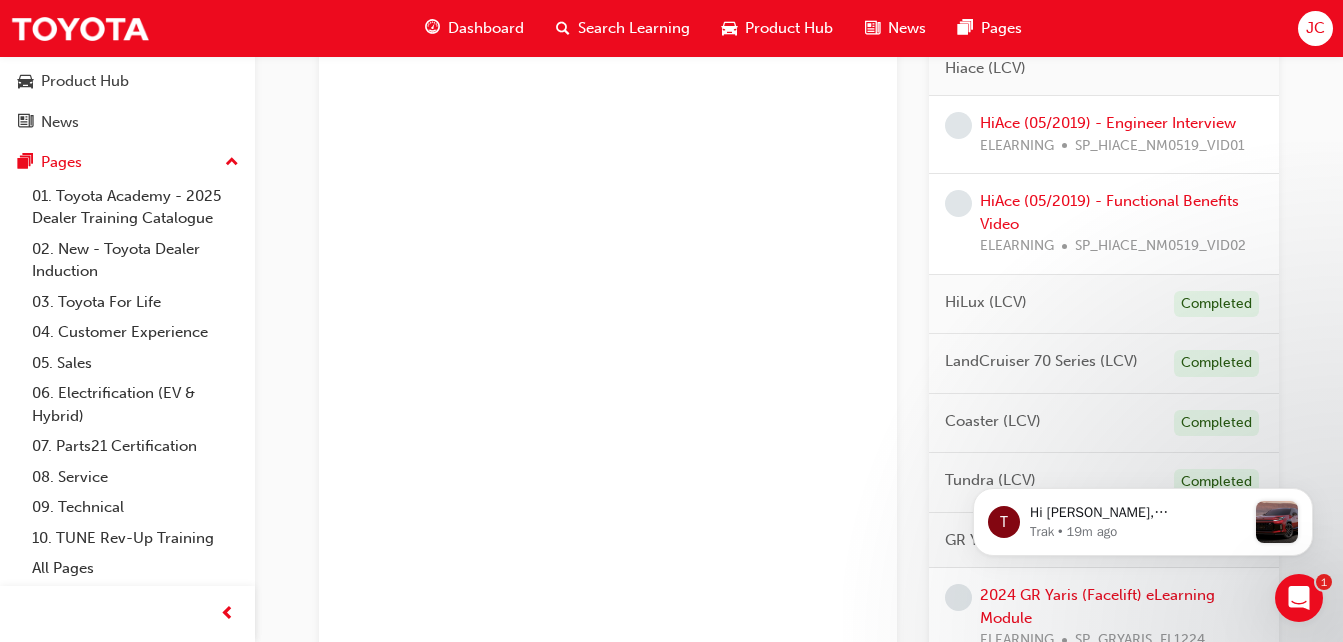 click on "ELEARNING" at bounding box center [1017, 146] 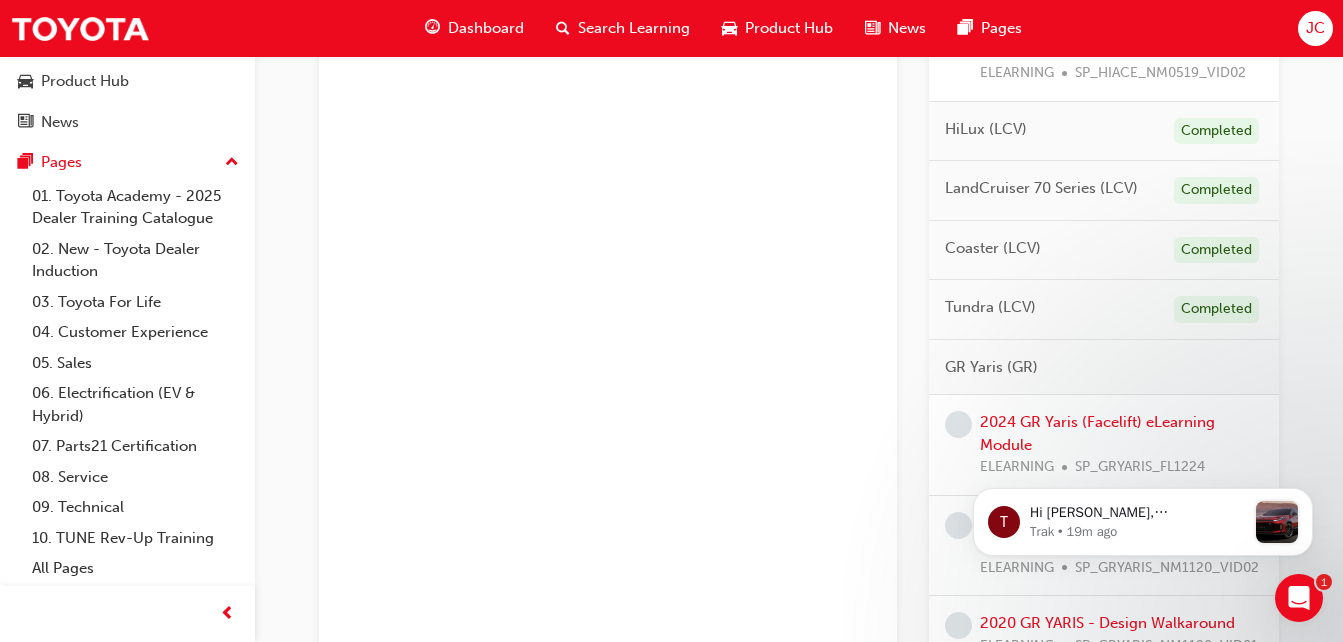scroll, scrollTop: 1600, scrollLeft: 0, axis: vertical 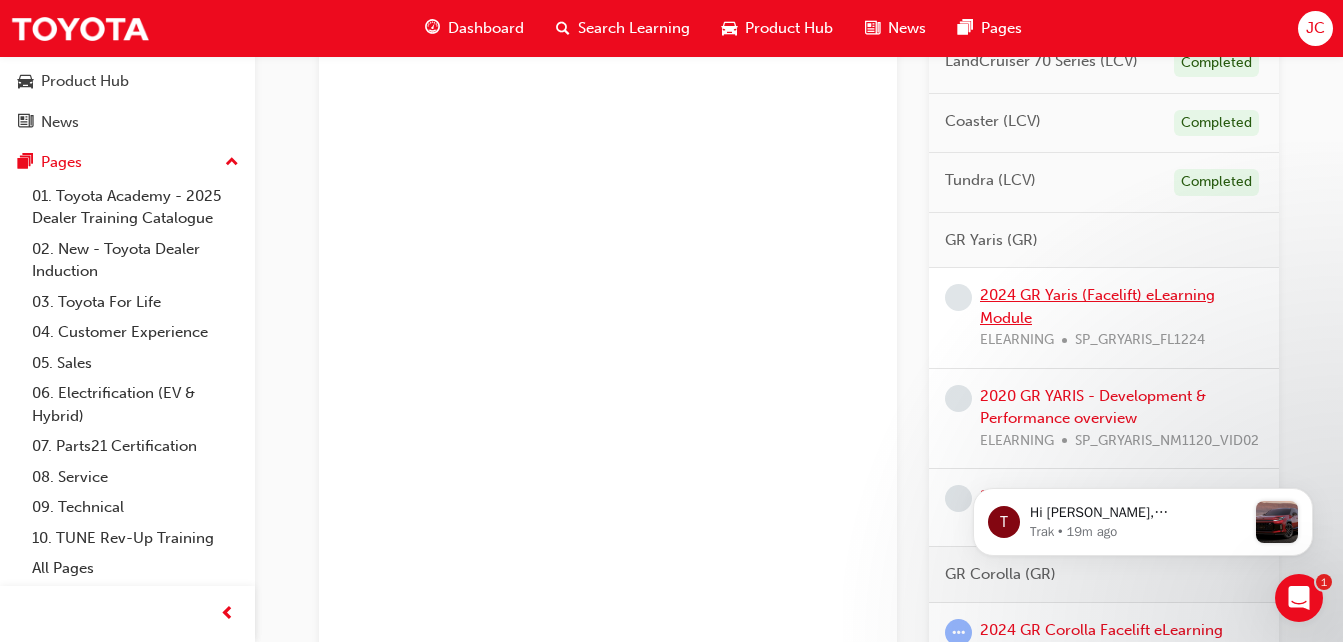 click on "2024 GR Yaris (Facelift) eLearning Module" at bounding box center (1097, 306) 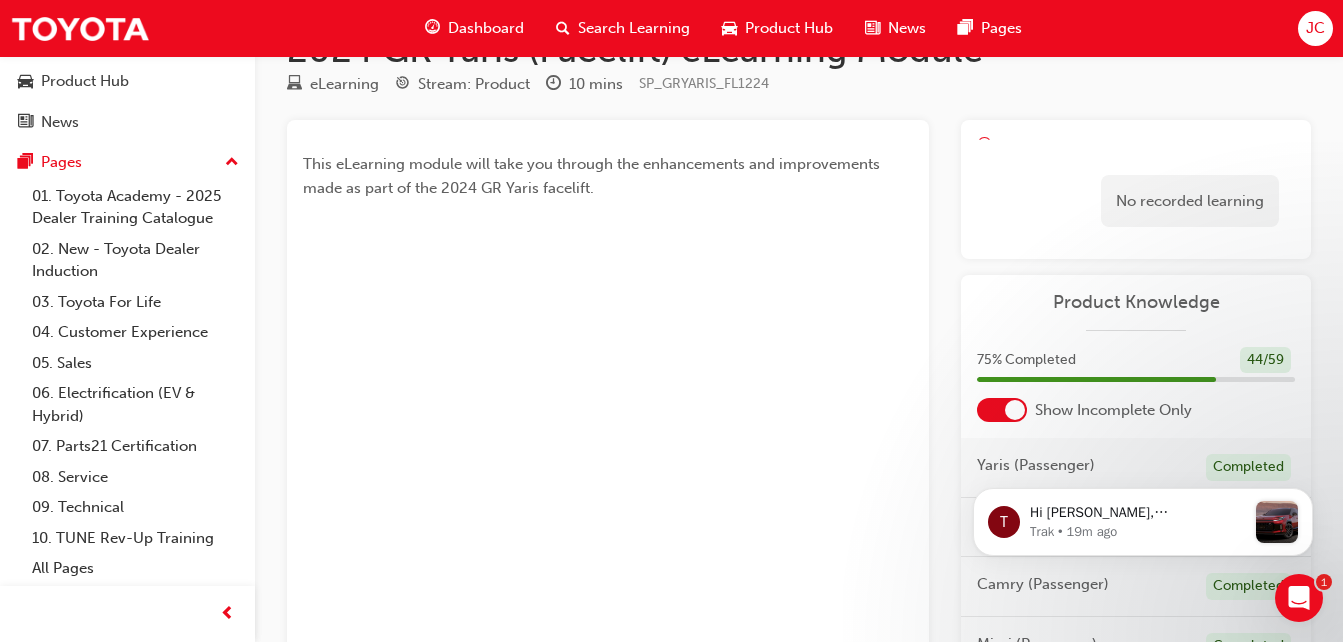 scroll, scrollTop: 0, scrollLeft: 0, axis: both 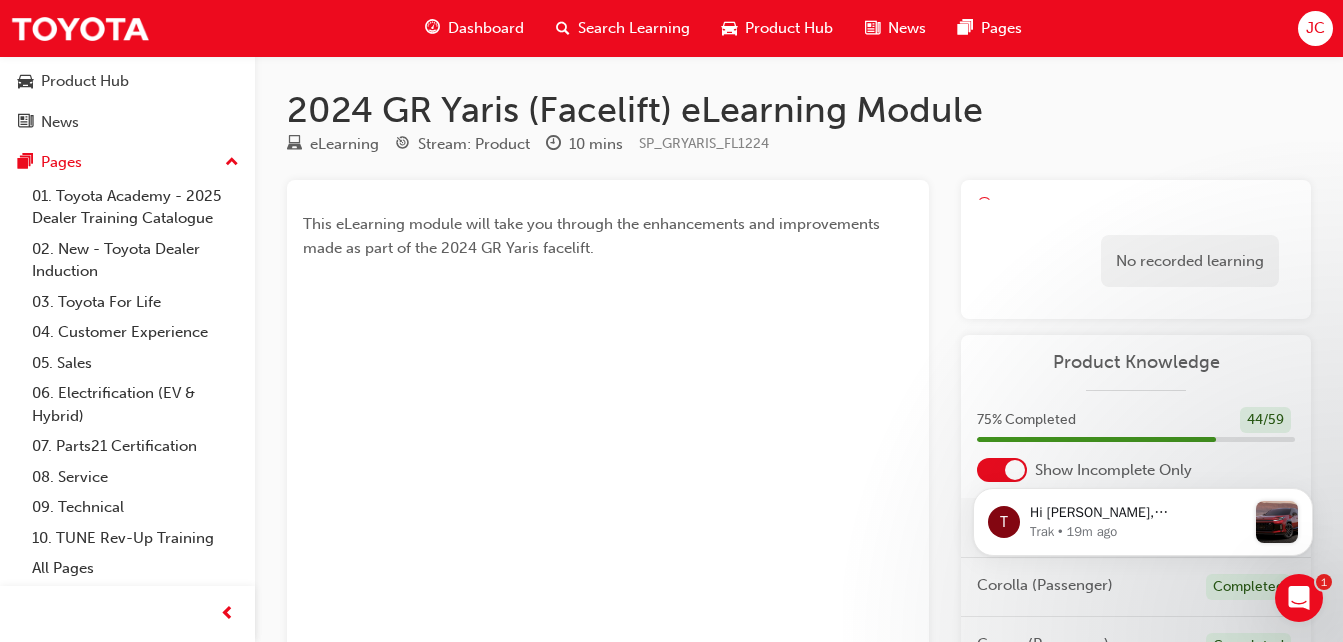 click on "This eLearning module will take you through the enhancements and improvements made as part of the 2024 GR Yaris facelift." at bounding box center [593, 236] 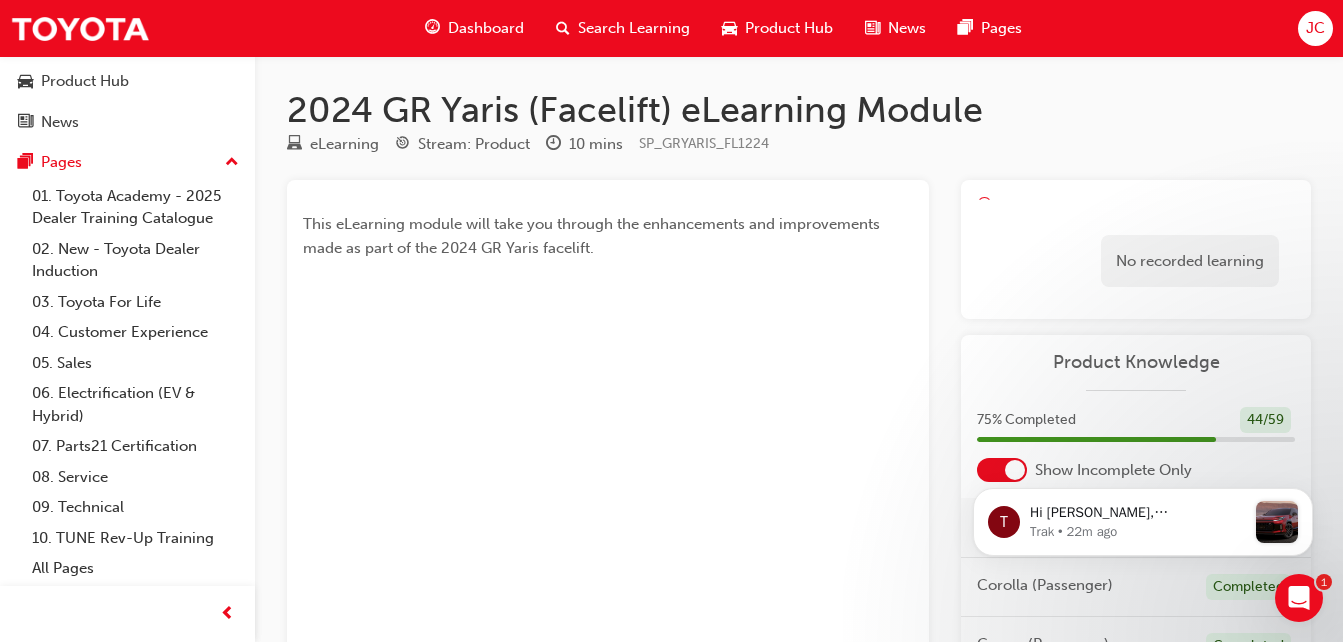 drag, startPoint x: 851, startPoint y: 436, endPoint x: 857, endPoint y: 409, distance: 27.658634 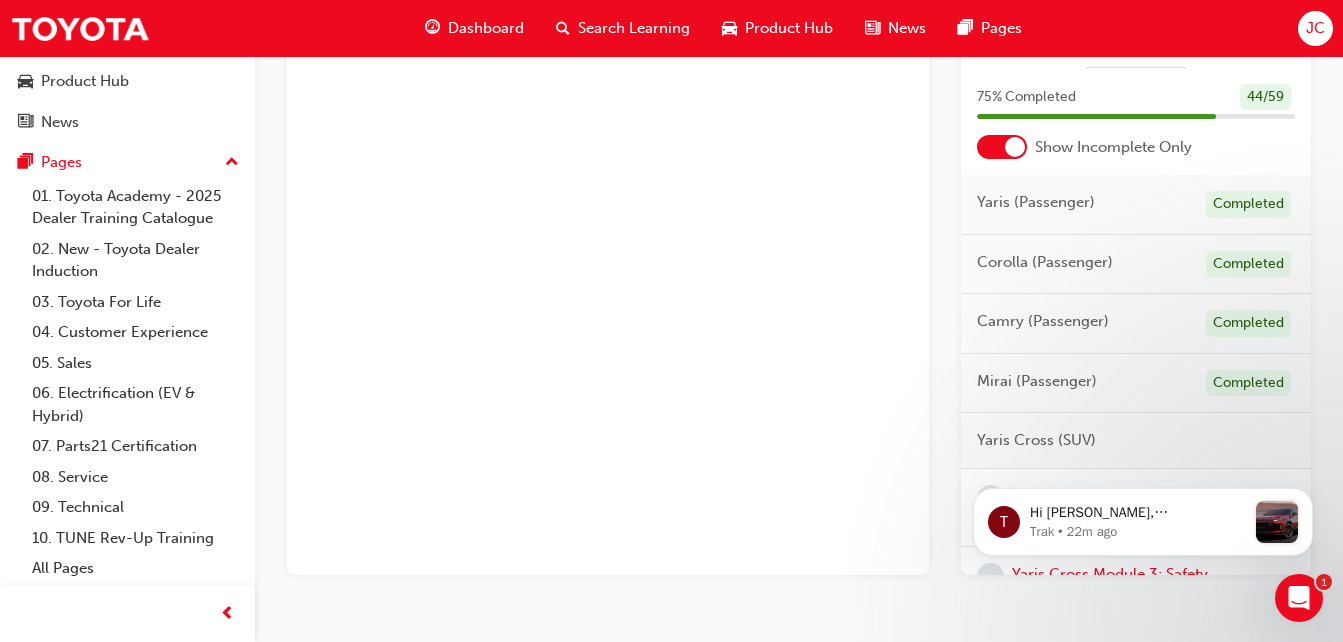 scroll, scrollTop: 370, scrollLeft: 0, axis: vertical 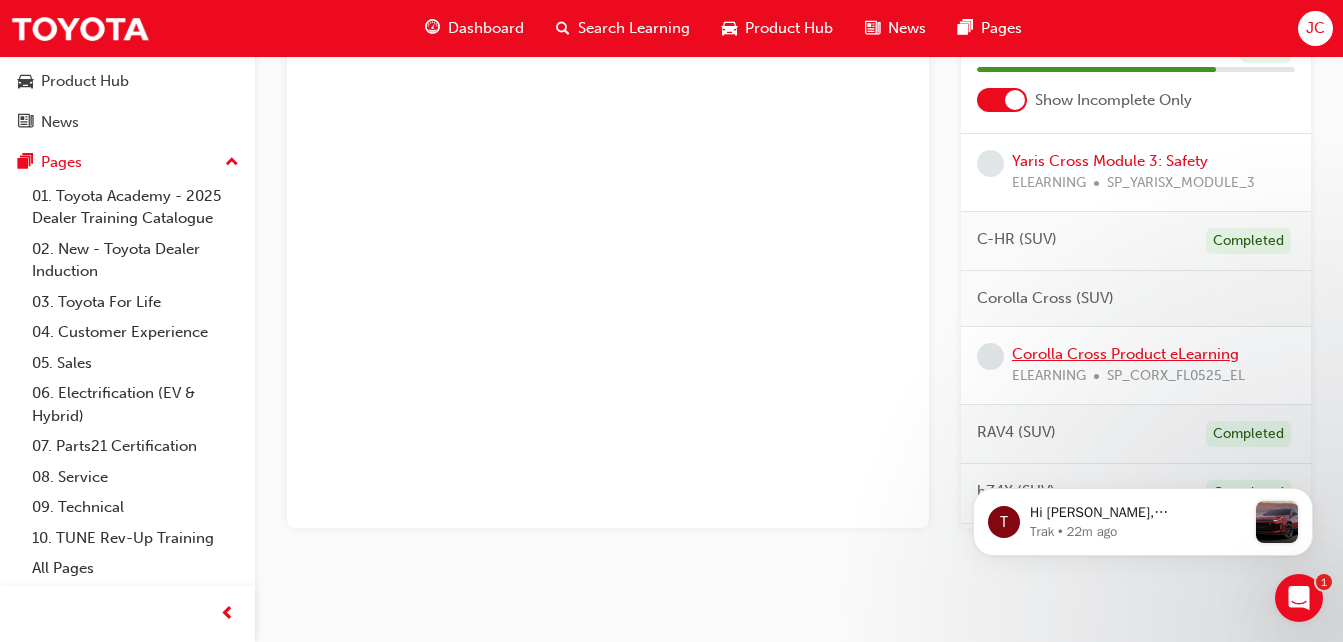 click on "Corolla Cross Product eLearning" at bounding box center (1125, 354) 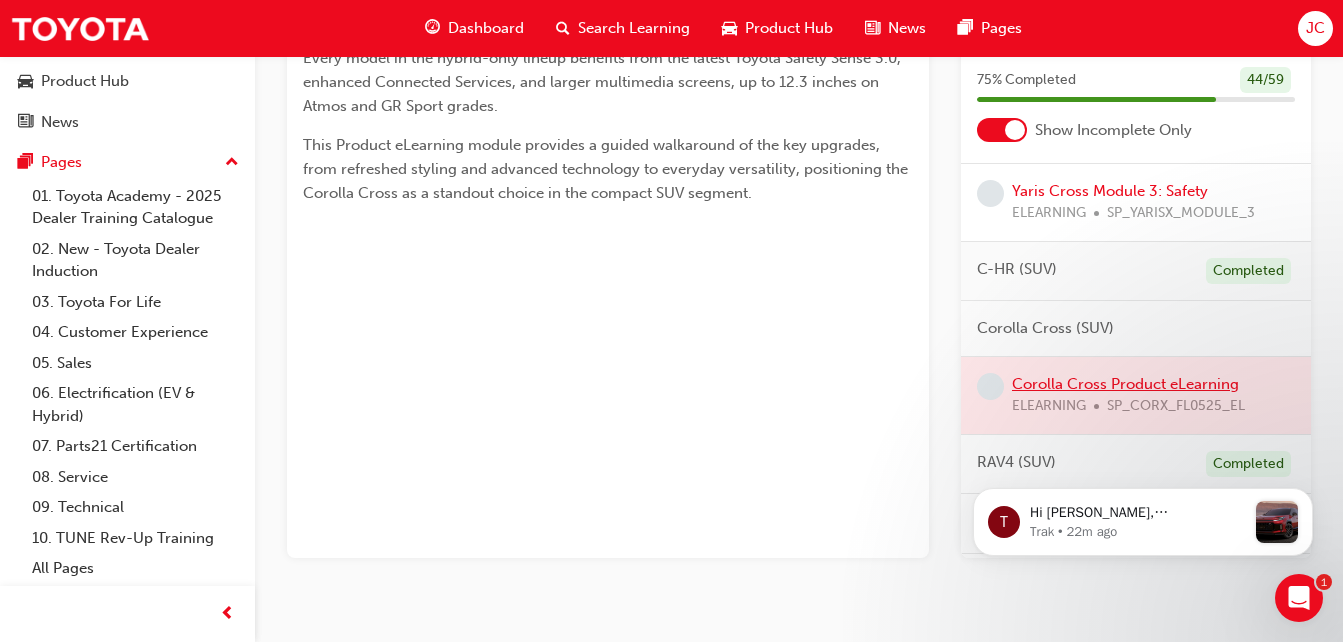 scroll, scrollTop: 370, scrollLeft: 0, axis: vertical 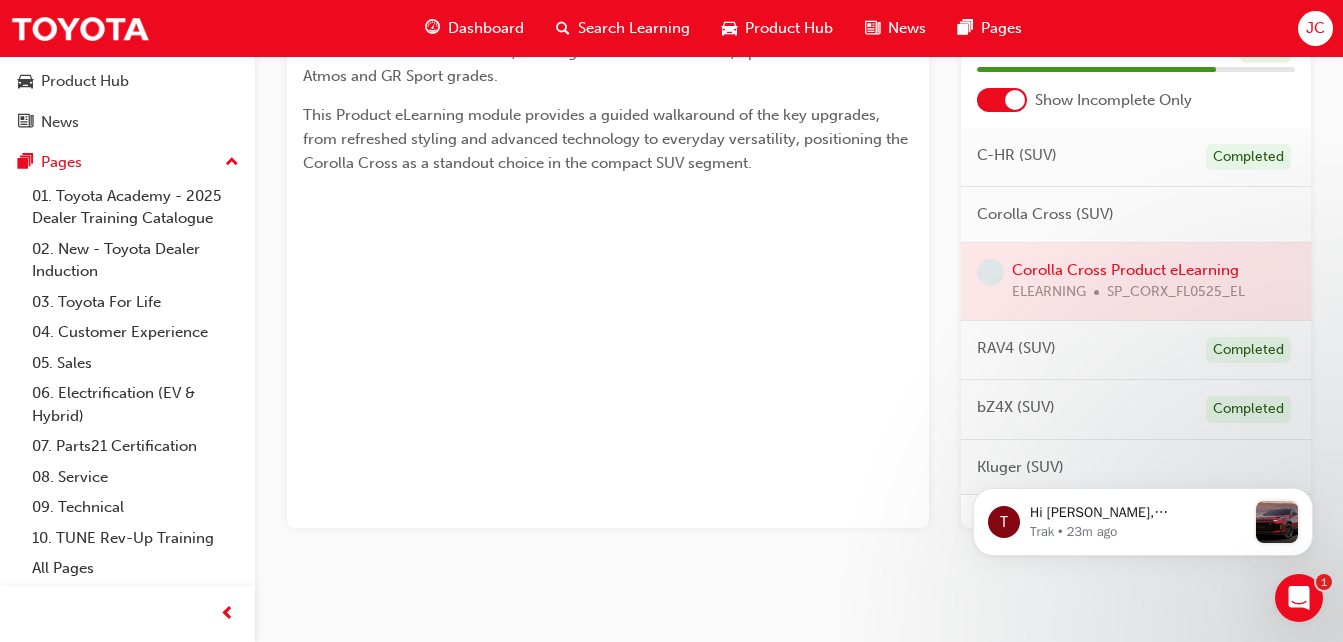 click at bounding box center [1136, 281] 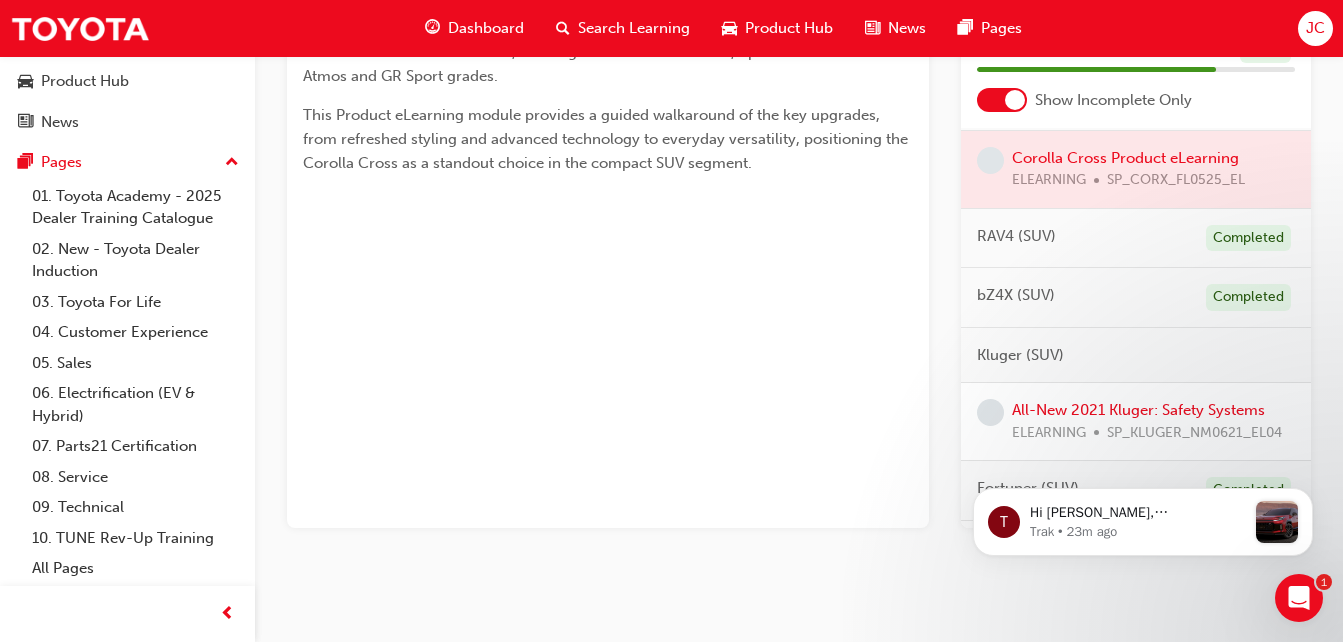 scroll, scrollTop: 650, scrollLeft: 0, axis: vertical 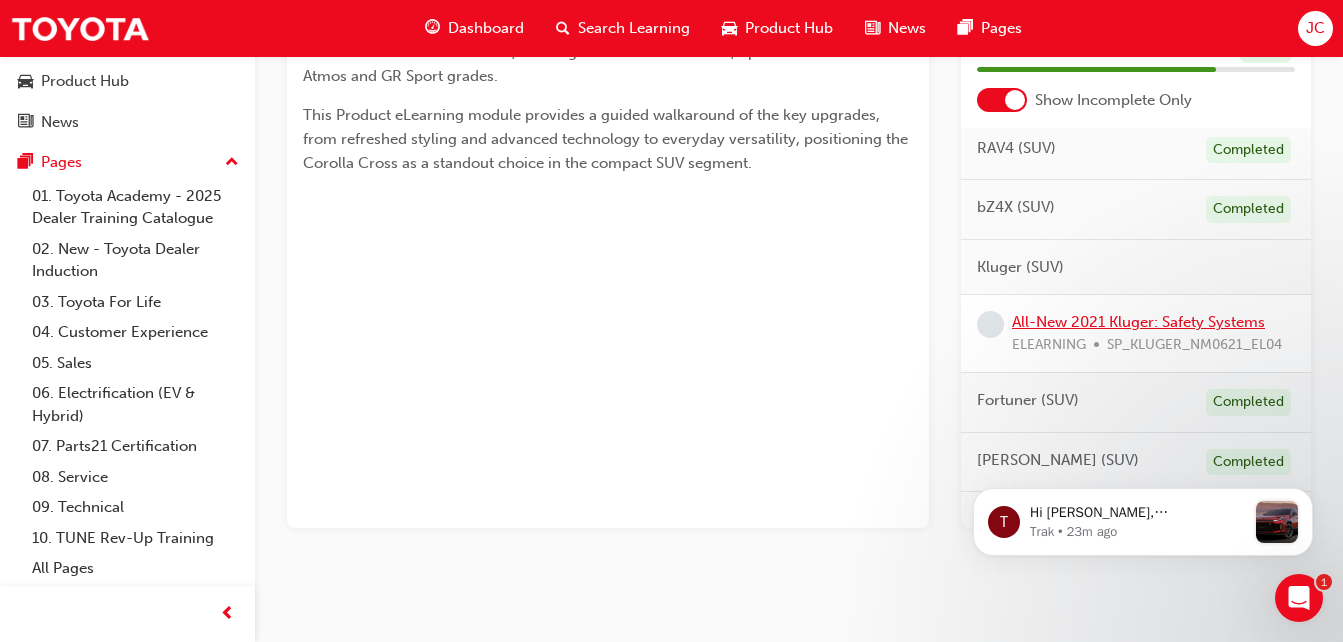 click on "All-New 2021 Kluger: Safety Systems" at bounding box center [1138, 322] 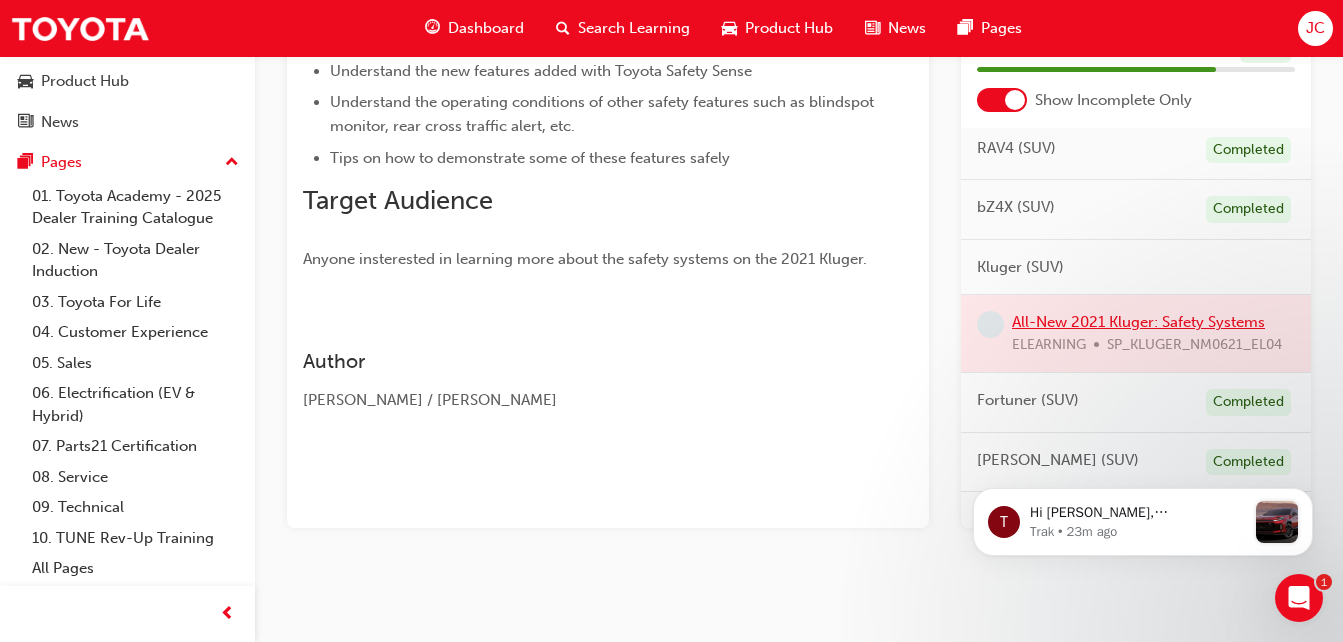 scroll, scrollTop: 370, scrollLeft: 0, axis: vertical 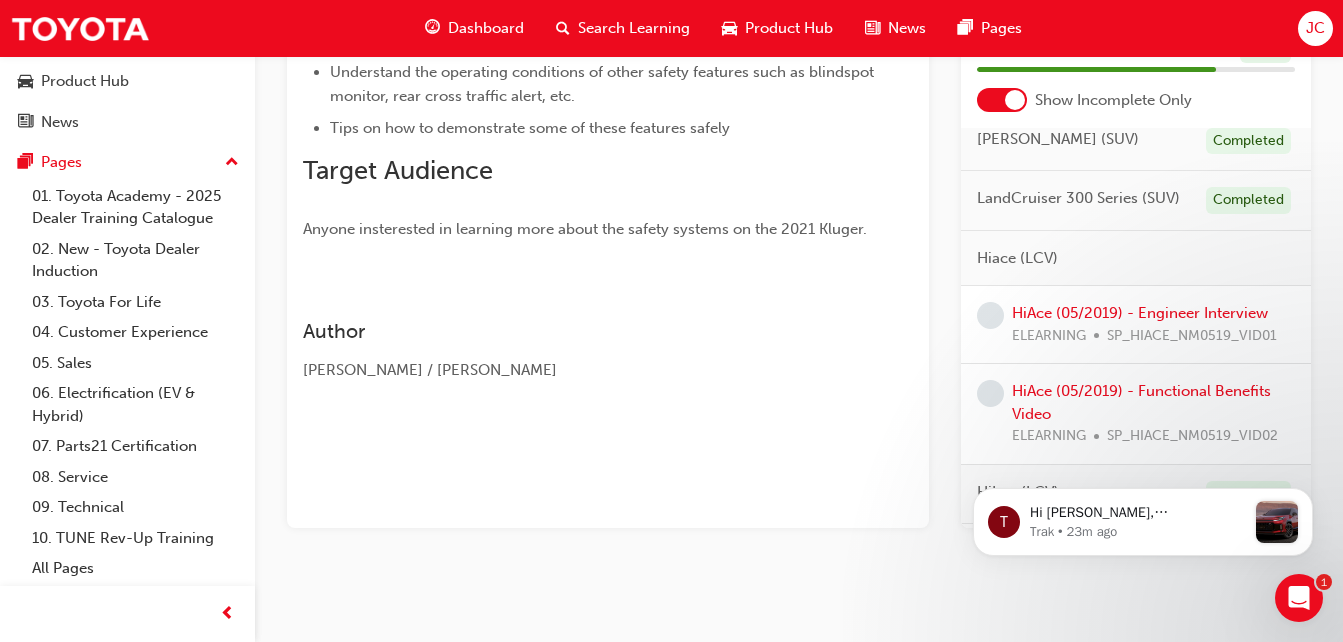 click on "ELEARNING" at bounding box center [1049, 336] 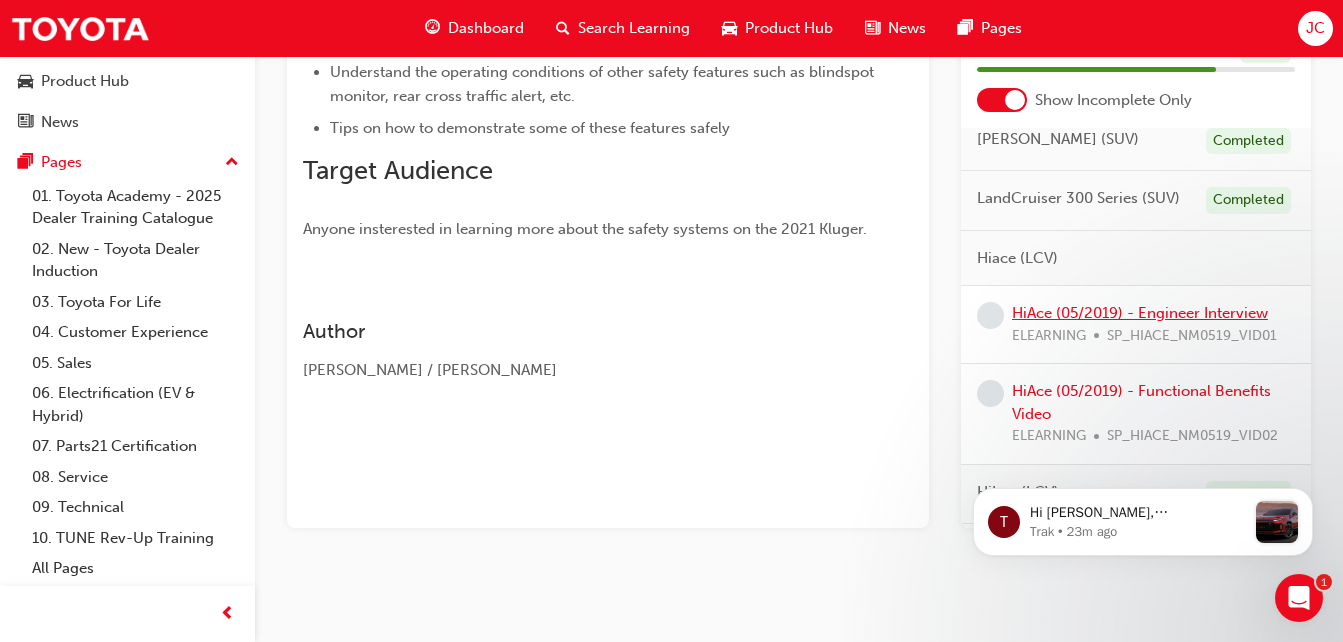 click on "HiAce (05/2019) - Engineer Interview" at bounding box center [1140, 313] 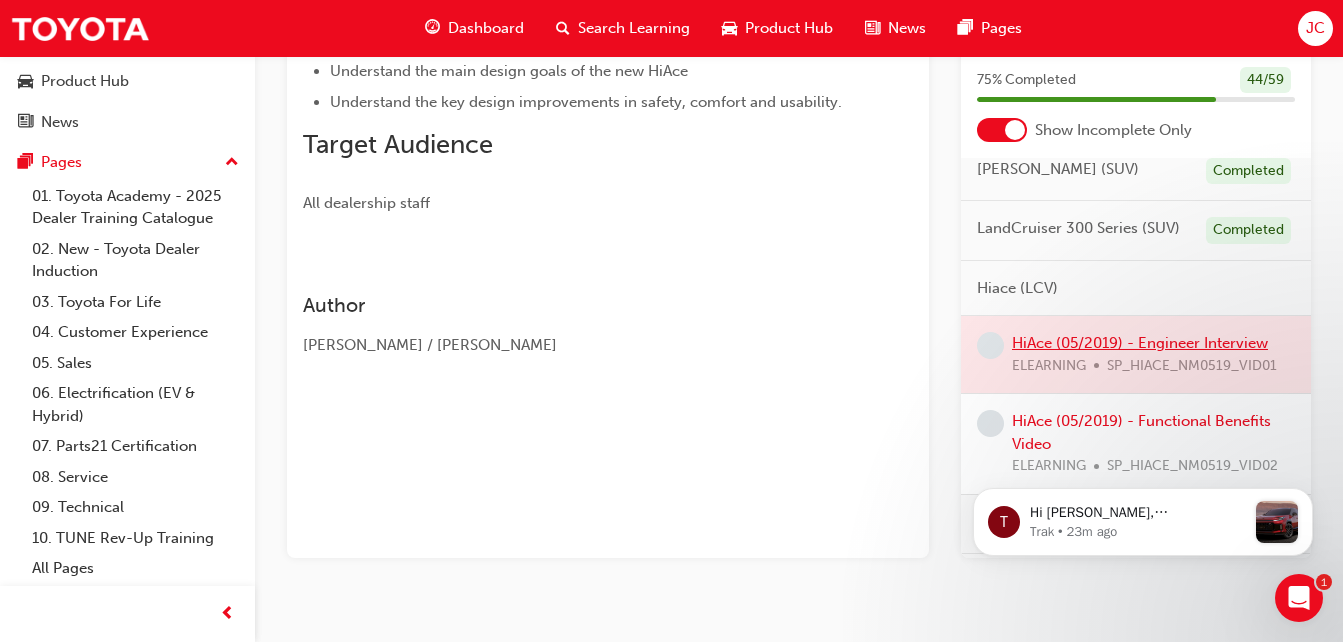 scroll, scrollTop: 370, scrollLeft: 0, axis: vertical 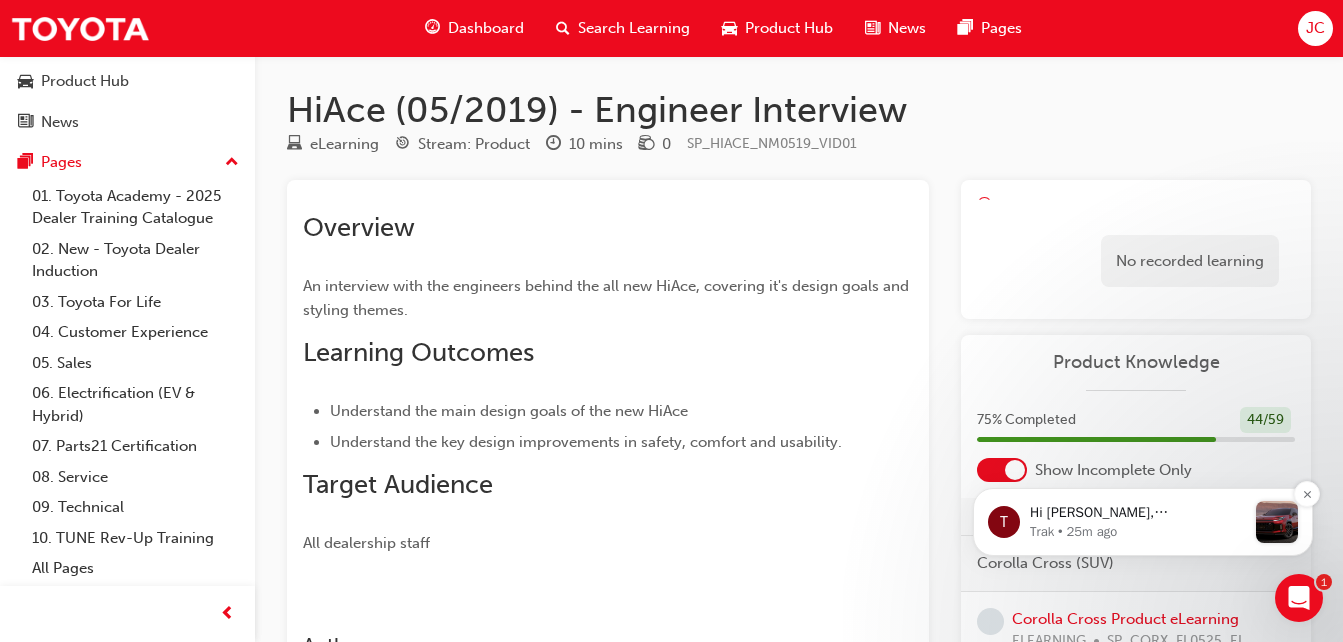 click on "Hi [PERSON_NAME], [PERSON_NAME] has revealed the next-generation RAV4, featuring its first ever Plug-In Hybrid Electric Vehicle (PHEV) for [GEOGRAPHIC_DATA]. ​ To support this, the PHEV Basics eLearning module is now live. In this quick, interactive course, you’ll: Learn how PHEVs work, Understand their key benefits, Build confidence selling electrified vehicles A new Product Page for the sixth-generation RAV4 is also available, with key info on the model and its PHEV powertrain. ​ With the hybrid-only RAV4 arriving in early 2026, it’s the perfect time to upskill. ⚡ Let’s lead the charge. Start your training [DATE]!" at bounding box center [1138, 513] 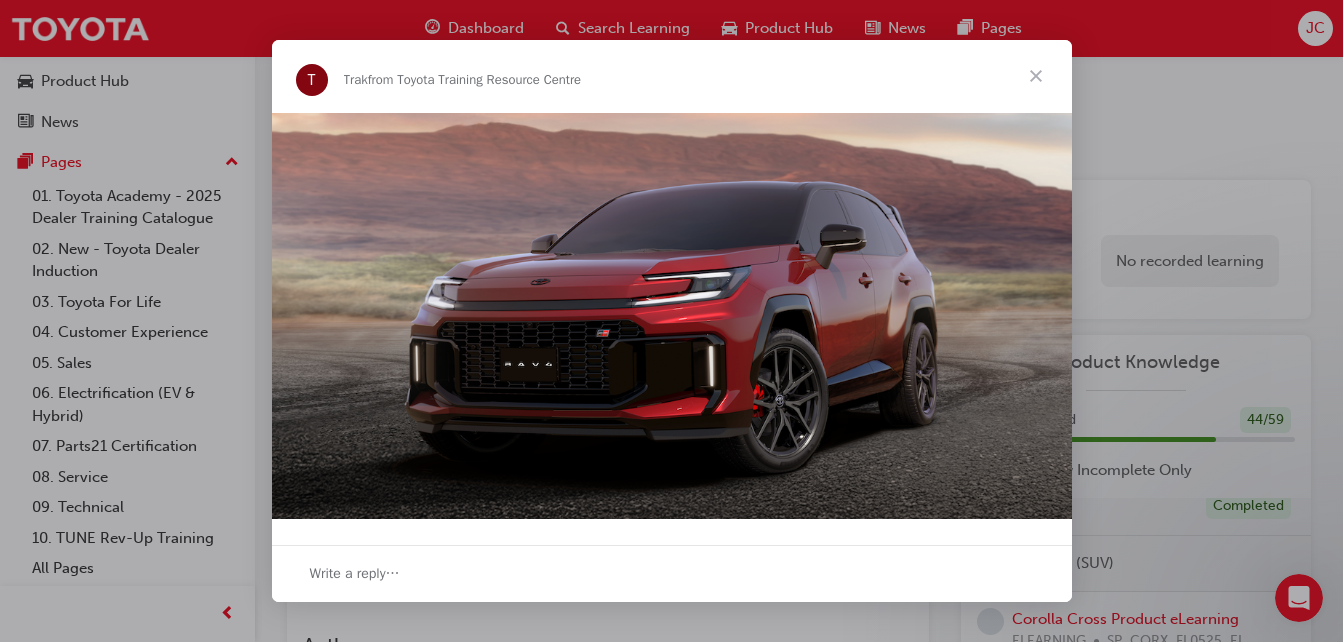 scroll, scrollTop: 0, scrollLeft: 0, axis: both 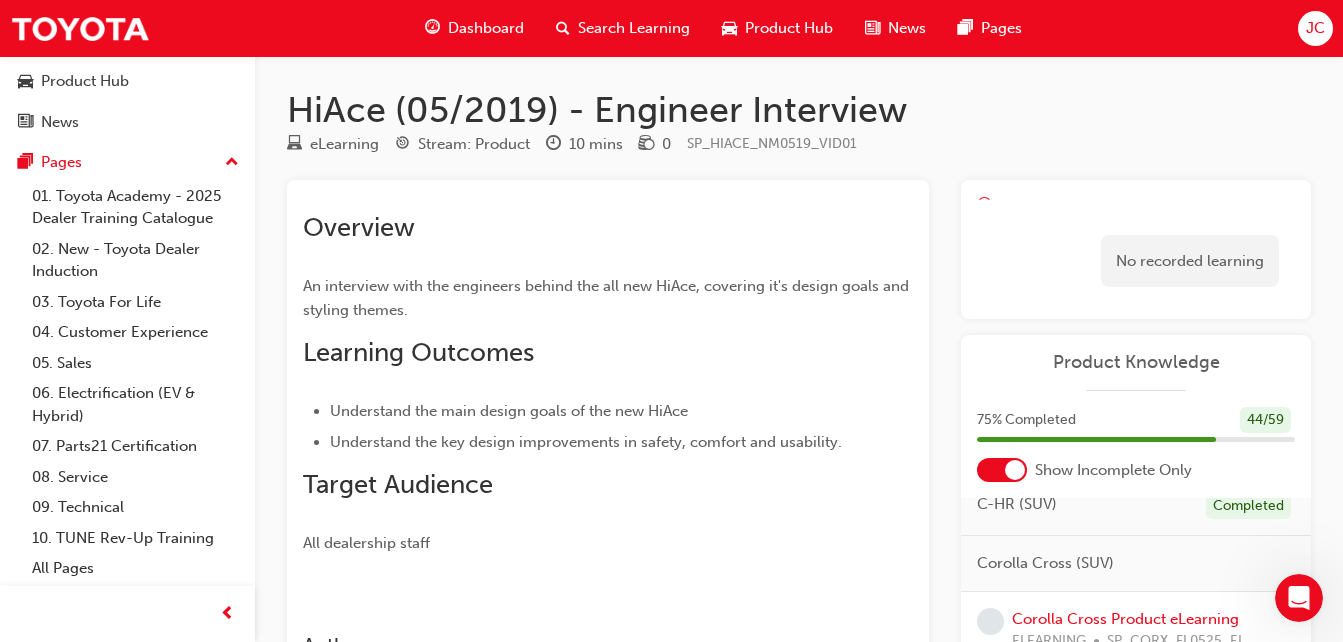 click on "No recorded learning" at bounding box center [1190, 261] 